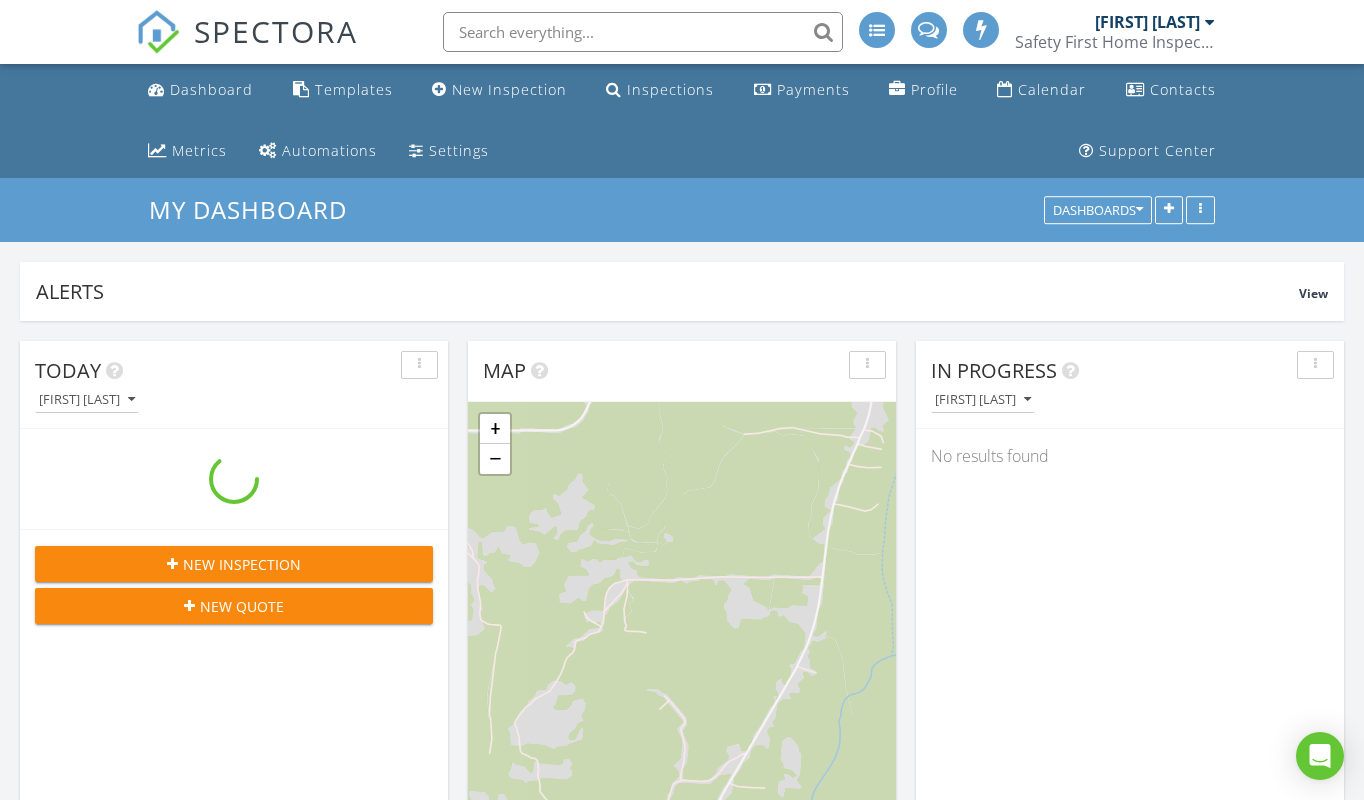 scroll, scrollTop: 0, scrollLeft: 0, axis: both 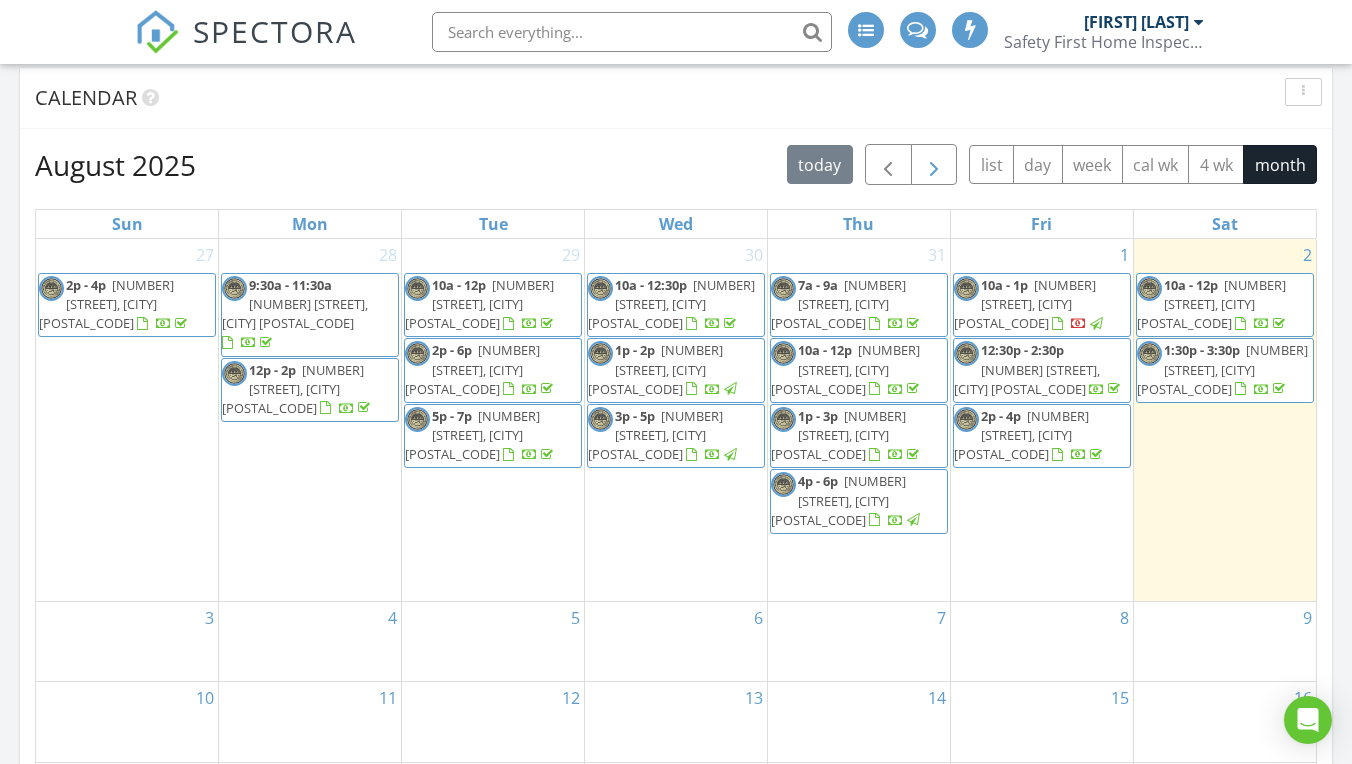 click at bounding box center (934, 165) 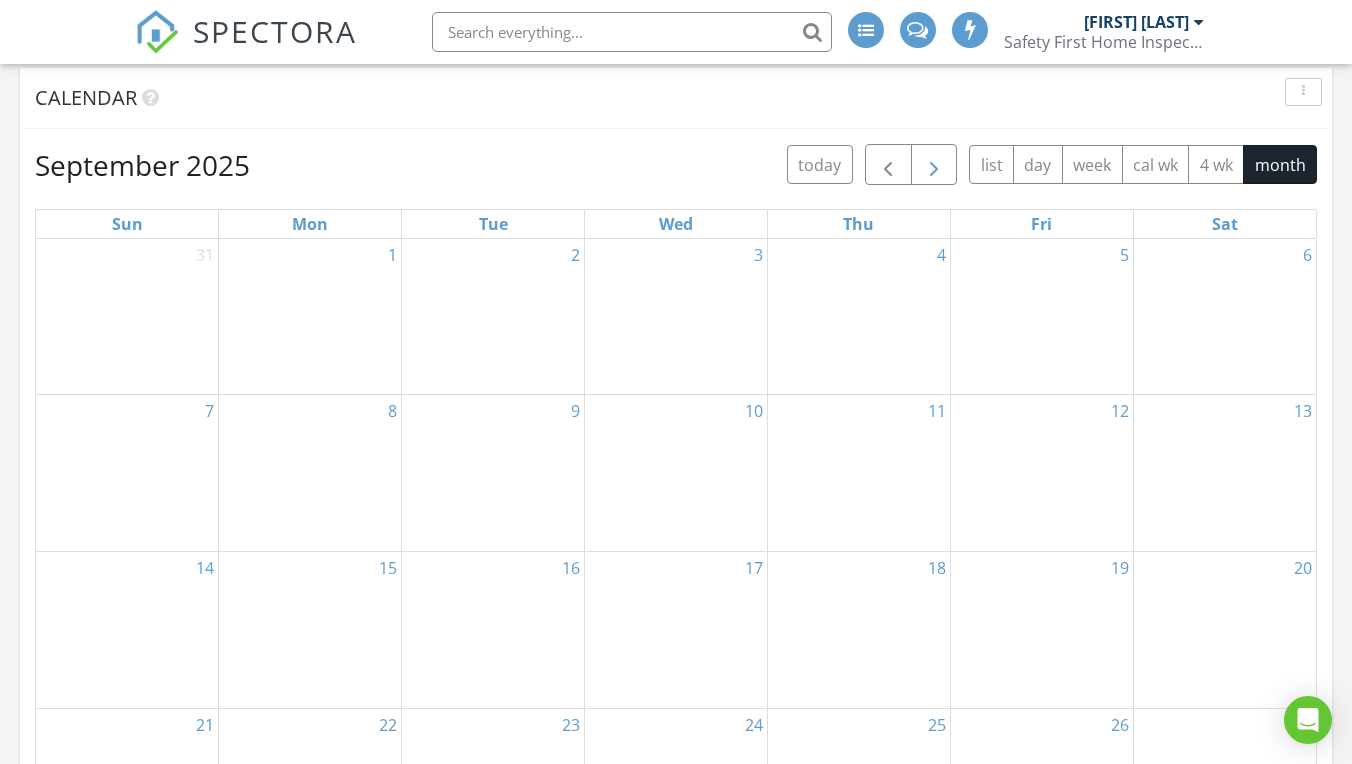 click at bounding box center (934, 165) 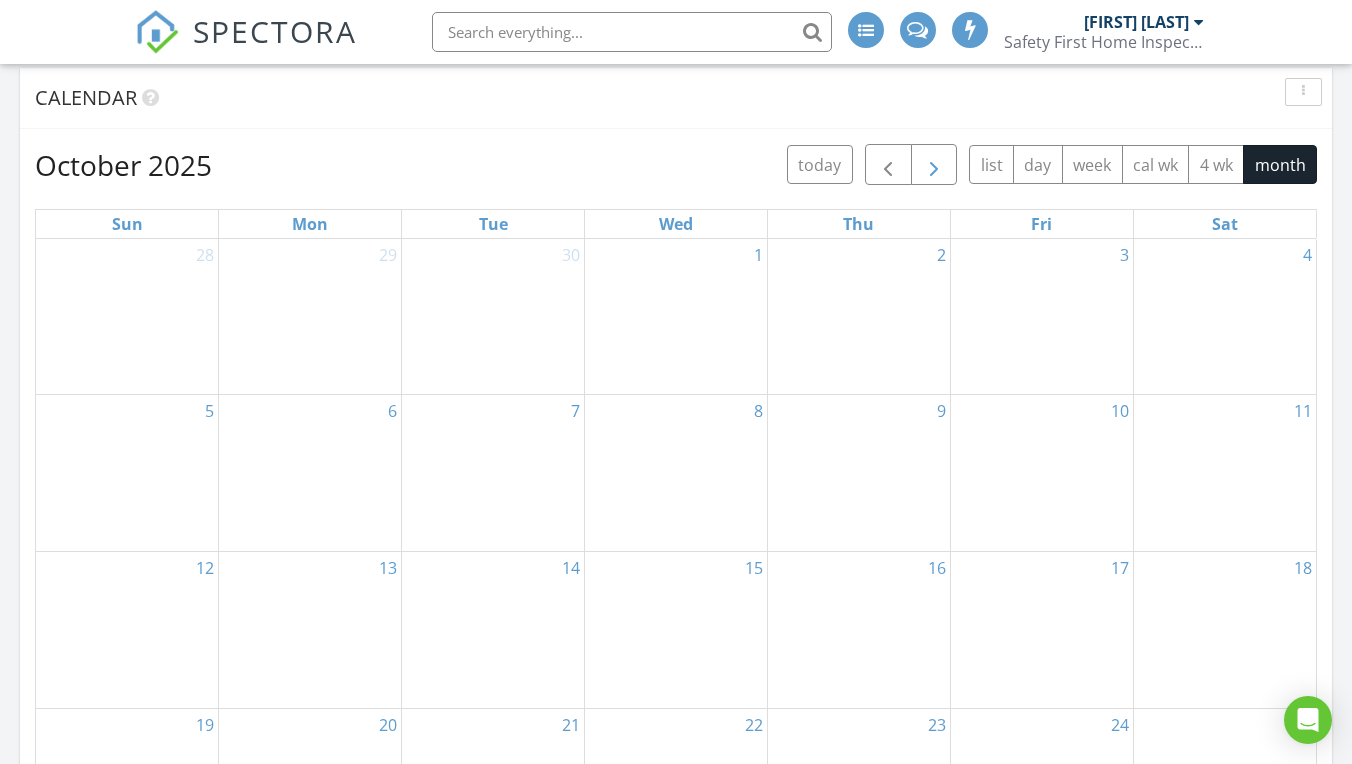 click at bounding box center [934, 165] 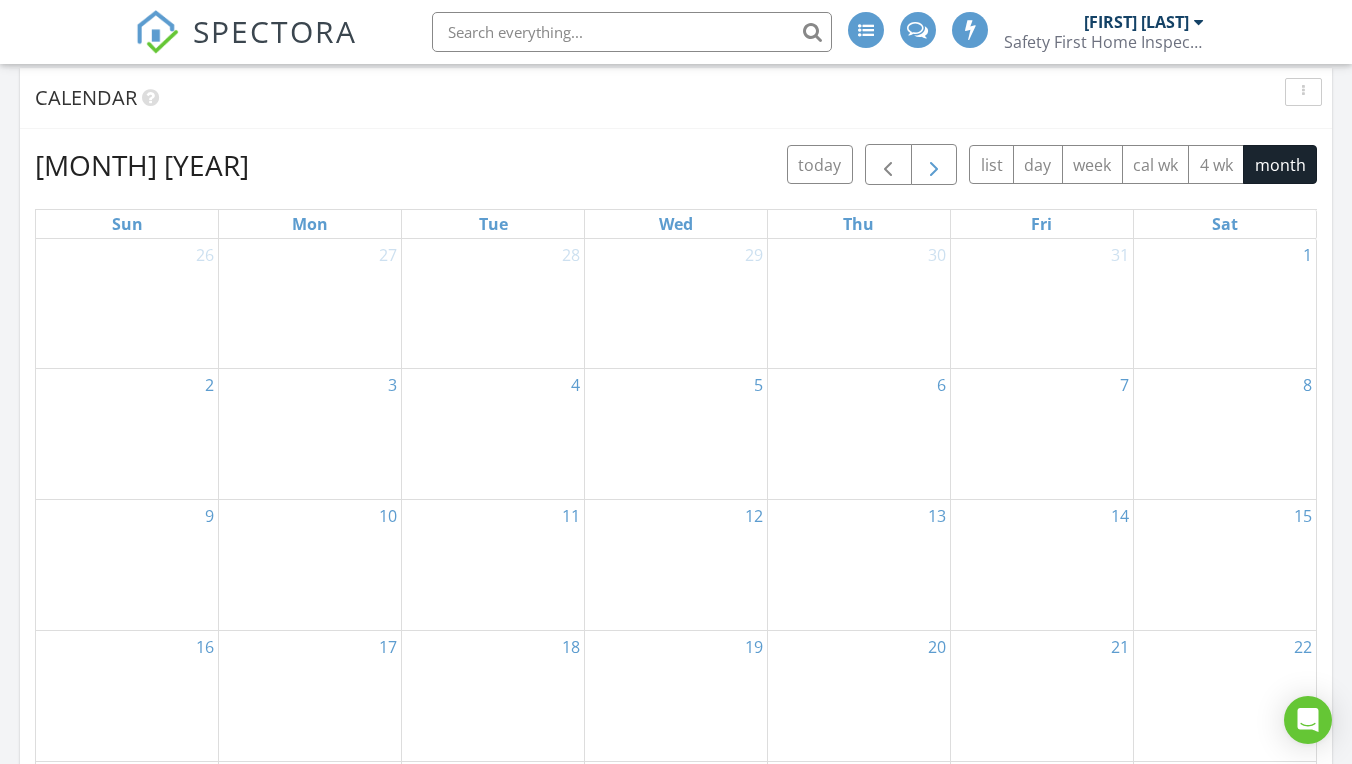 click at bounding box center [934, 165] 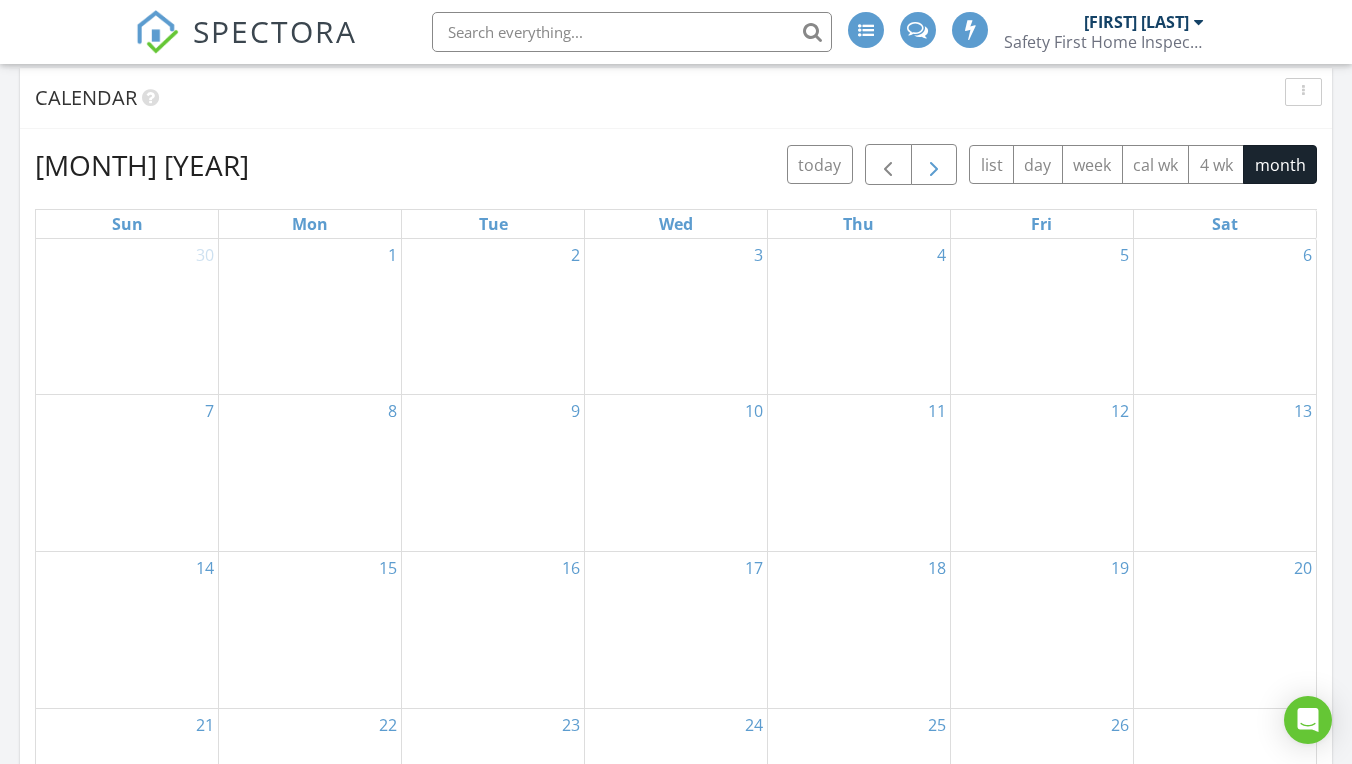 click at bounding box center [934, 165] 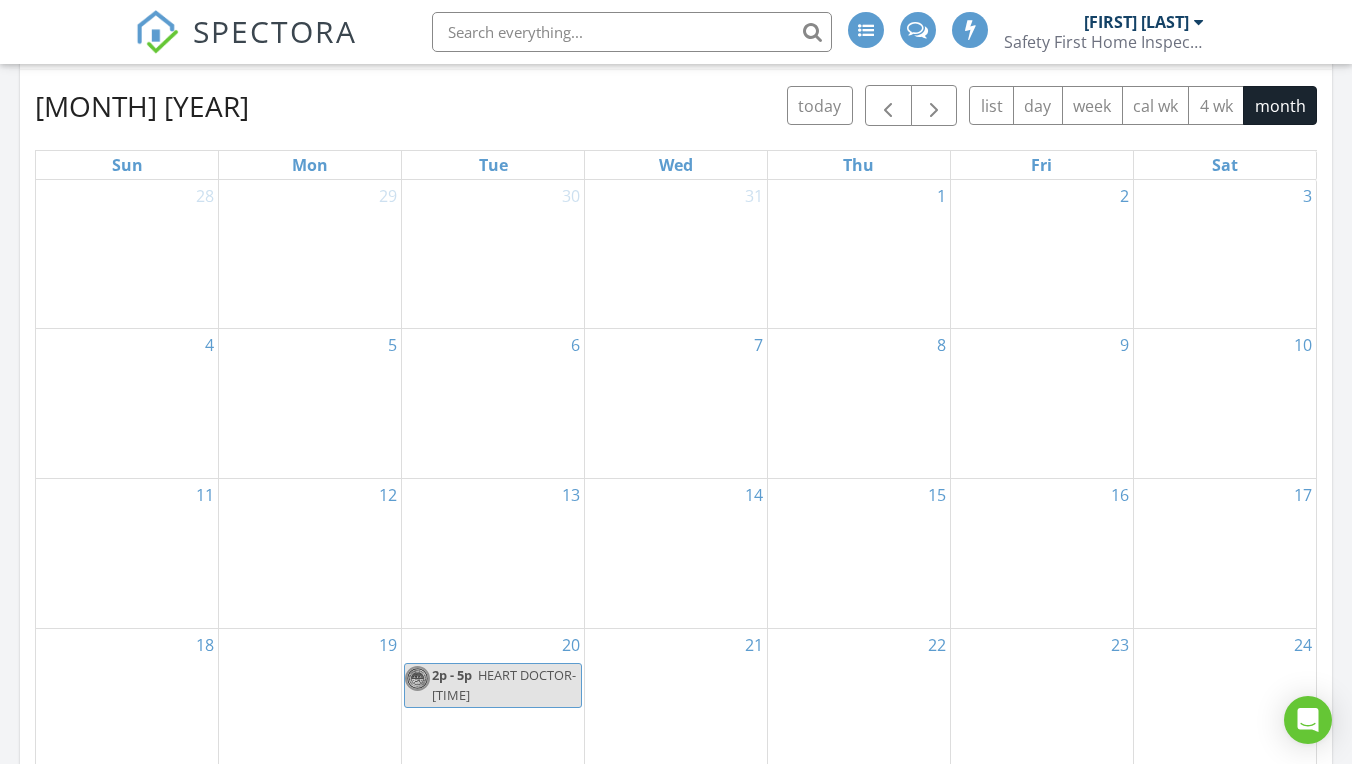 scroll, scrollTop: 932, scrollLeft: 0, axis: vertical 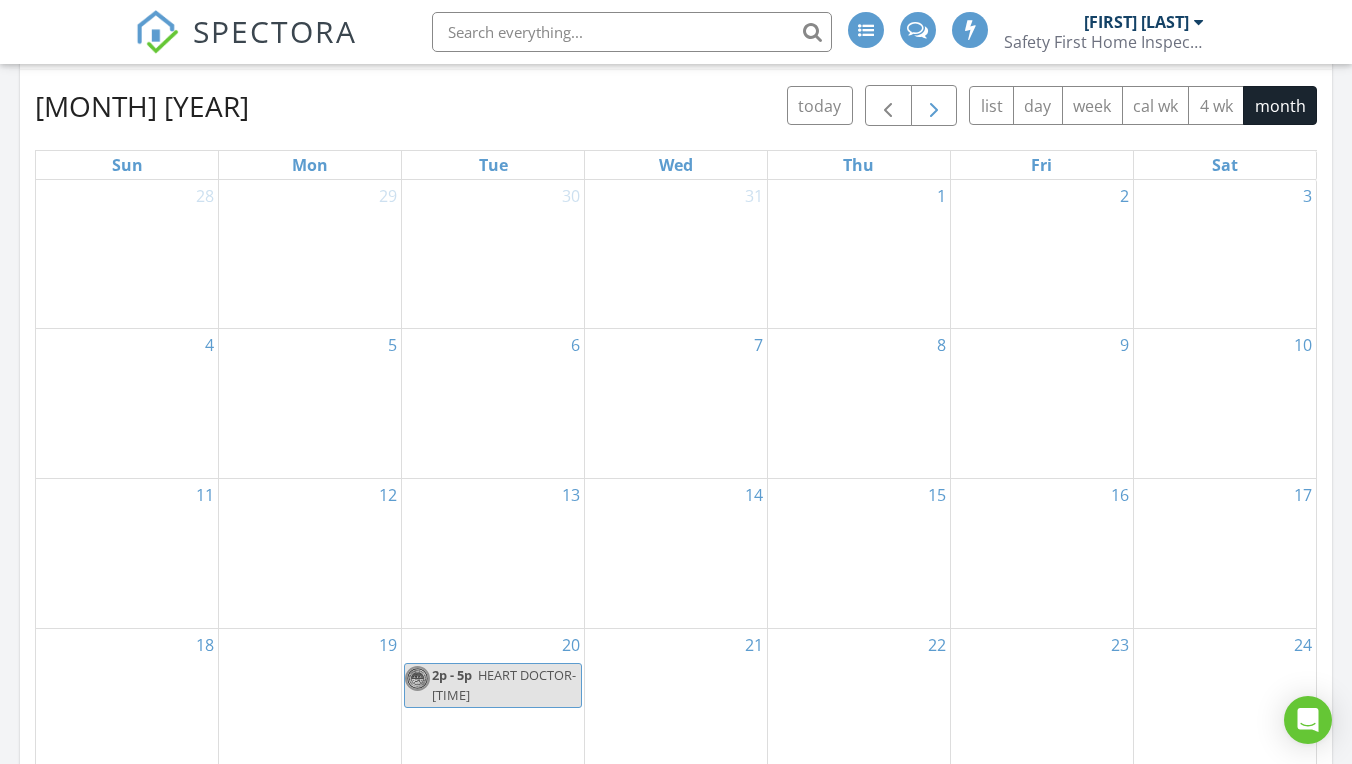 click at bounding box center (934, 106) 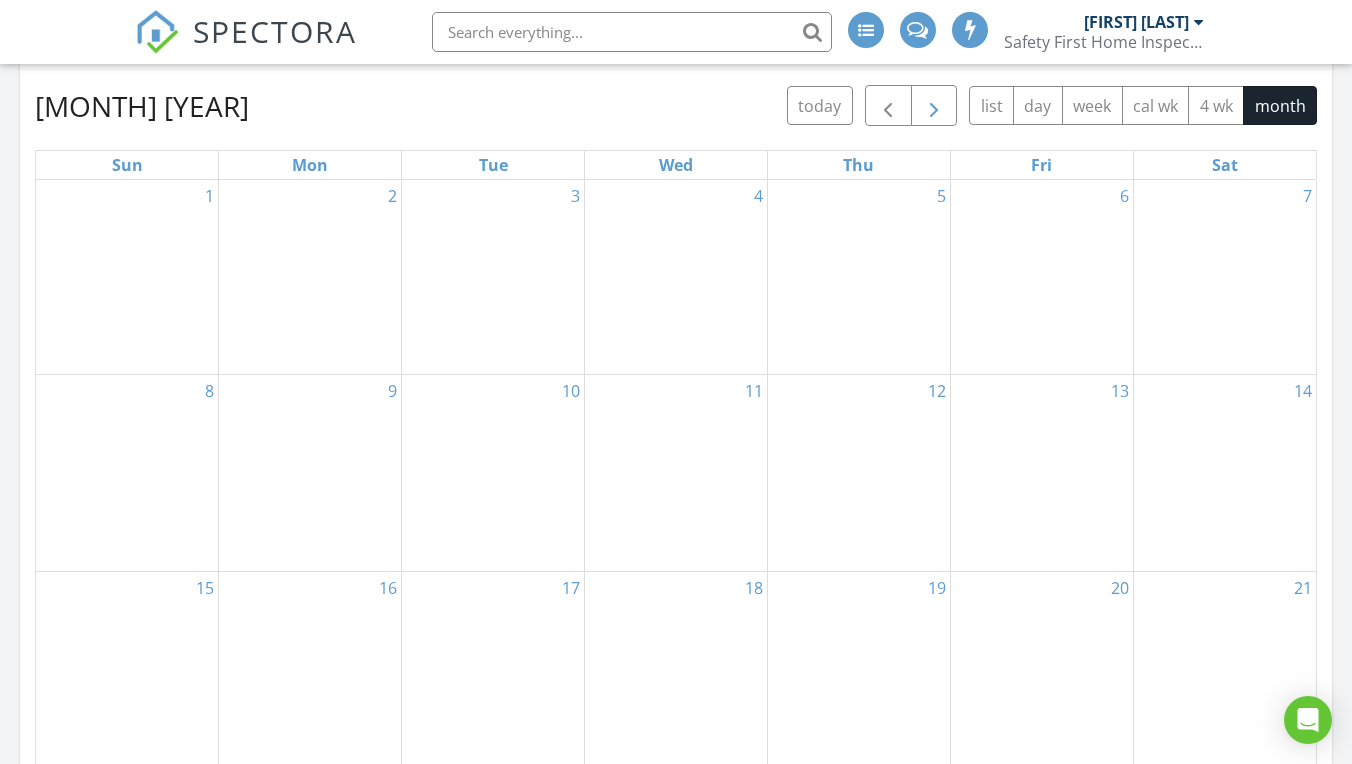 click at bounding box center [934, 106] 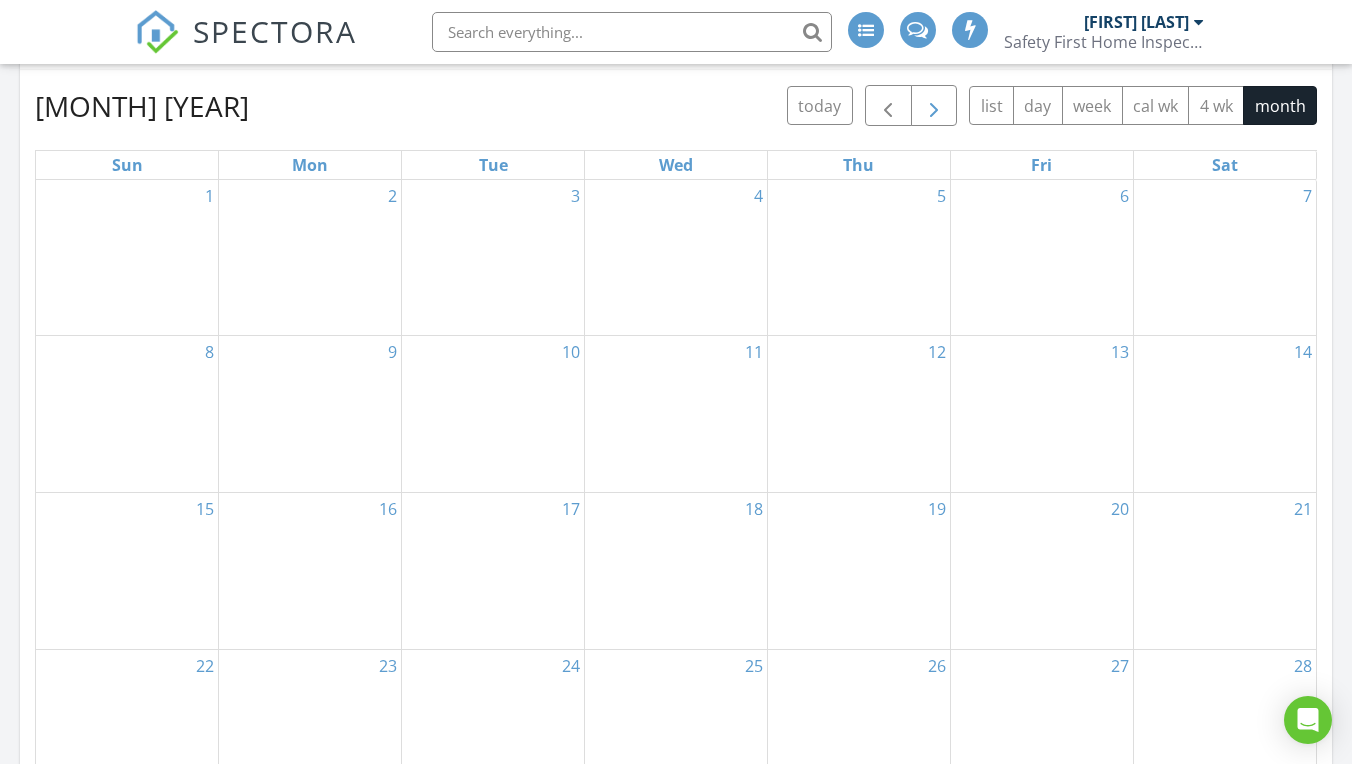 click at bounding box center [934, 106] 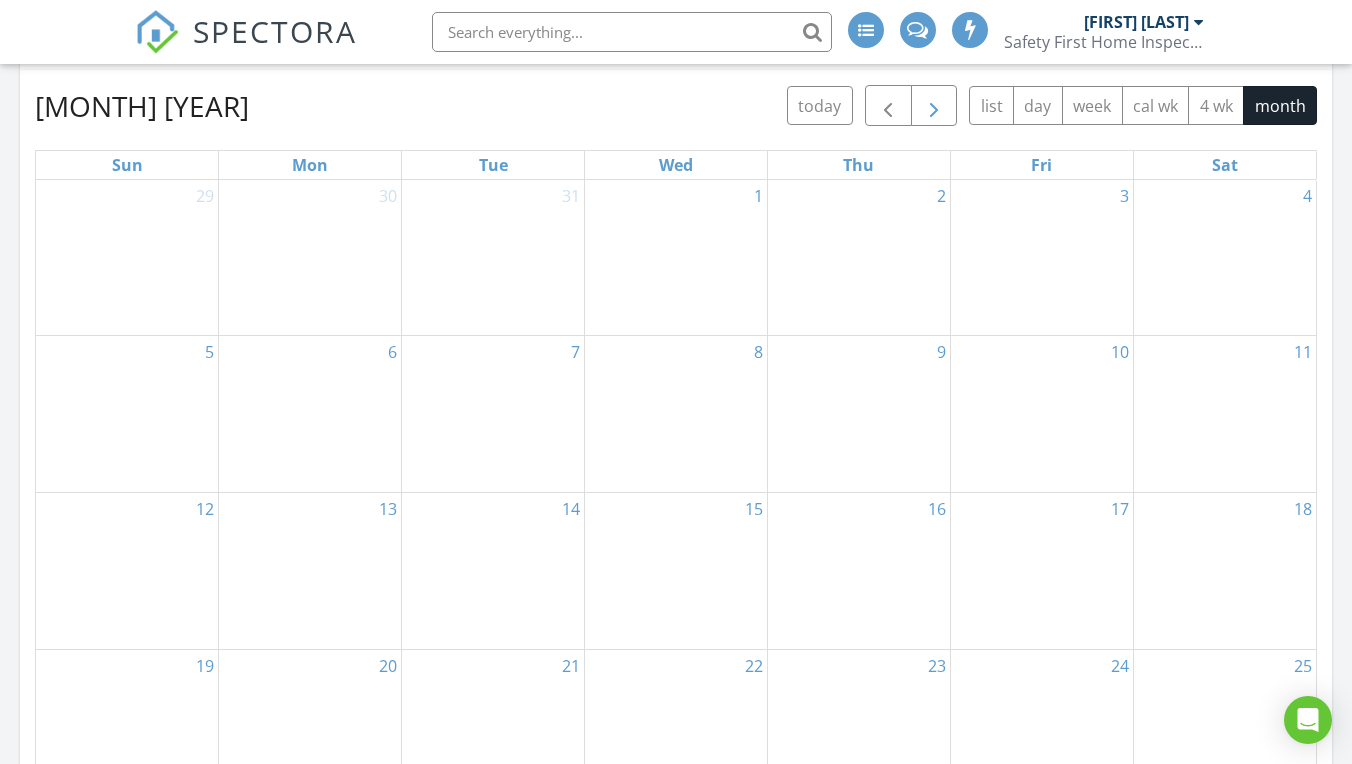 click at bounding box center (934, 106) 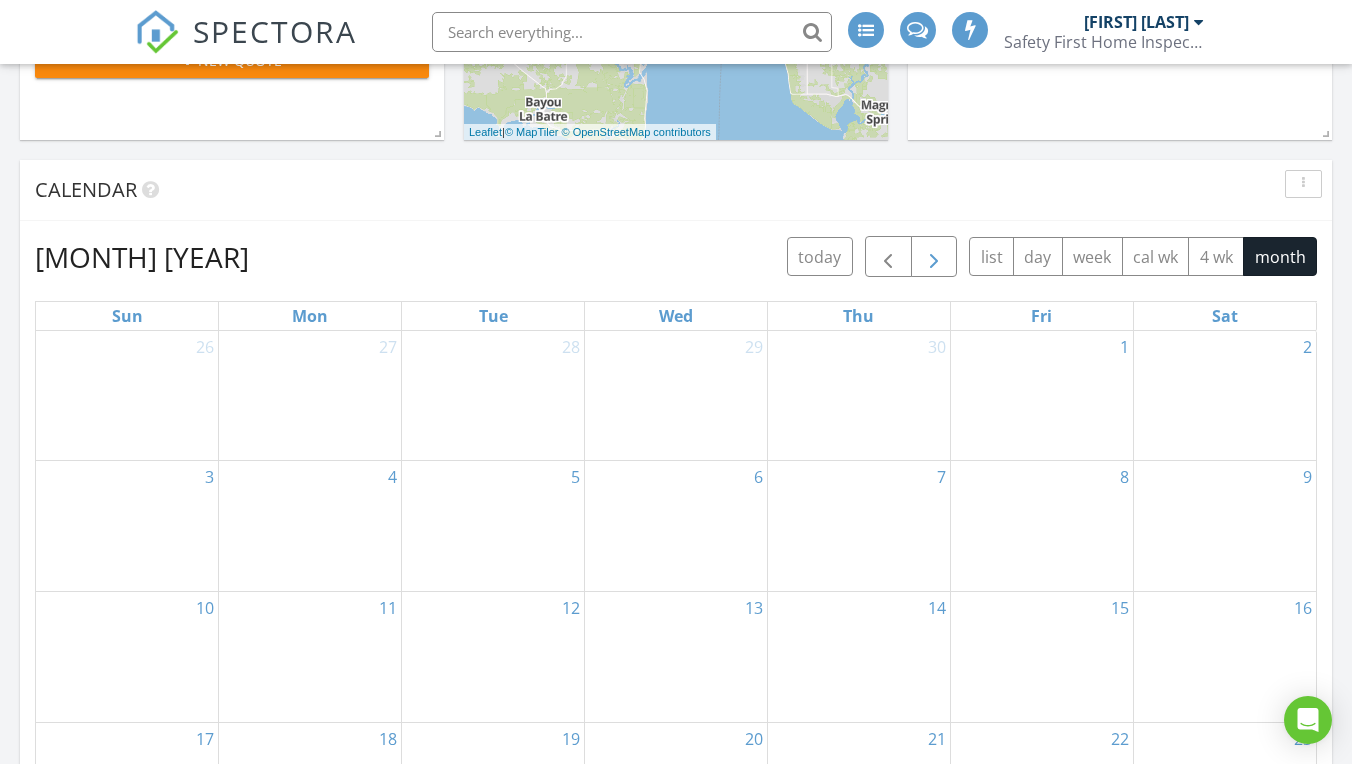 scroll, scrollTop: 788, scrollLeft: 0, axis: vertical 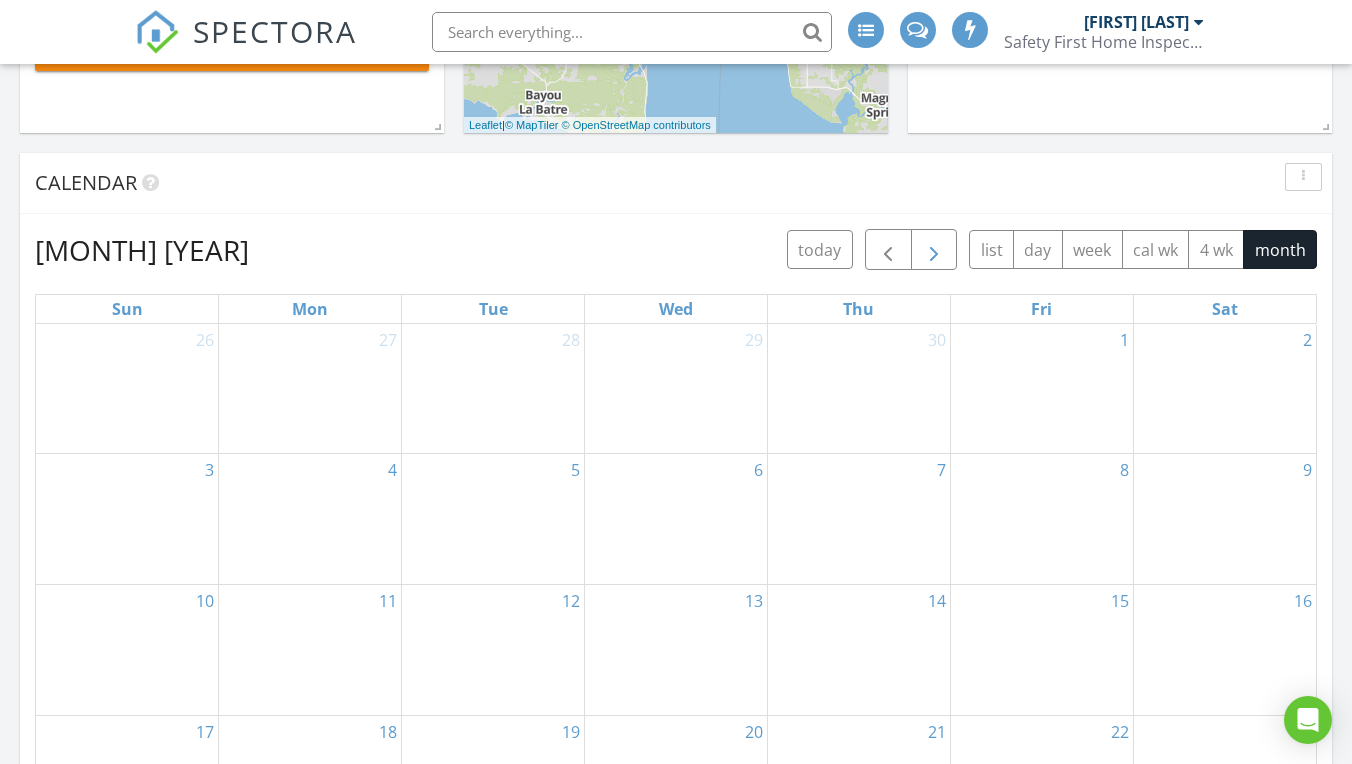 click at bounding box center (934, 250) 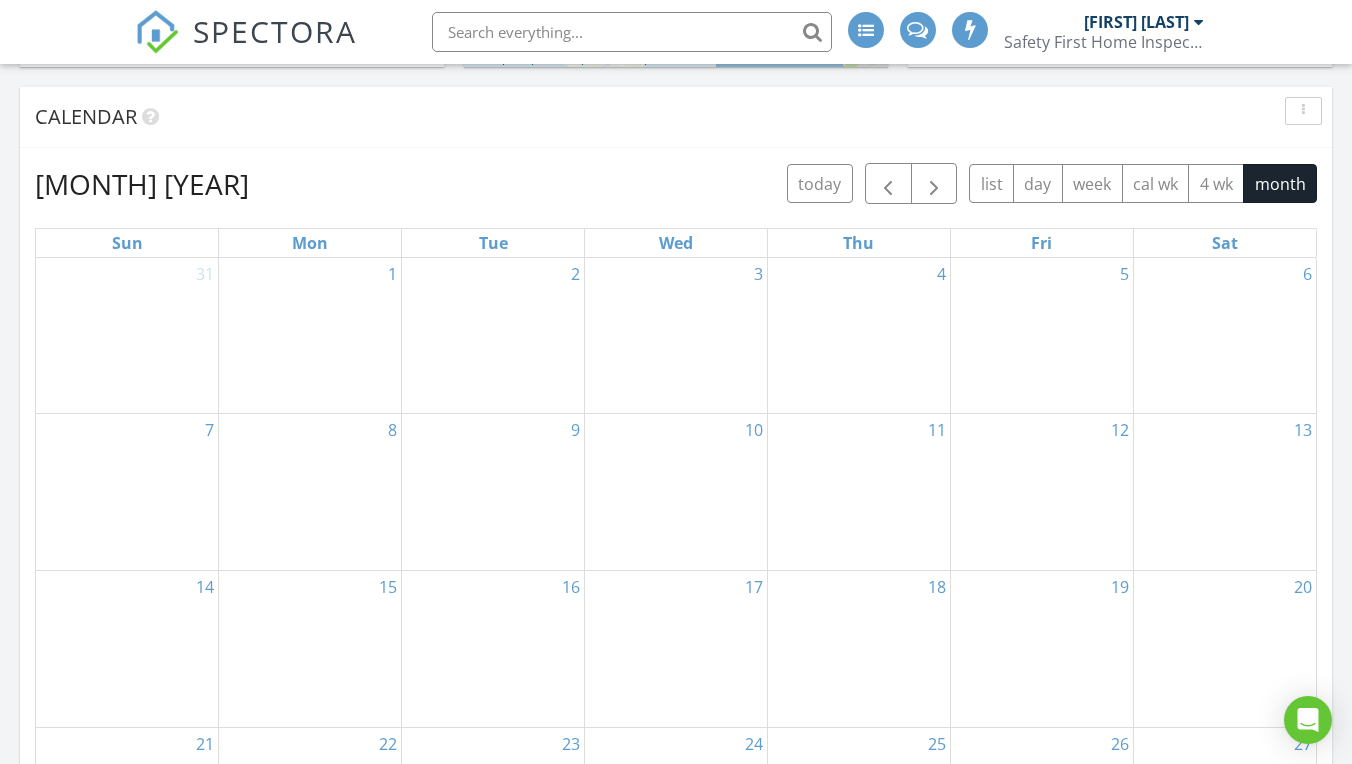 scroll, scrollTop: 851, scrollLeft: 0, axis: vertical 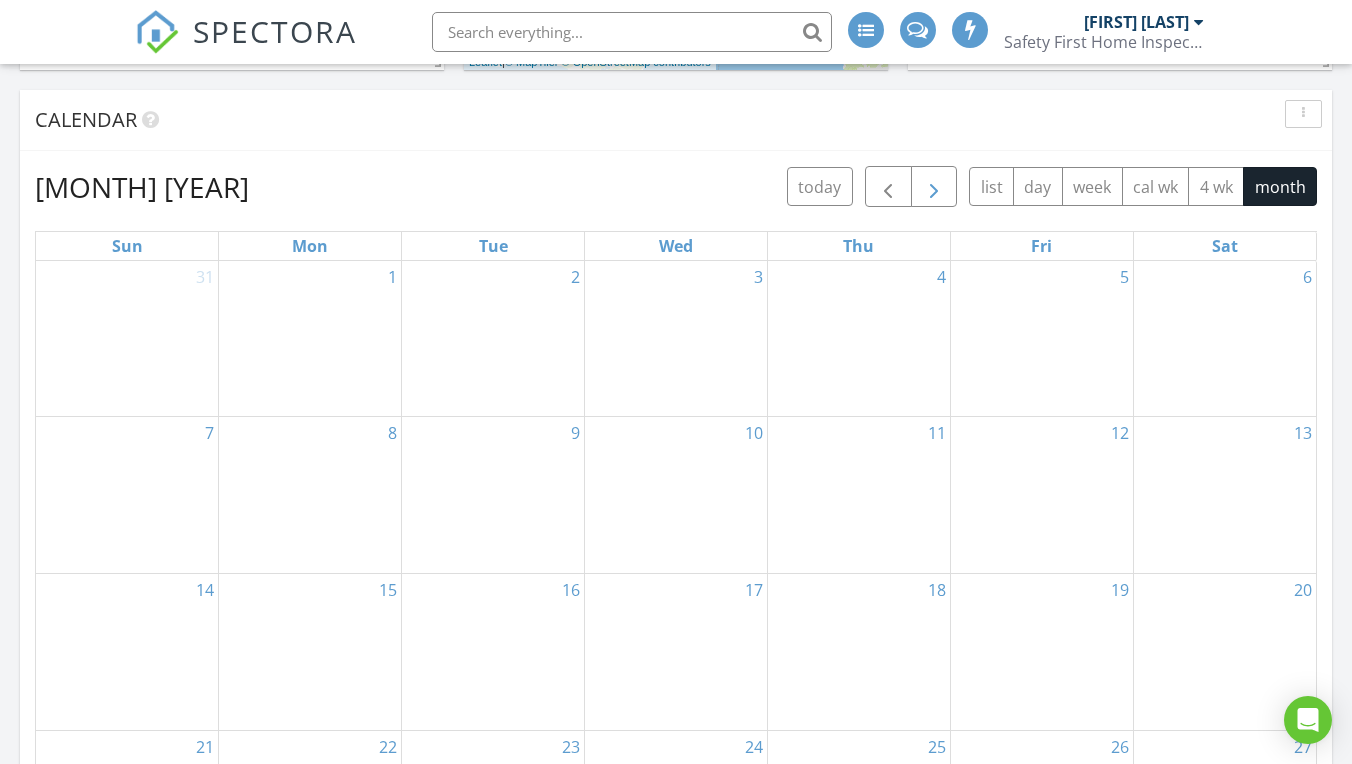 click at bounding box center [934, 187] 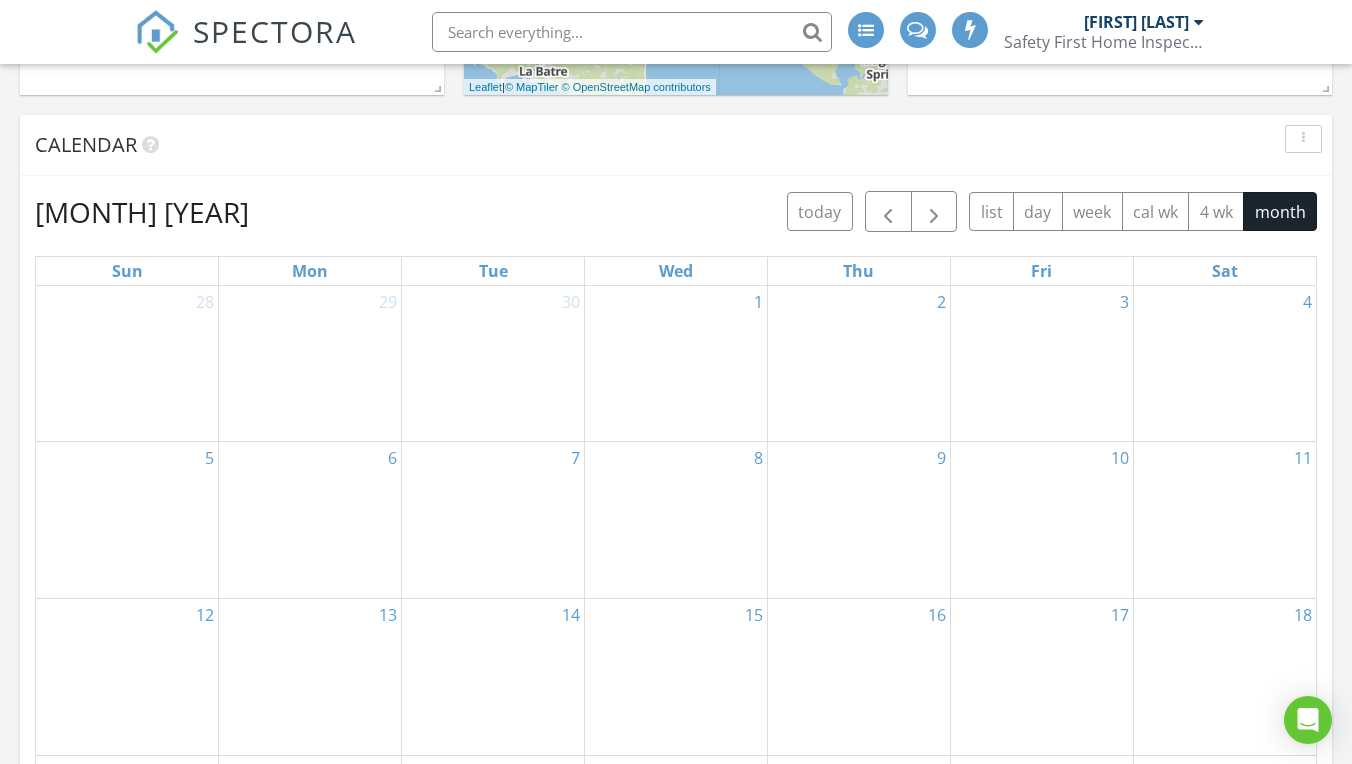 scroll, scrollTop: 794, scrollLeft: 0, axis: vertical 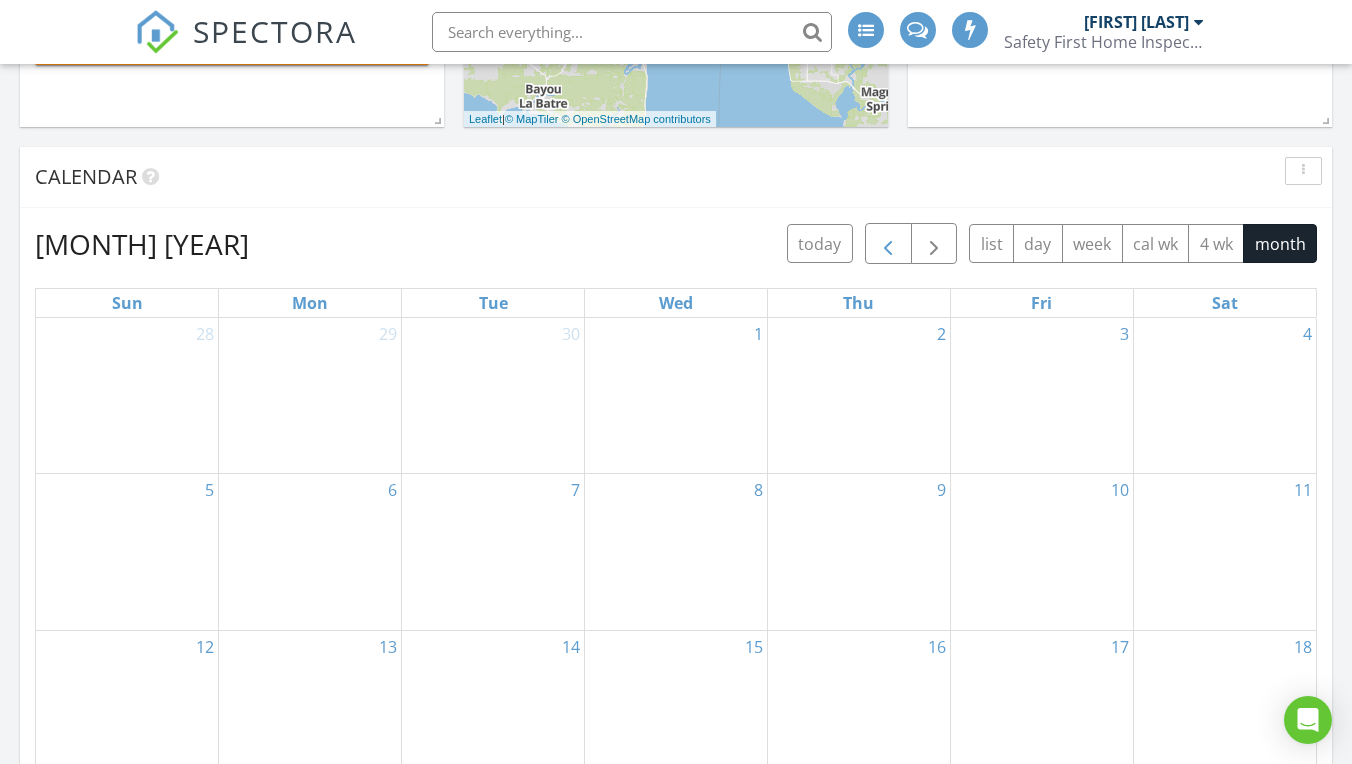 click at bounding box center [888, 244] 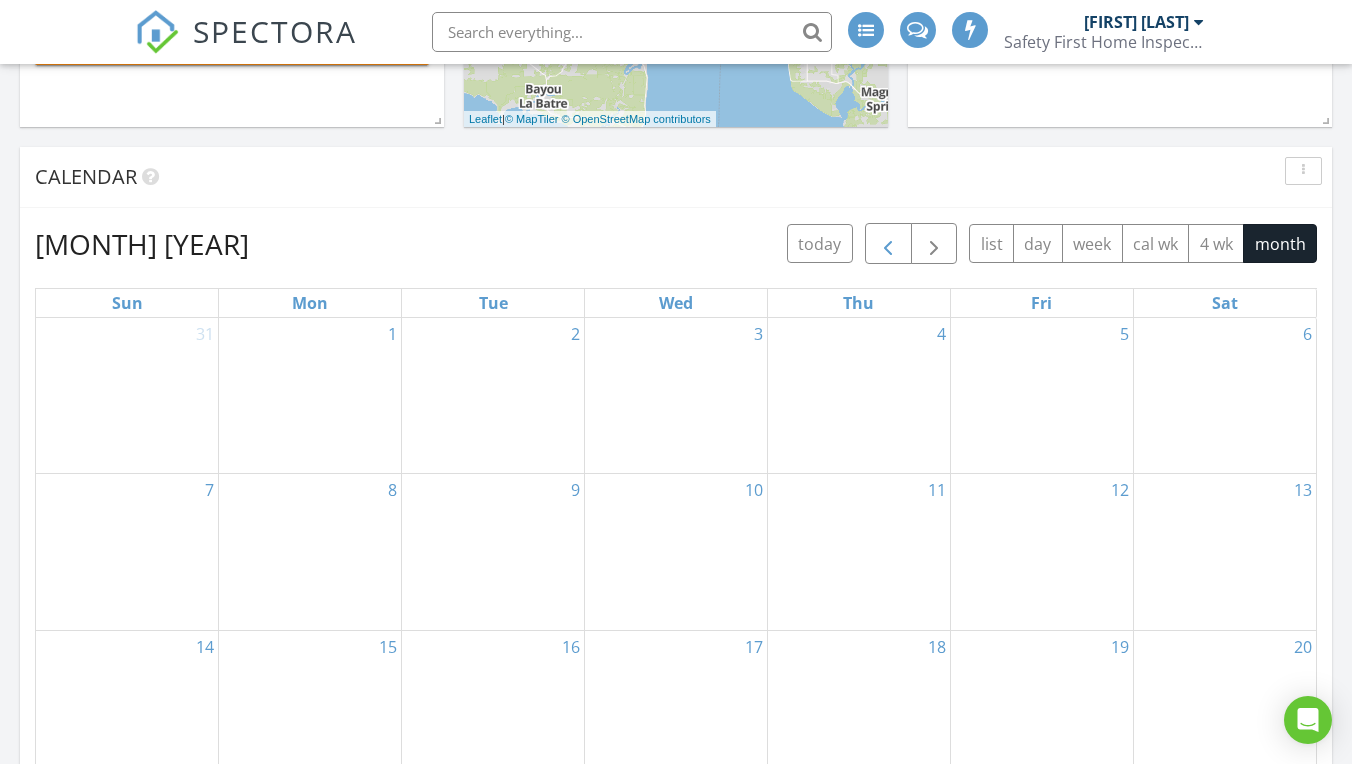 click at bounding box center (888, 244) 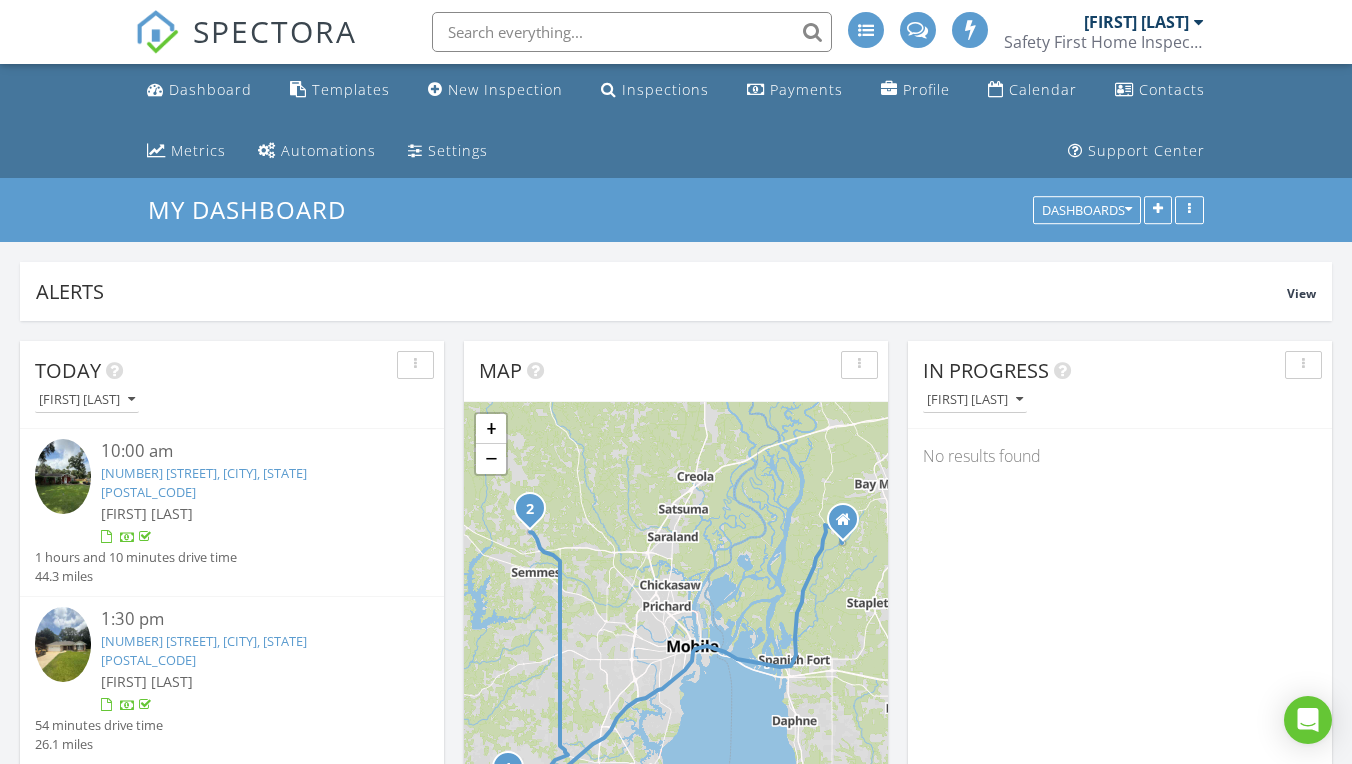 scroll, scrollTop: 0, scrollLeft: 0, axis: both 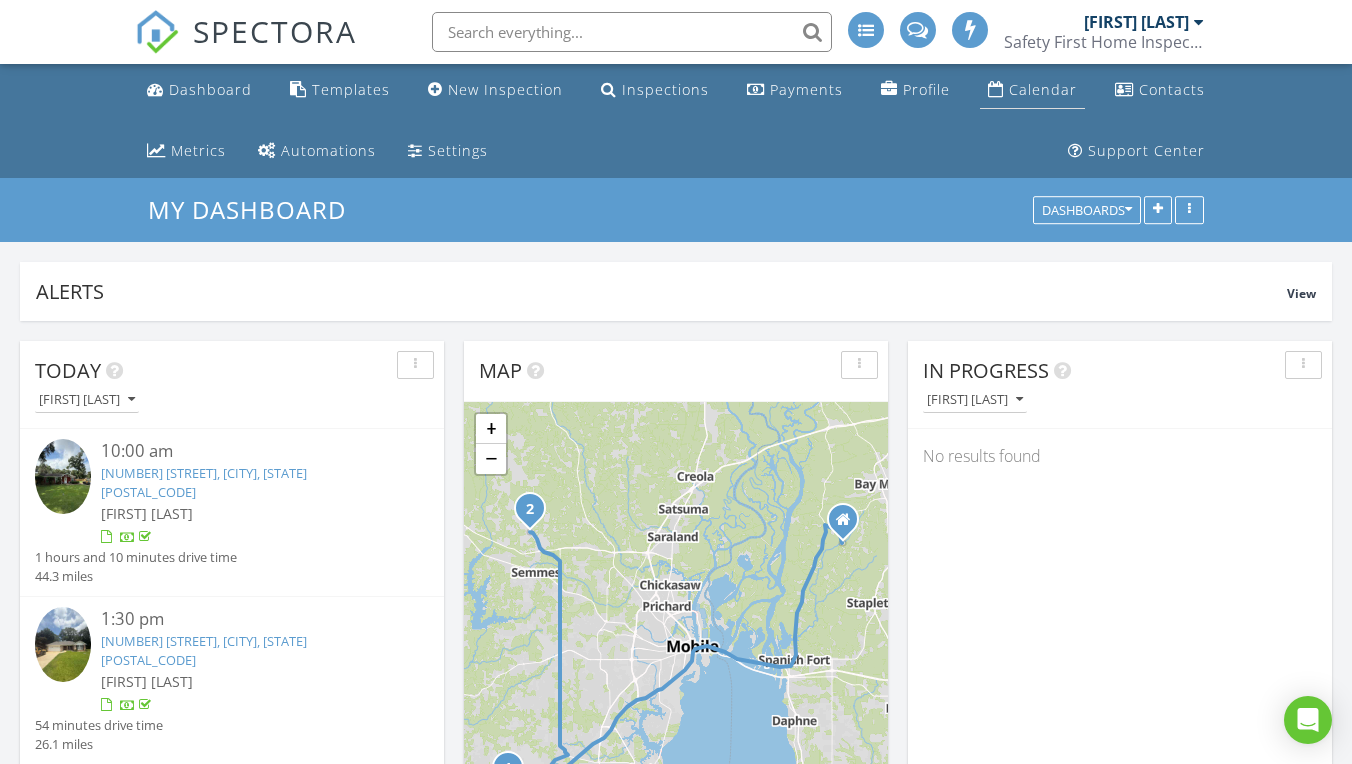 click on "Calendar" at bounding box center (1043, 89) 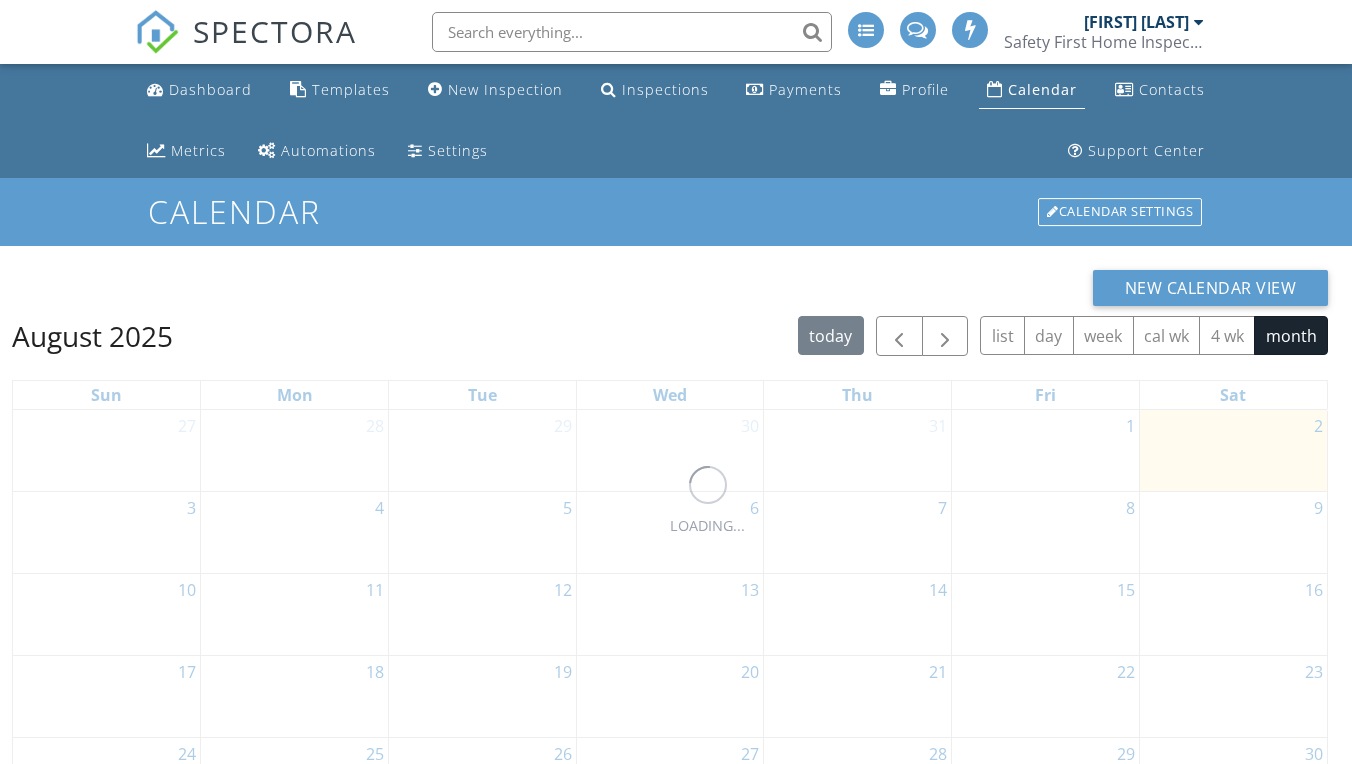 scroll, scrollTop: 0, scrollLeft: 0, axis: both 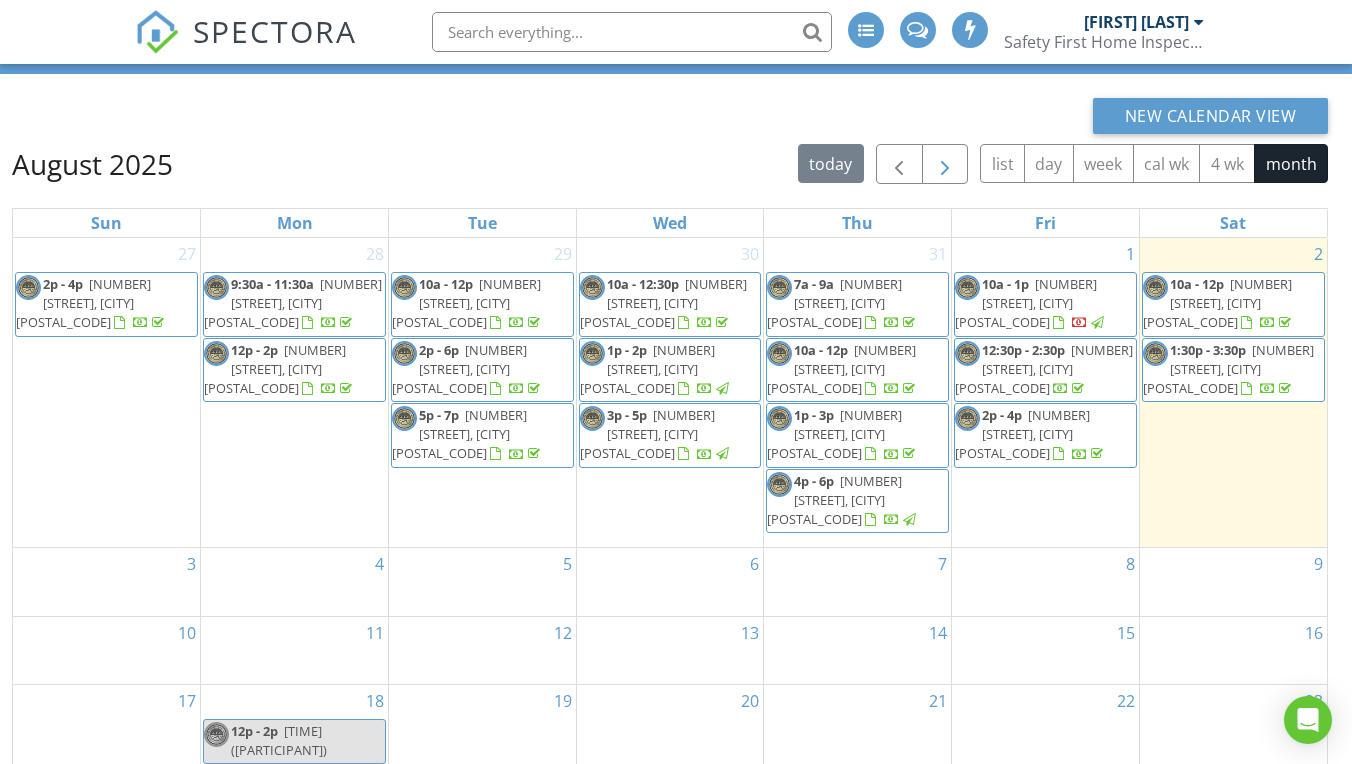 click at bounding box center [945, 165] 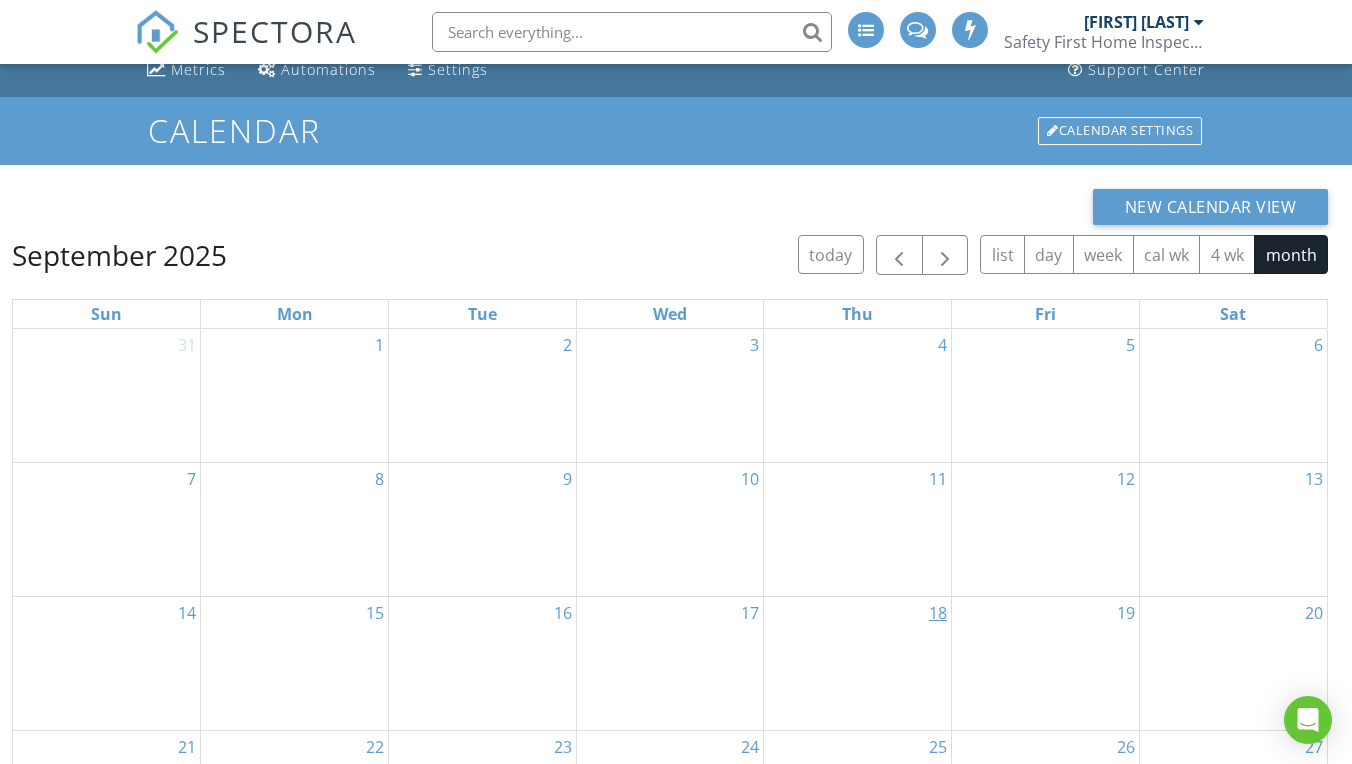 scroll, scrollTop: 58, scrollLeft: 0, axis: vertical 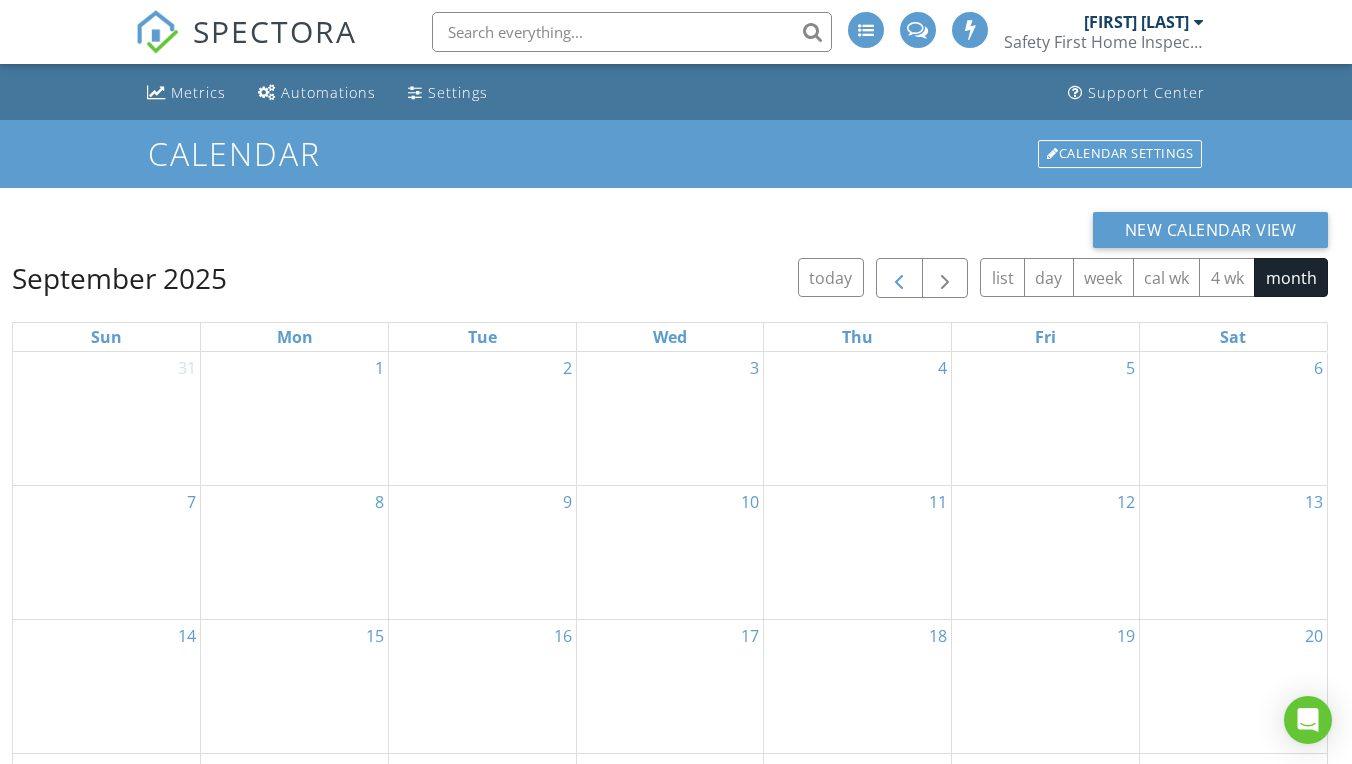 click at bounding box center (899, 279) 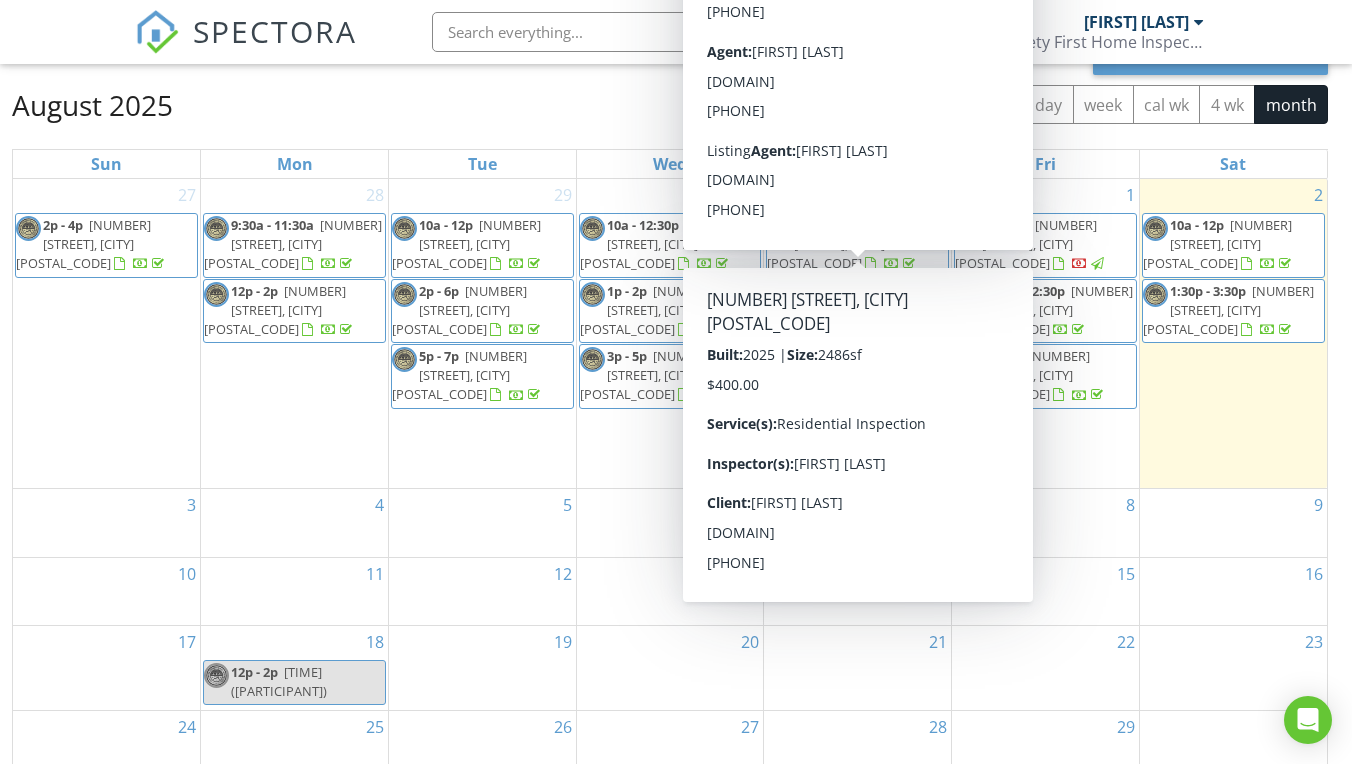 scroll, scrollTop: 146, scrollLeft: 0, axis: vertical 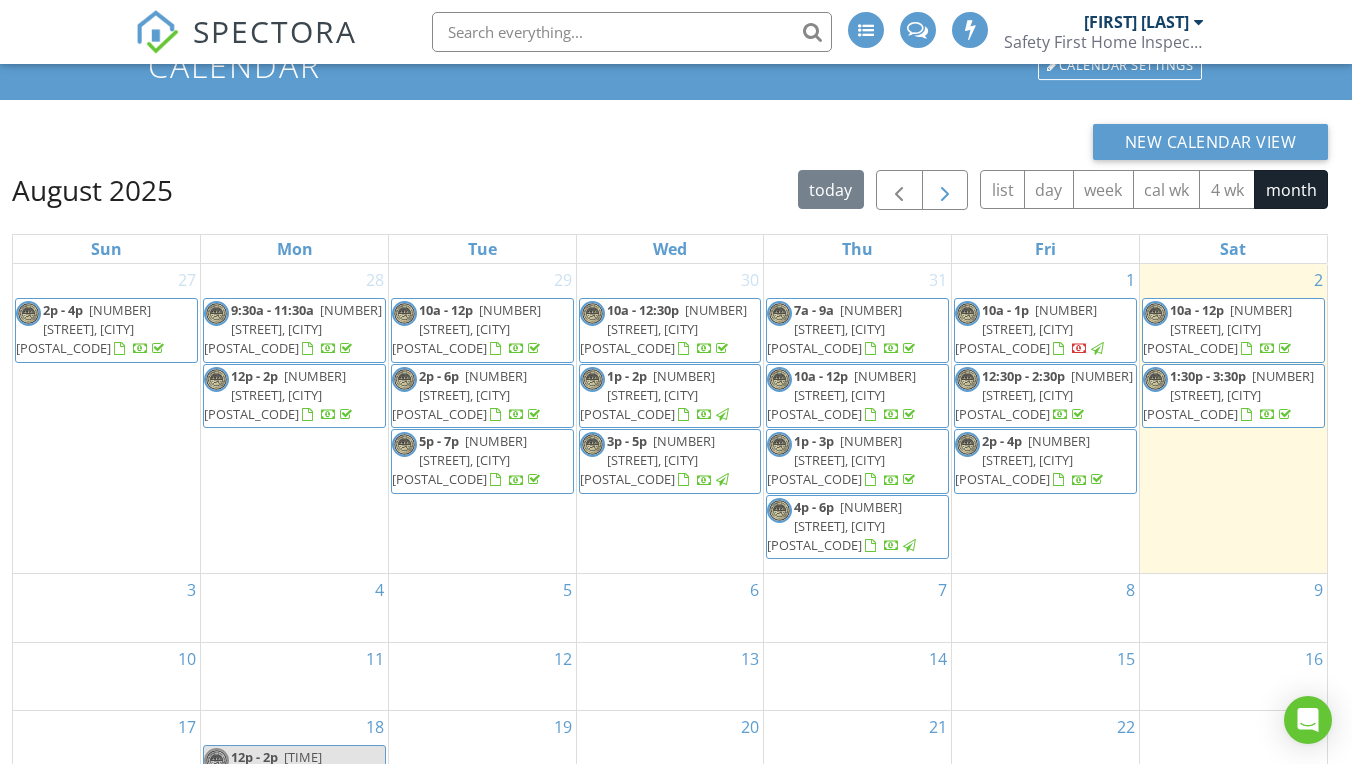 click at bounding box center (945, 191) 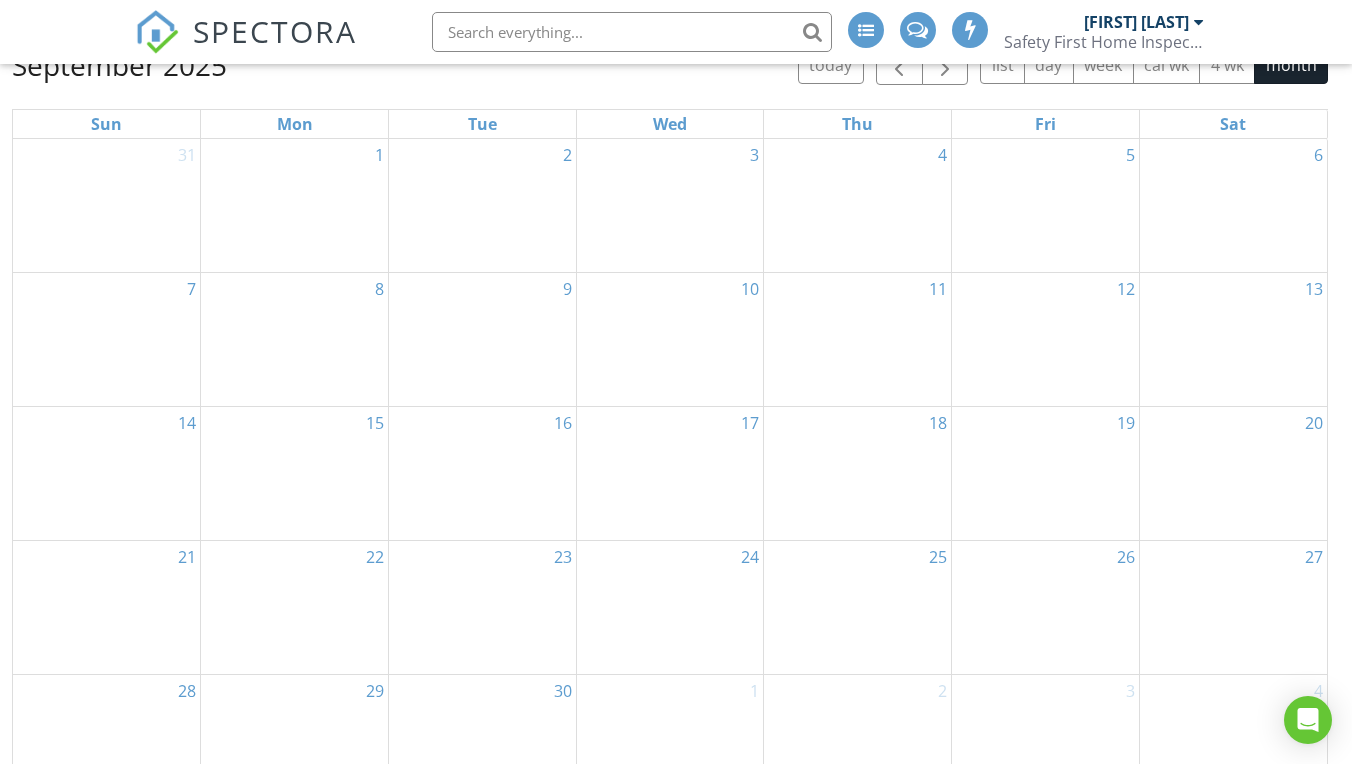 scroll, scrollTop: 265, scrollLeft: 0, axis: vertical 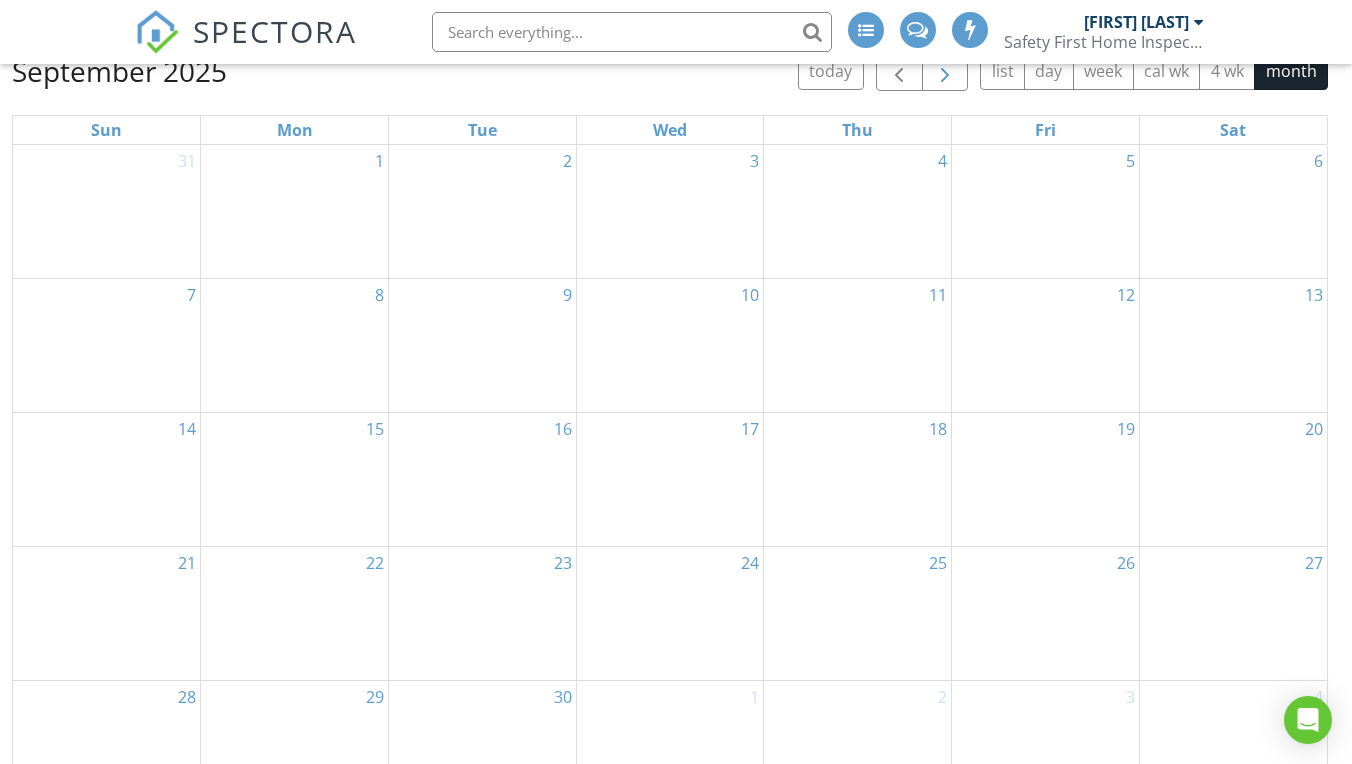 click at bounding box center (945, 72) 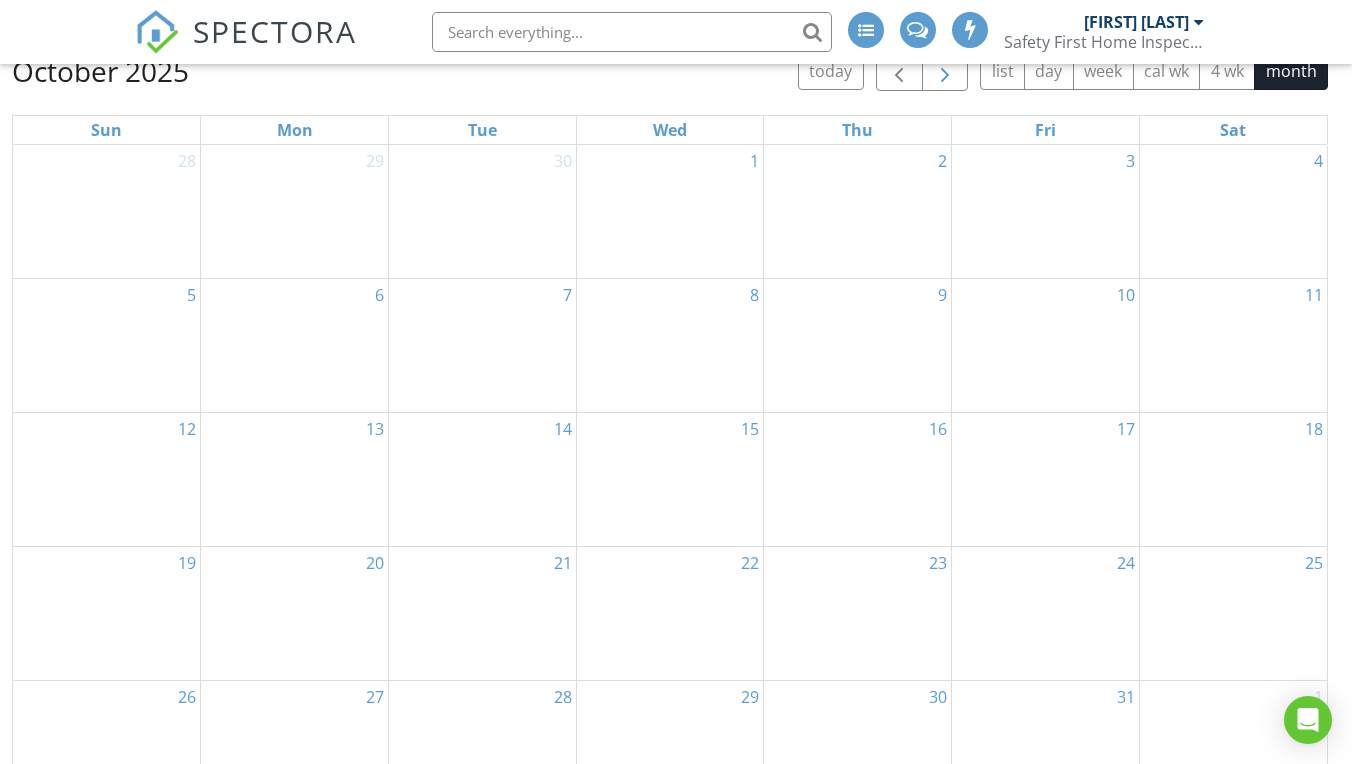 click at bounding box center [945, 72] 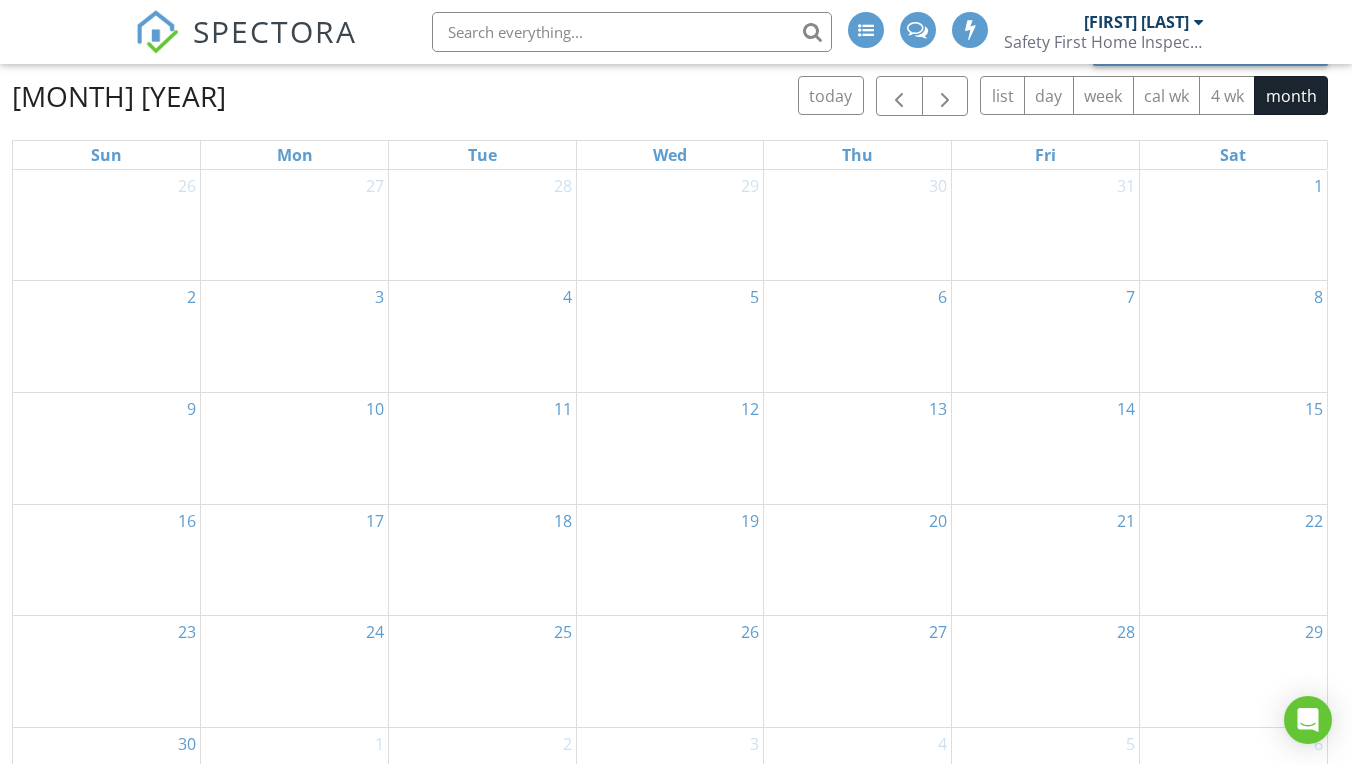 scroll, scrollTop: 239, scrollLeft: 0, axis: vertical 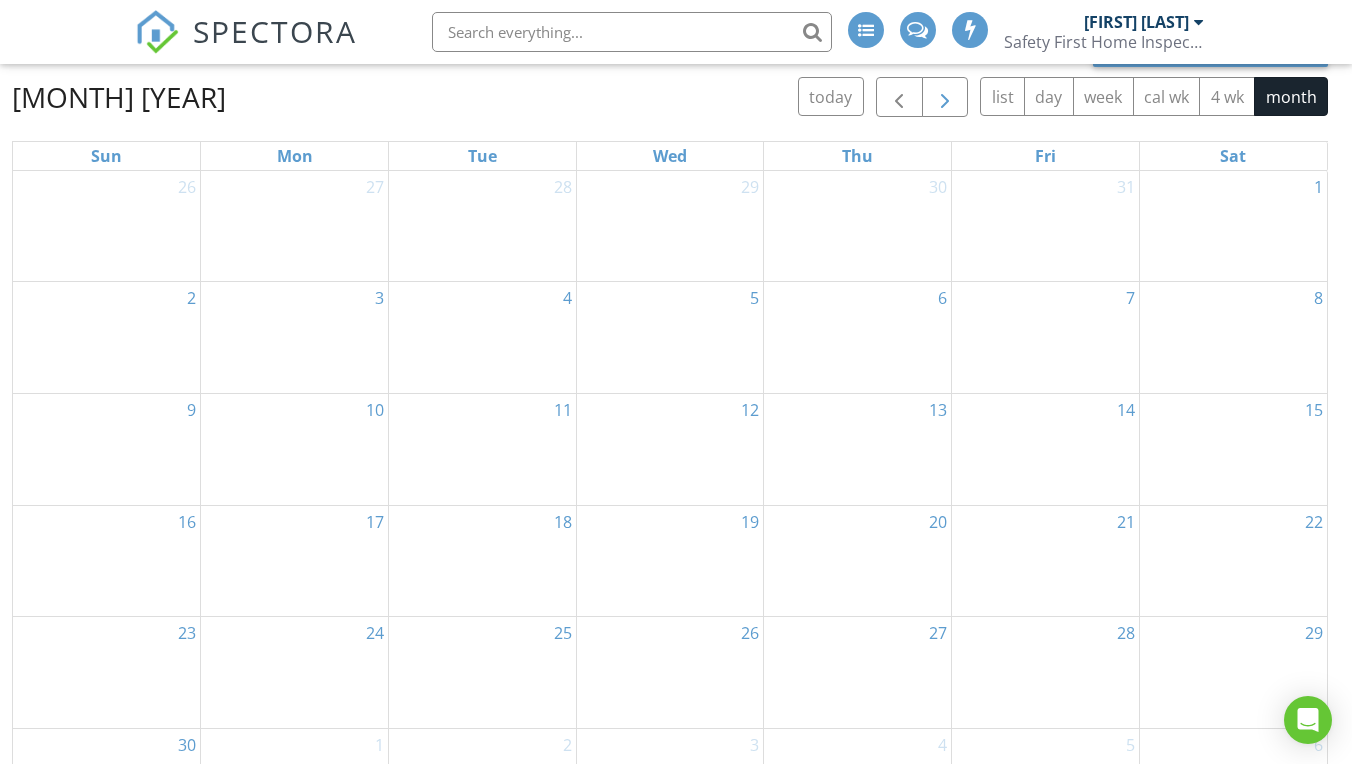 click at bounding box center (945, 98) 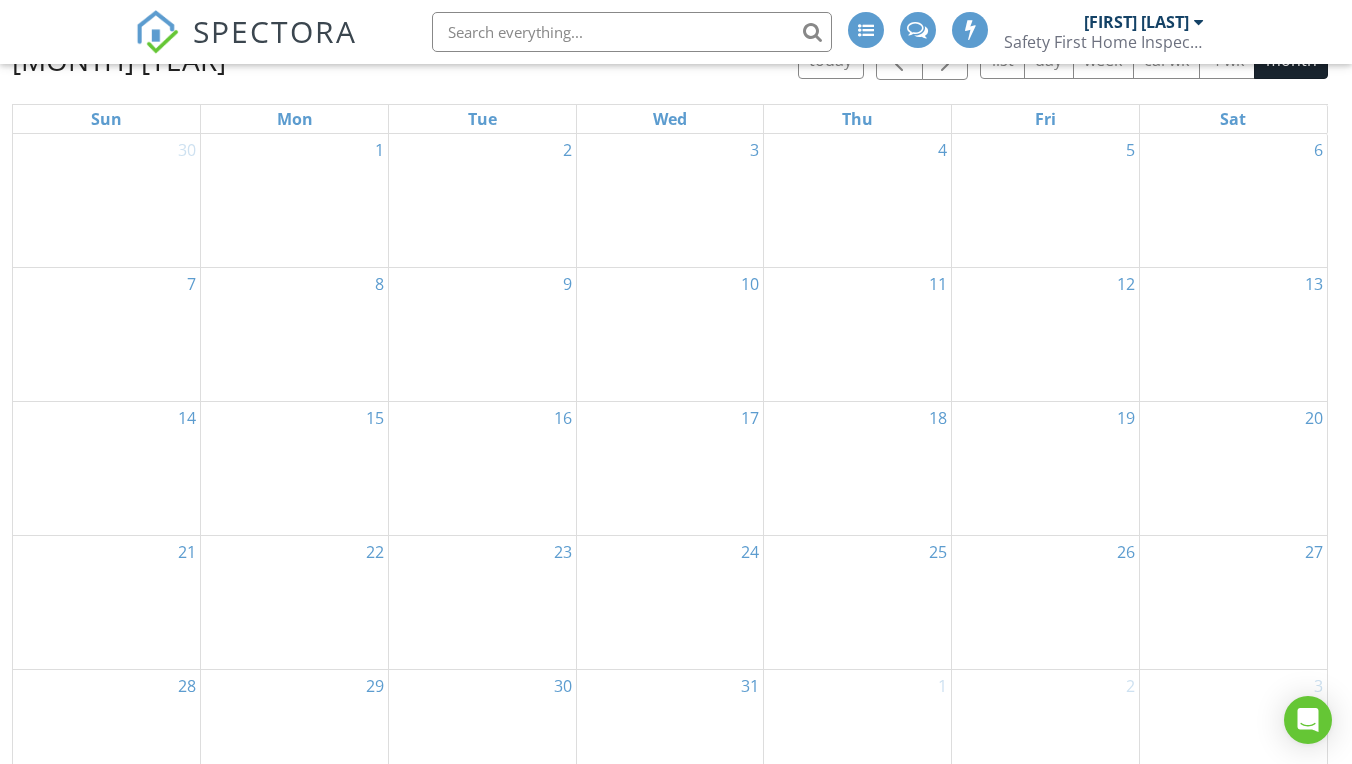 scroll, scrollTop: 255, scrollLeft: 0, axis: vertical 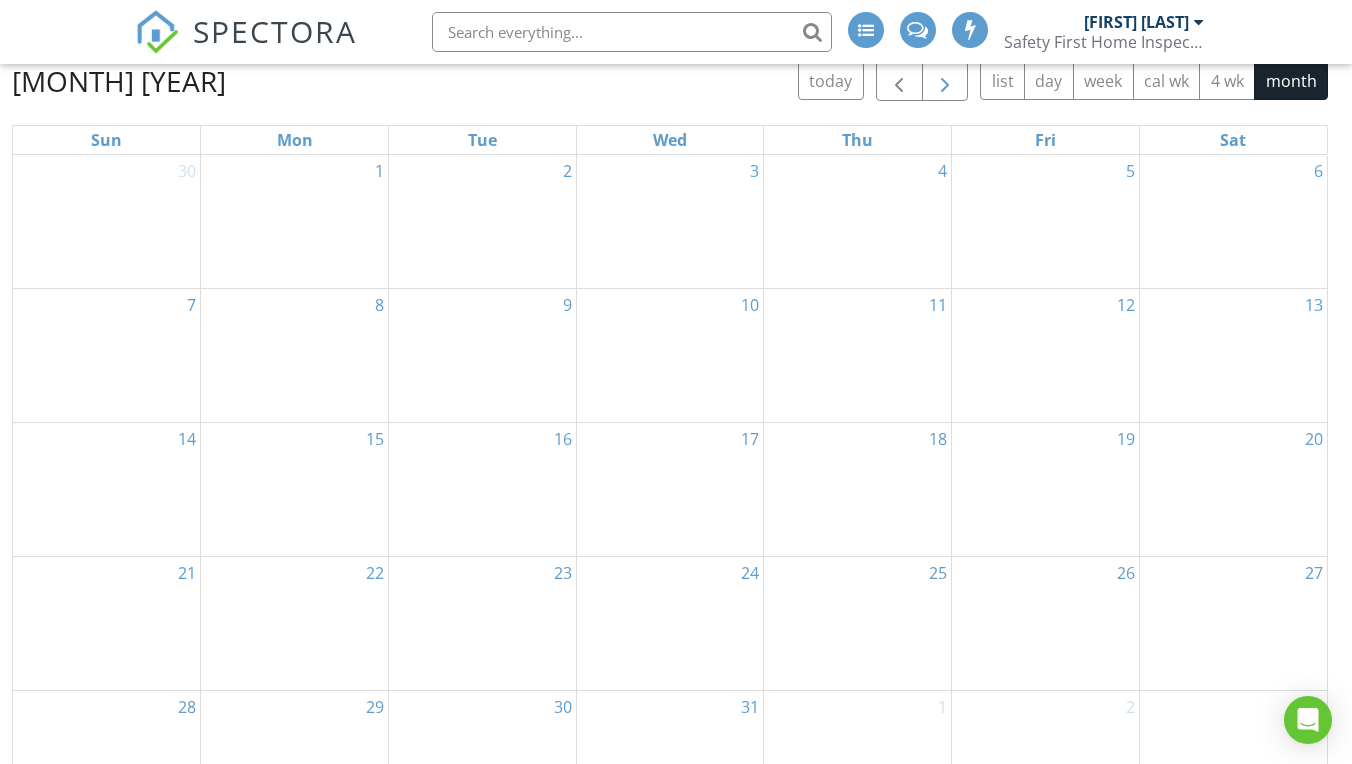 click at bounding box center [945, 82] 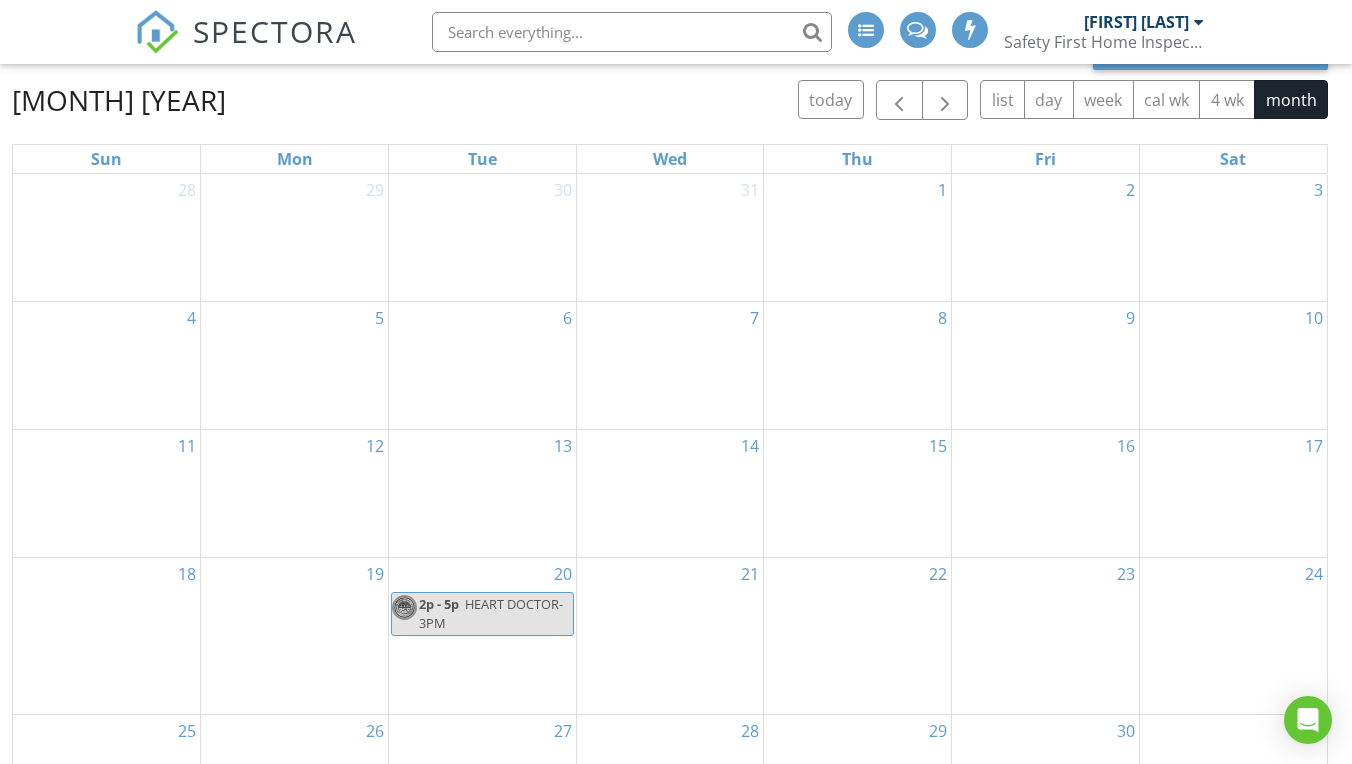 scroll, scrollTop: 236, scrollLeft: 0, axis: vertical 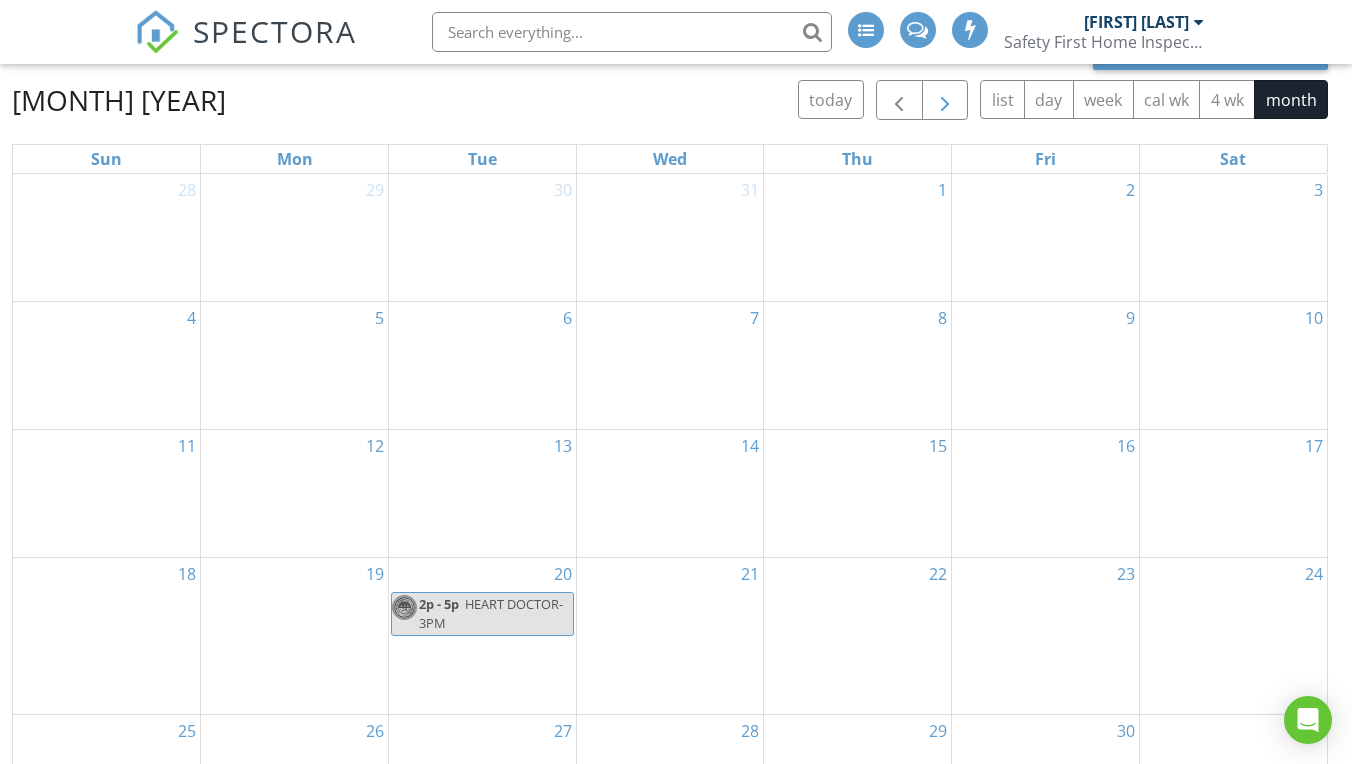 click at bounding box center (945, 101) 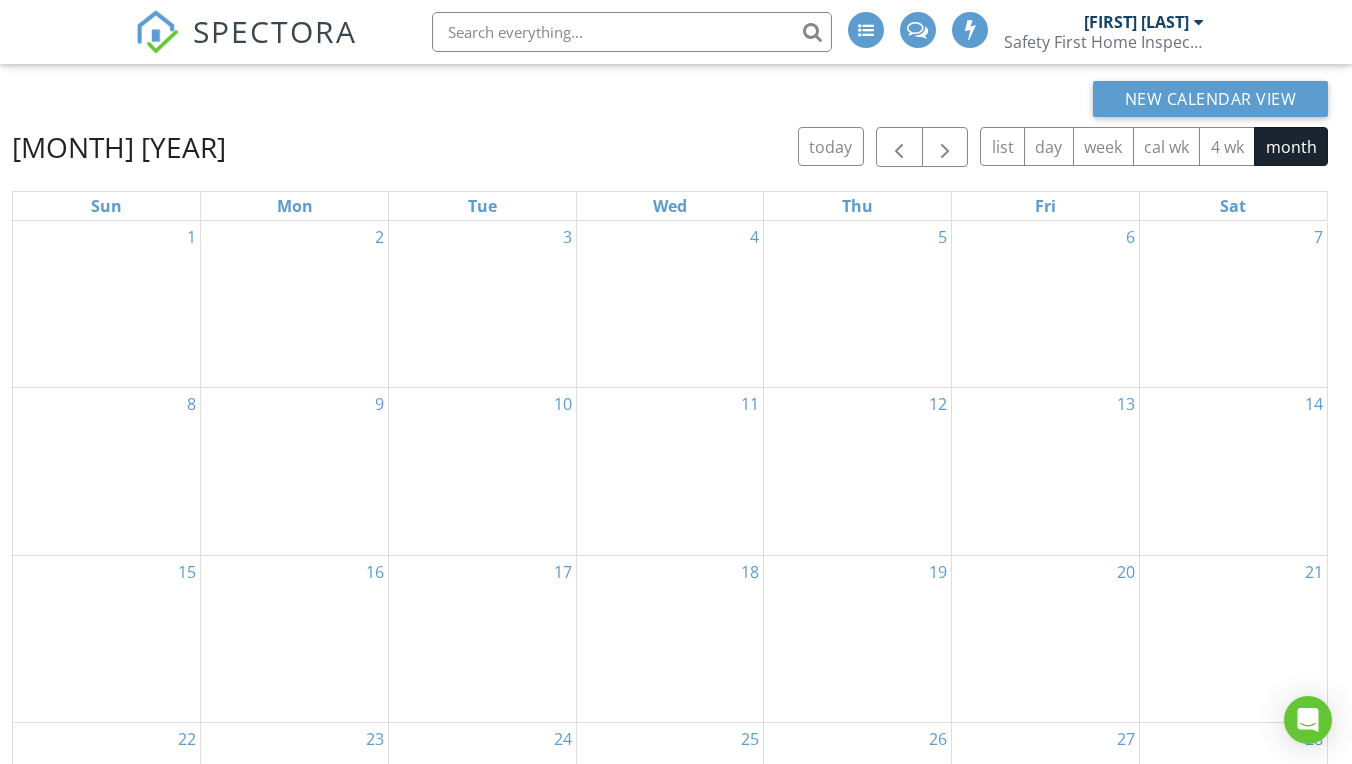 scroll, scrollTop: 174, scrollLeft: 0, axis: vertical 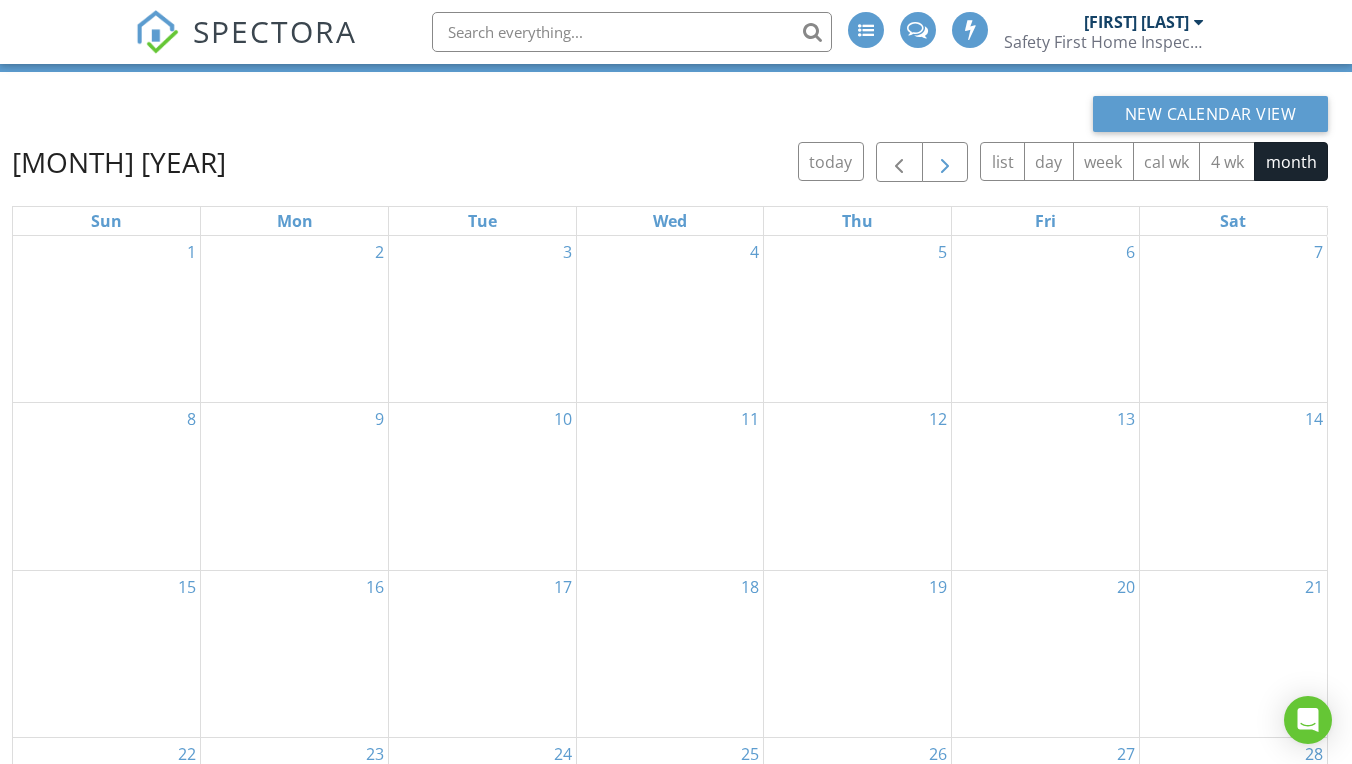 click at bounding box center [945, 163] 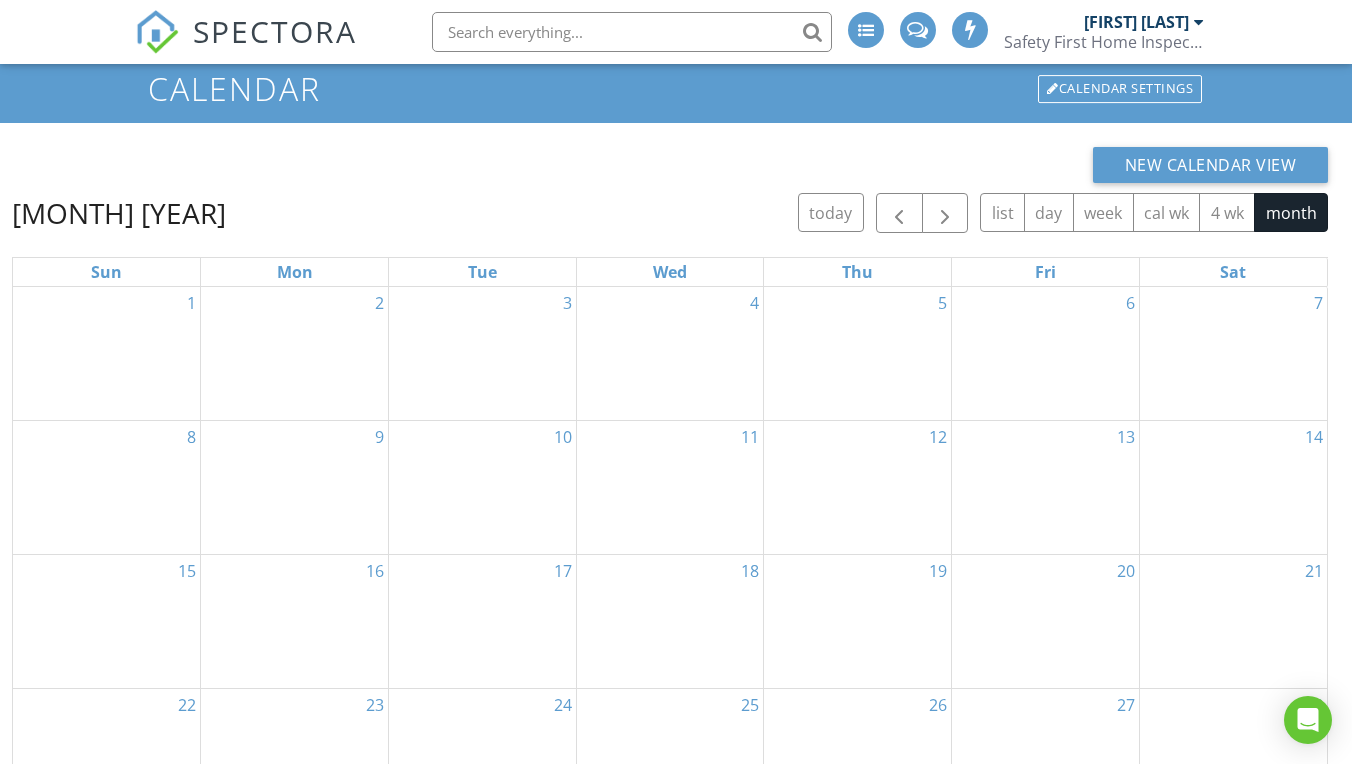 scroll, scrollTop: 121, scrollLeft: 0, axis: vertical 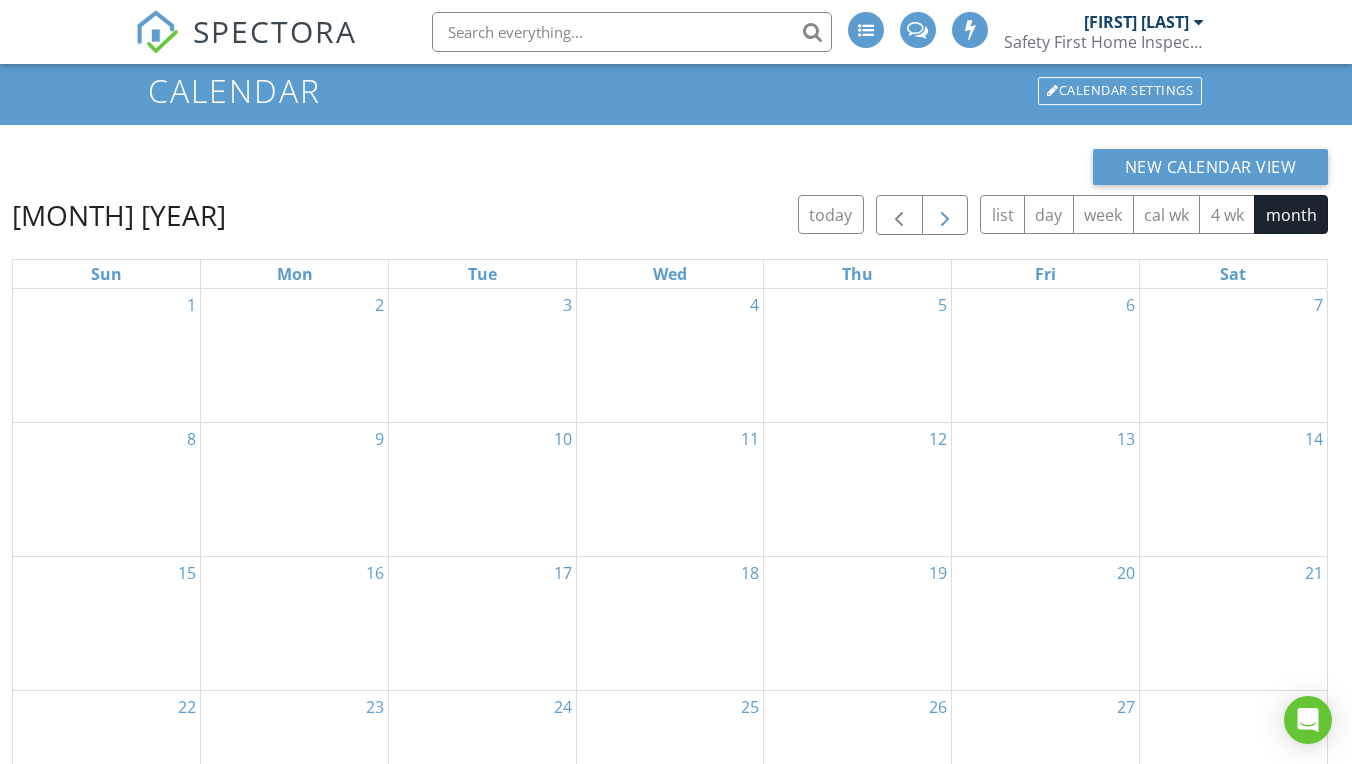 click at bounding box center (945, 215) 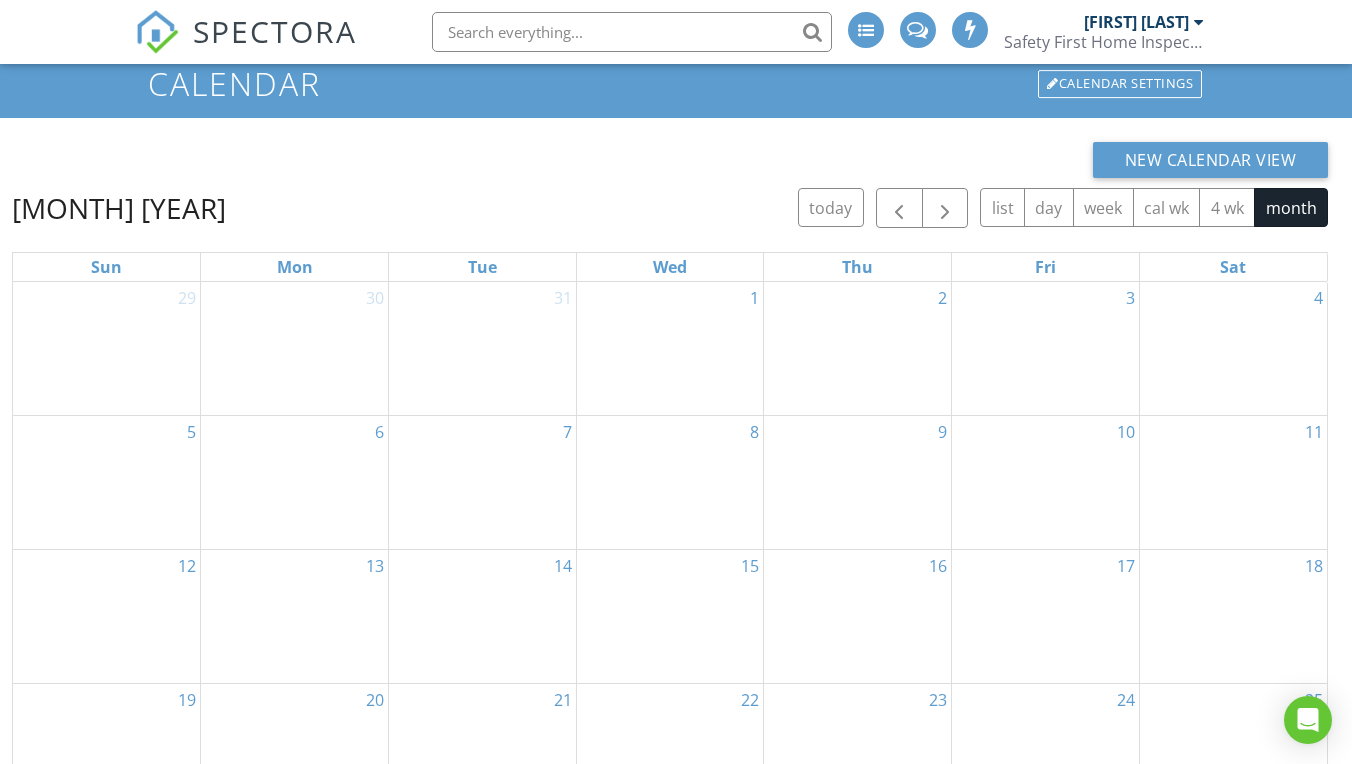 scroll, scrollTop: 63, scrollLeft: 0, axis: vertical 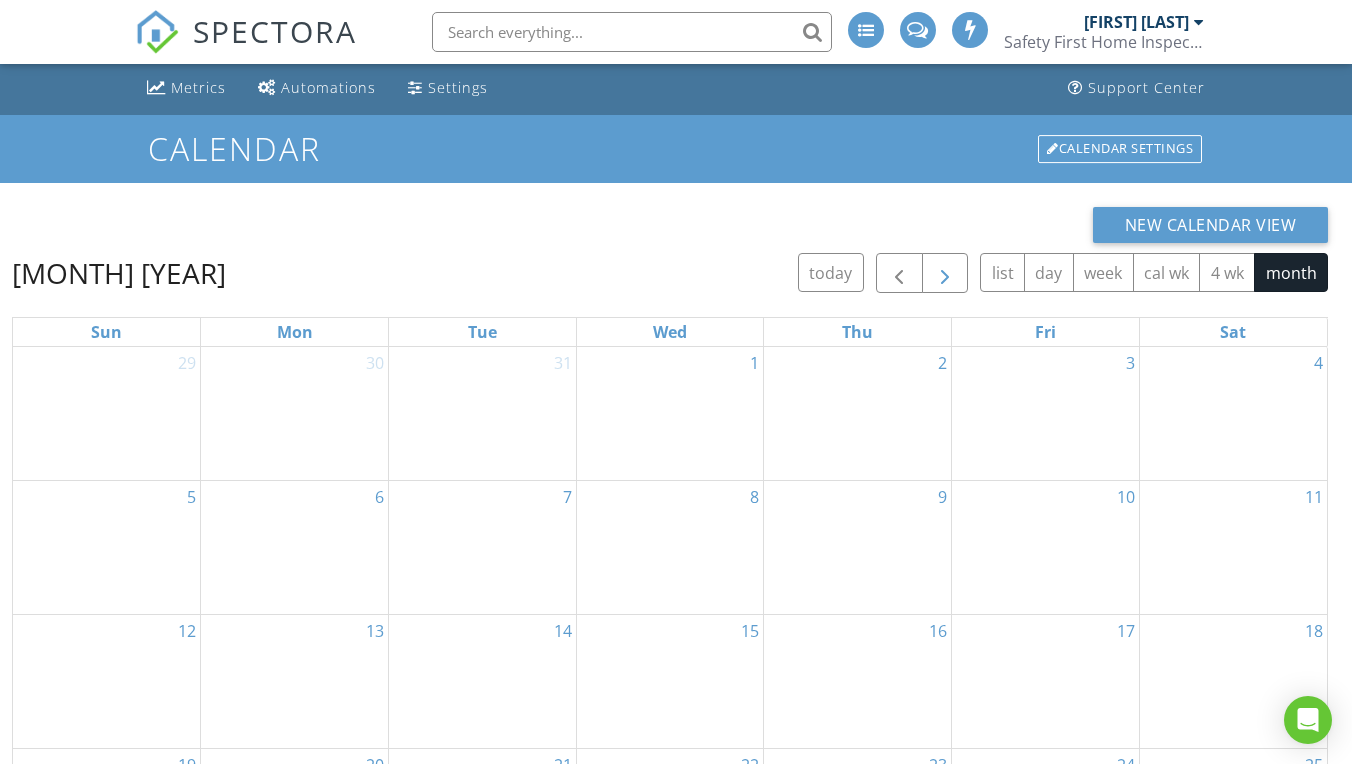 click at bounding box center [945, 273] 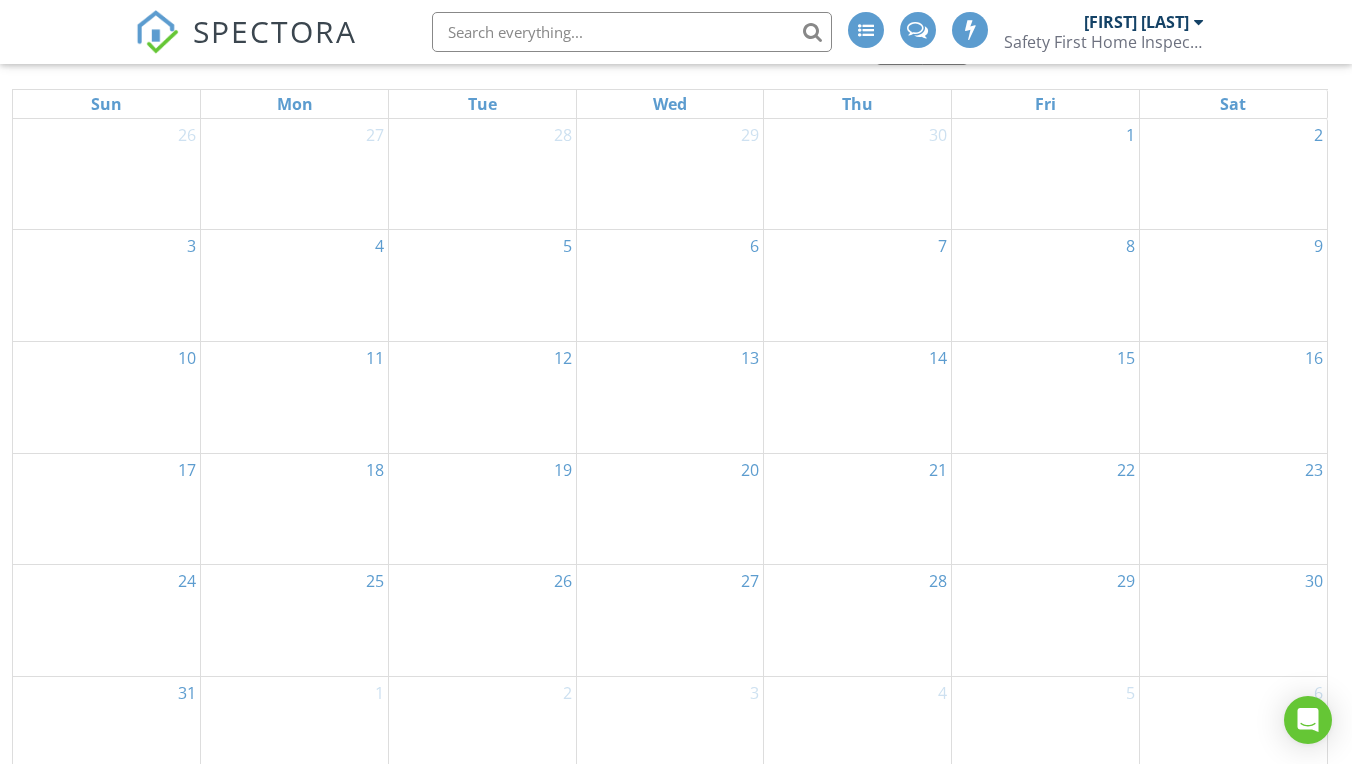 scroll, scrollTop: 291, scrollLeft: 0, axis: vertical 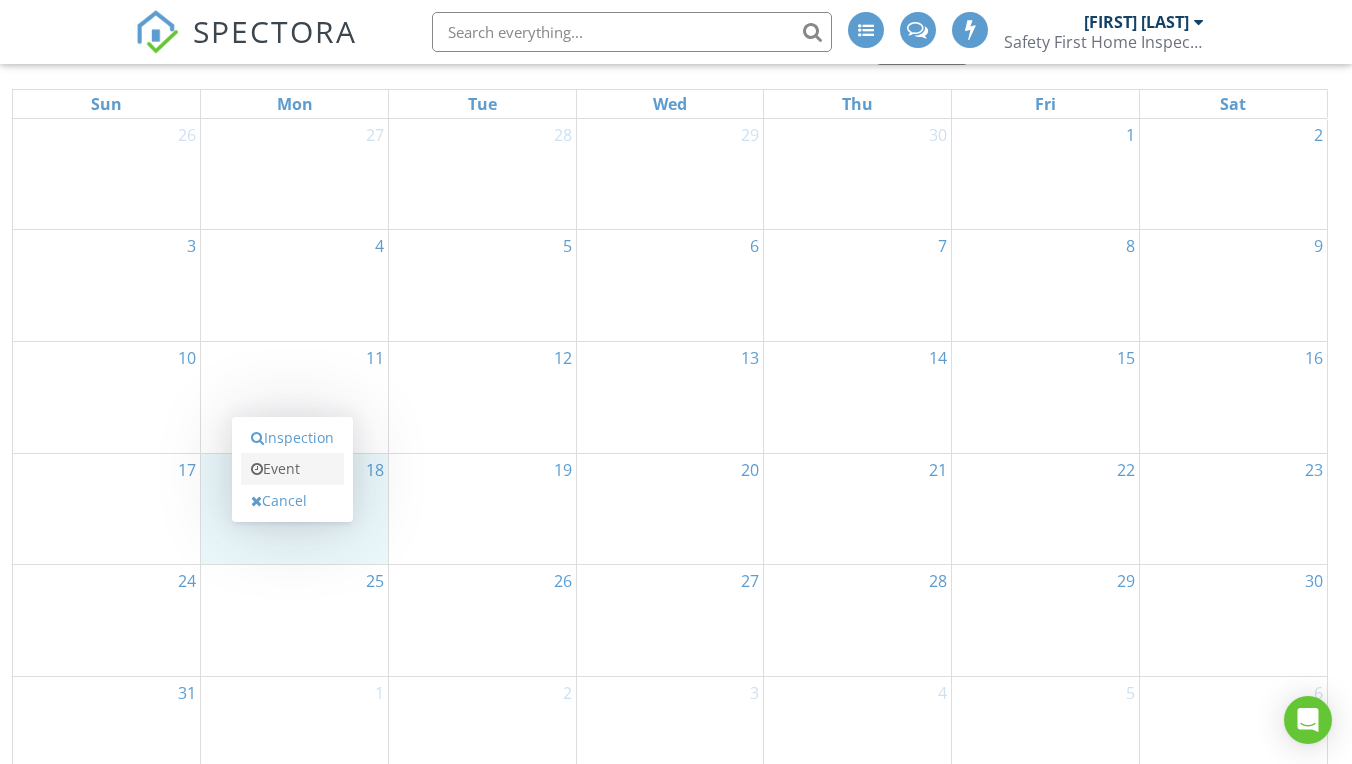 click on "Event" at bounding box center (292, 469) 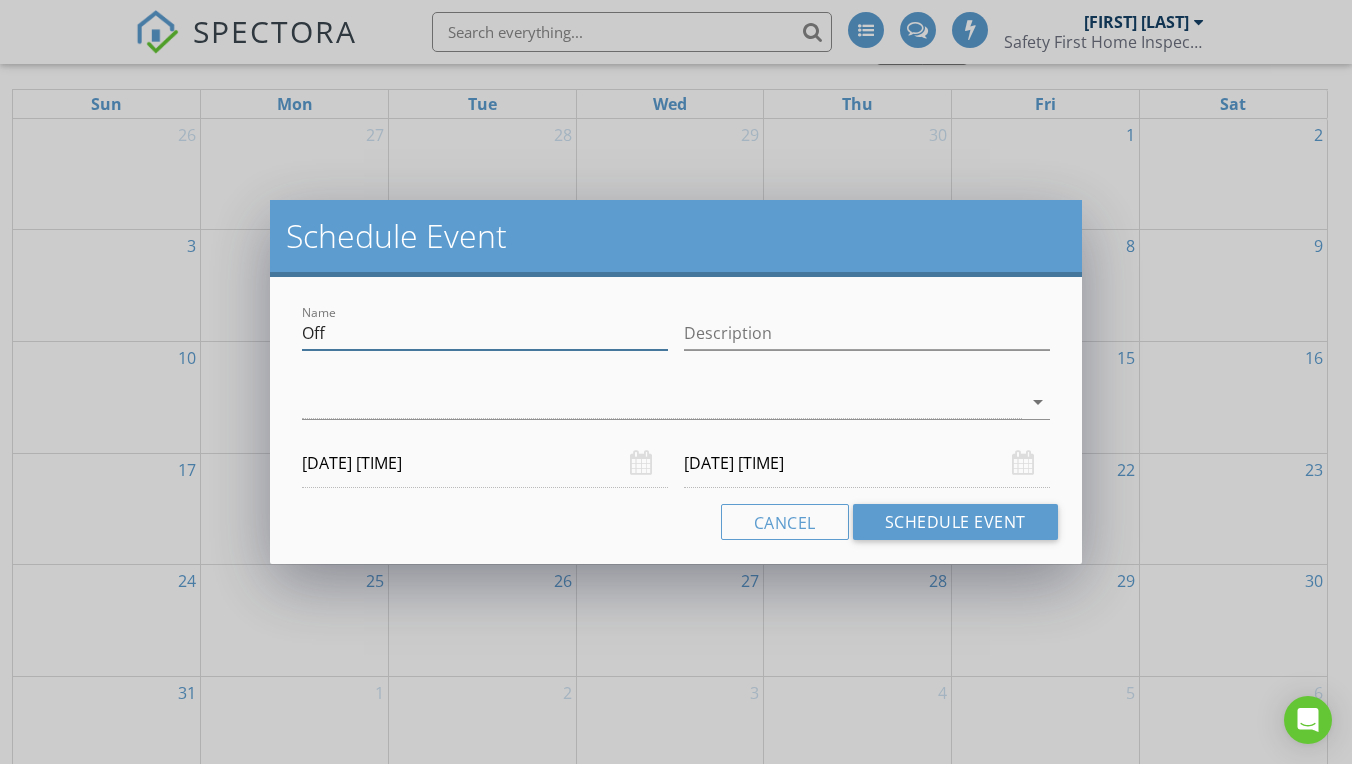 click on "Off" at bounding box center [485, 333] 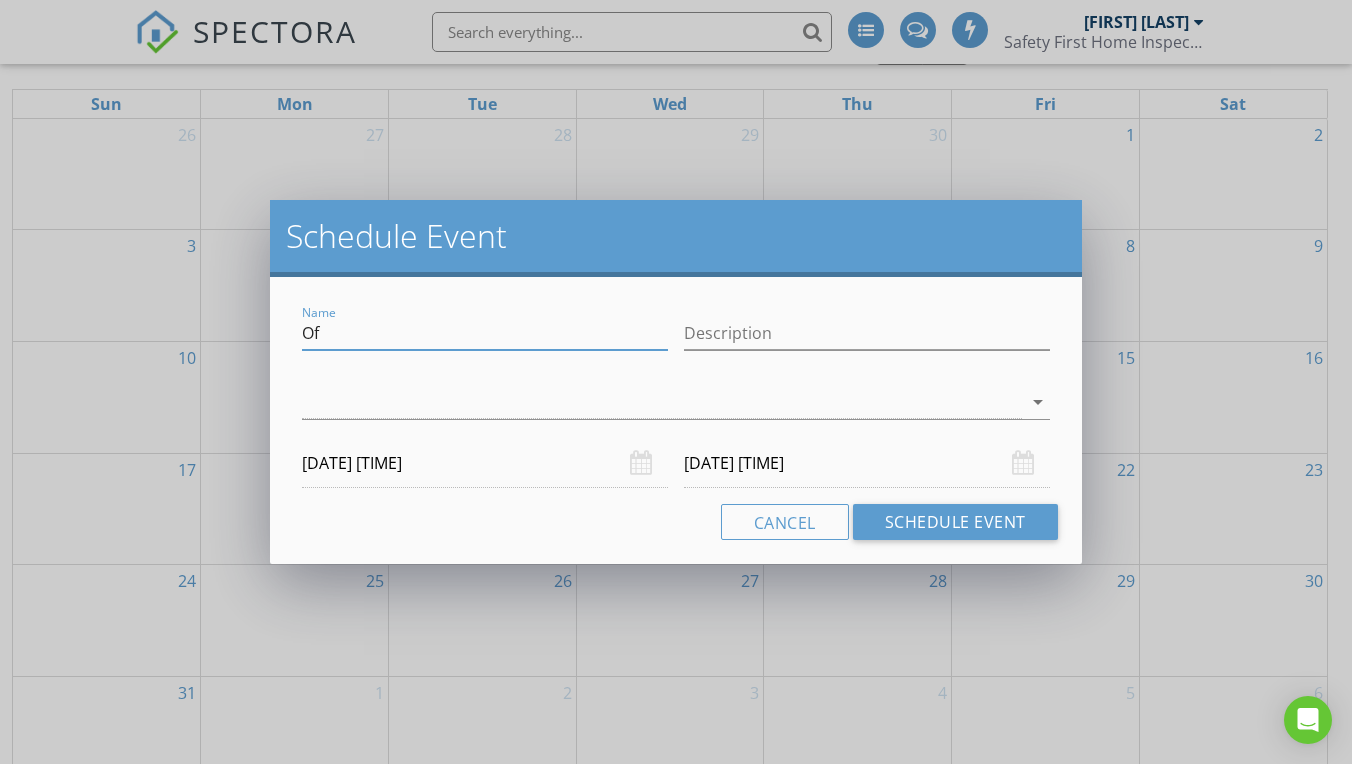type on "O" 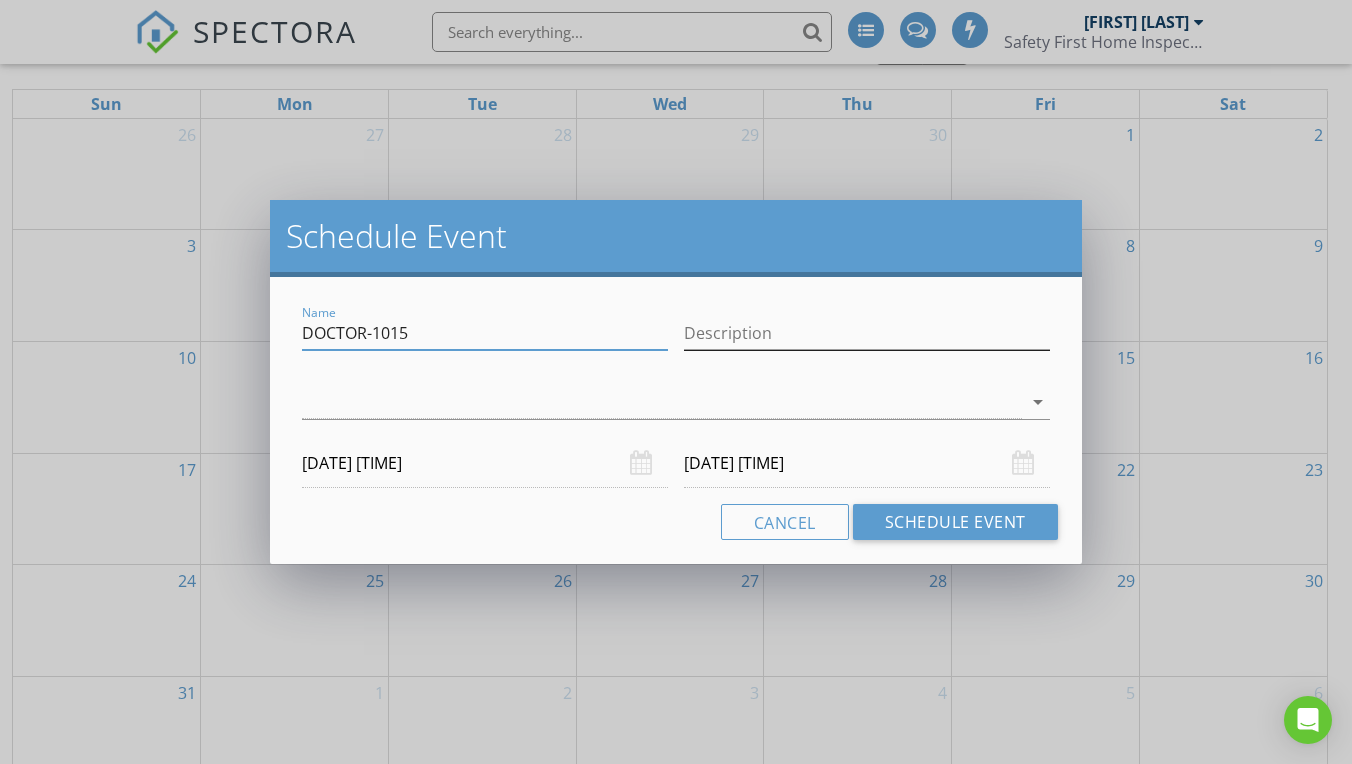 type on "DOCTOR-1015" 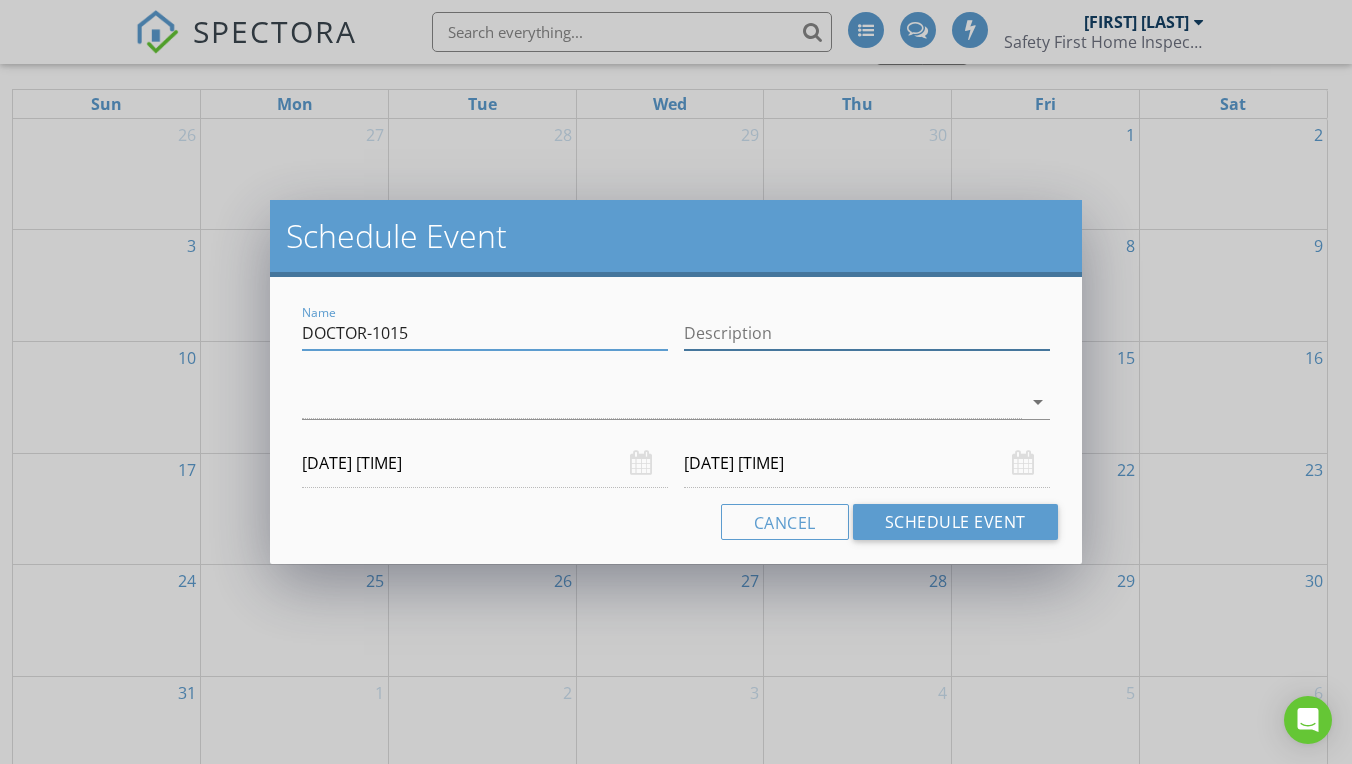 click on "Description" at bounding box center [867, 333] 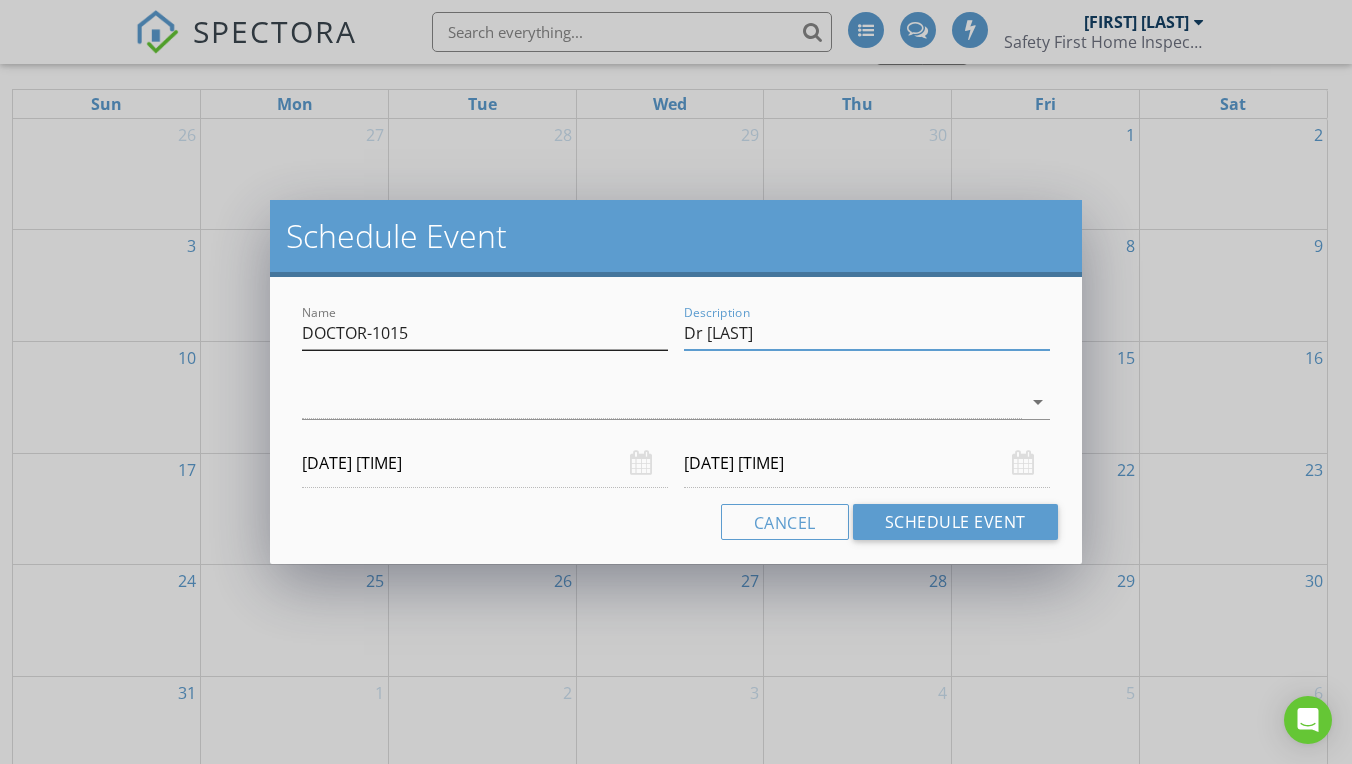 type on "Dr [LAST]" 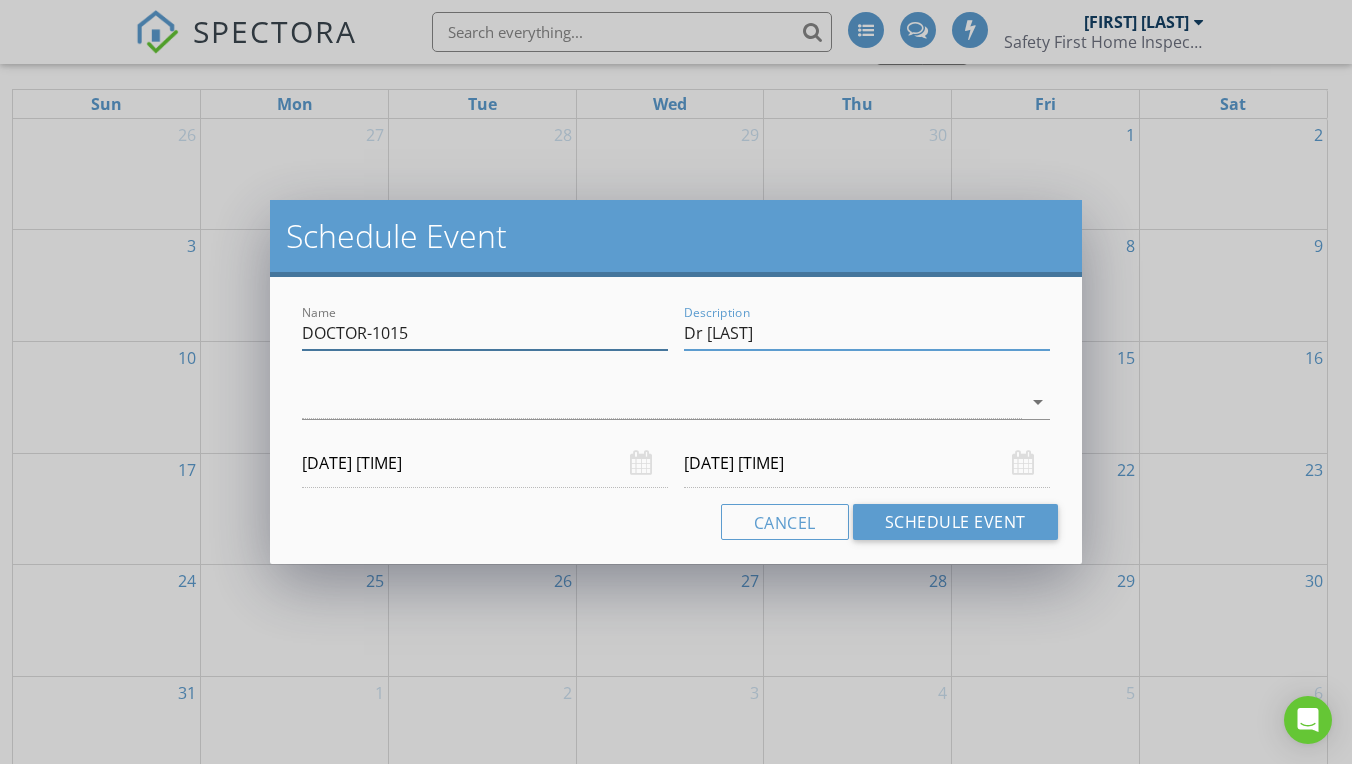click on "DOCTOR-1015" at bounding box center (485, 333) 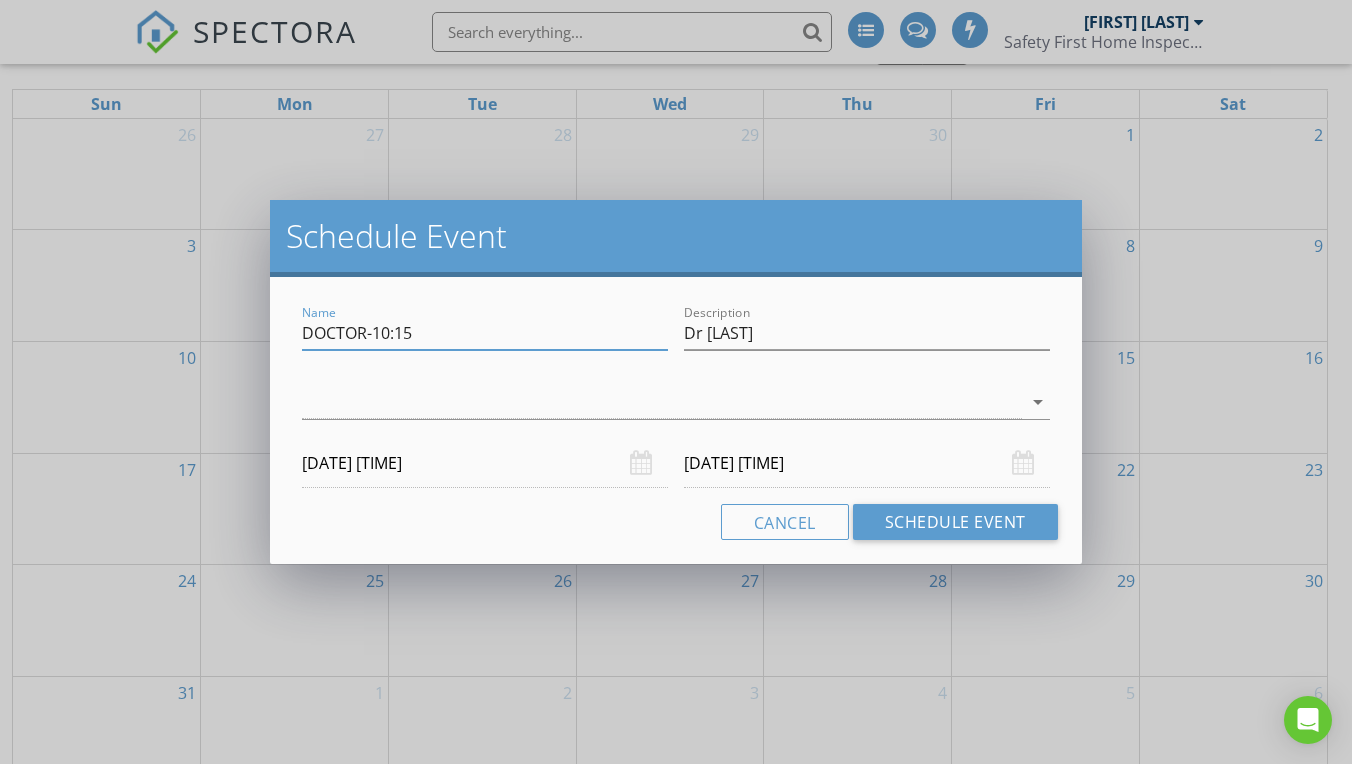 click on "DOCTOR-10:15" at bounding box center (485, 333) 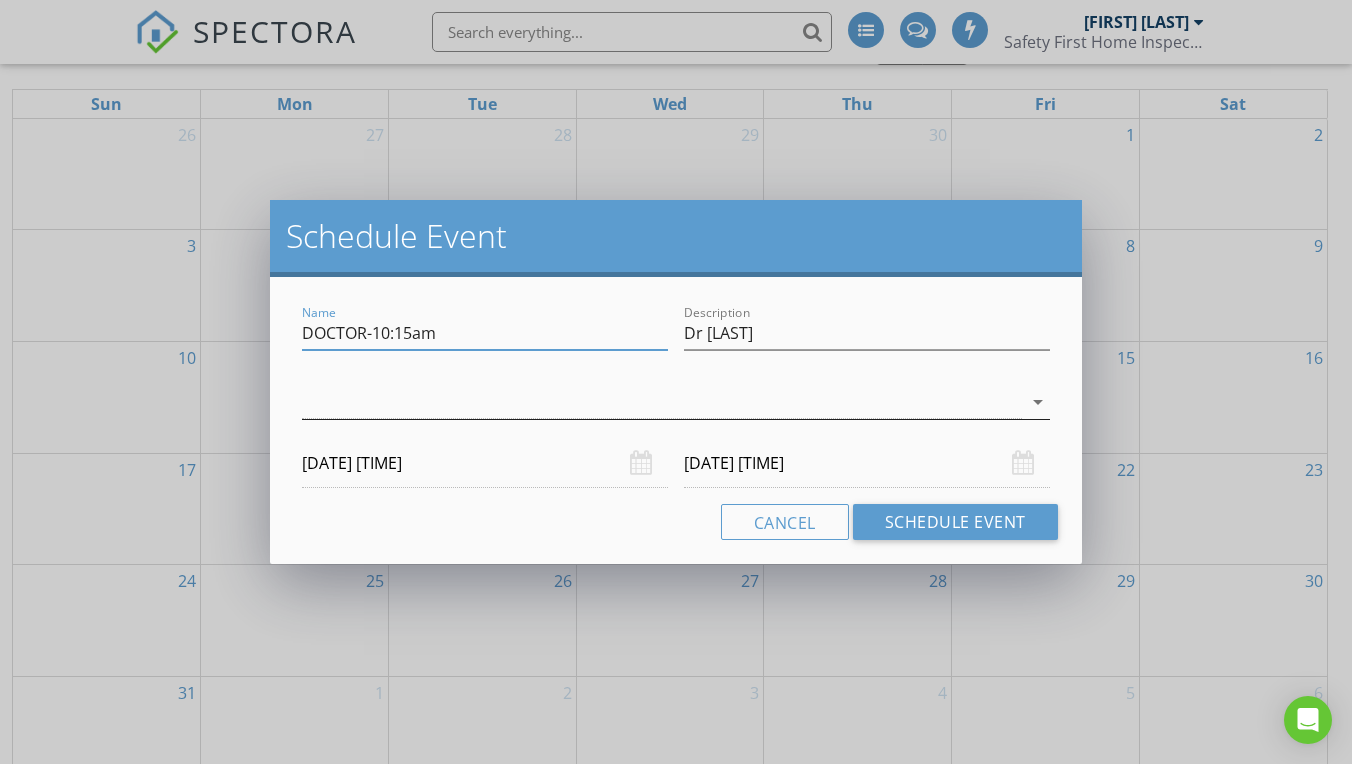 type on "DOCTOR-10:15am" 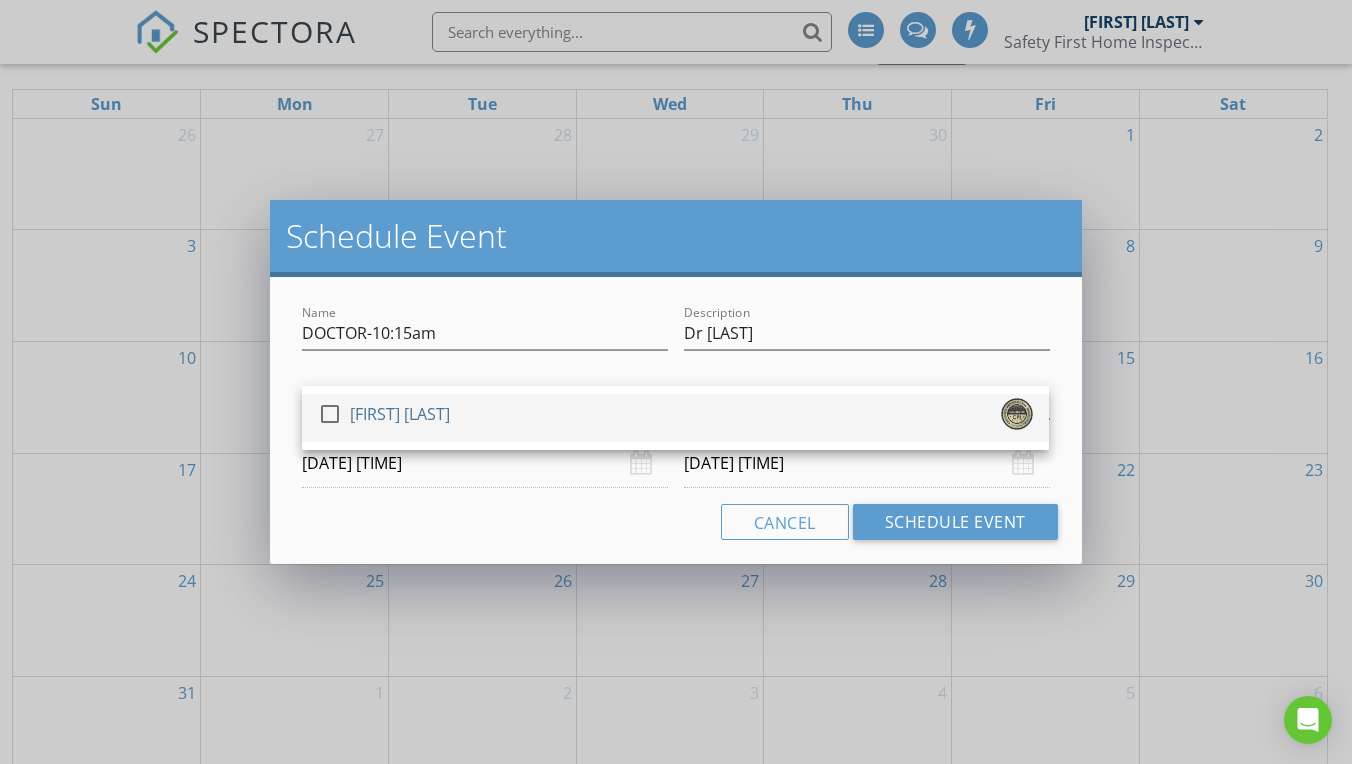 click on "[FIRST] [LAST]" at bounding box center [675, 418] 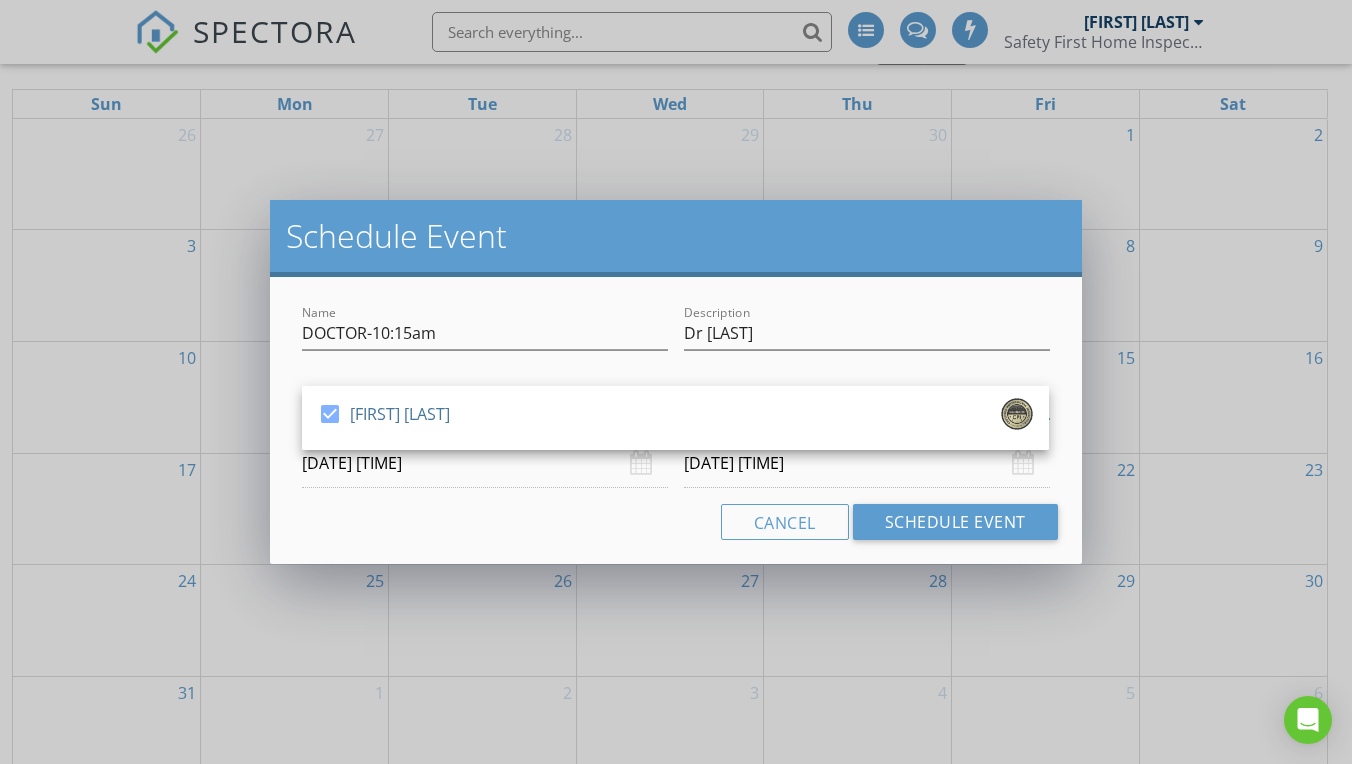 click on "[DATE] [TIME]" at bounding box center (485, 463) 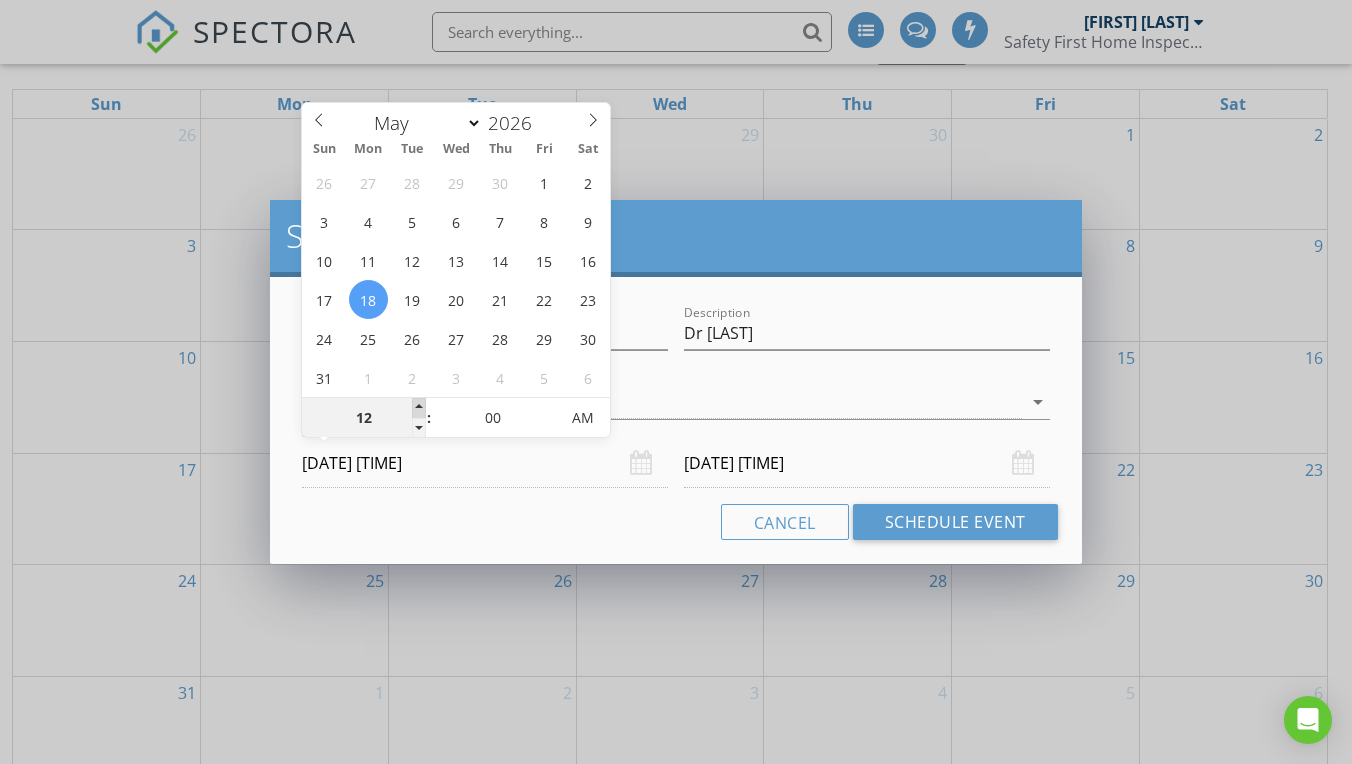 type on "01" 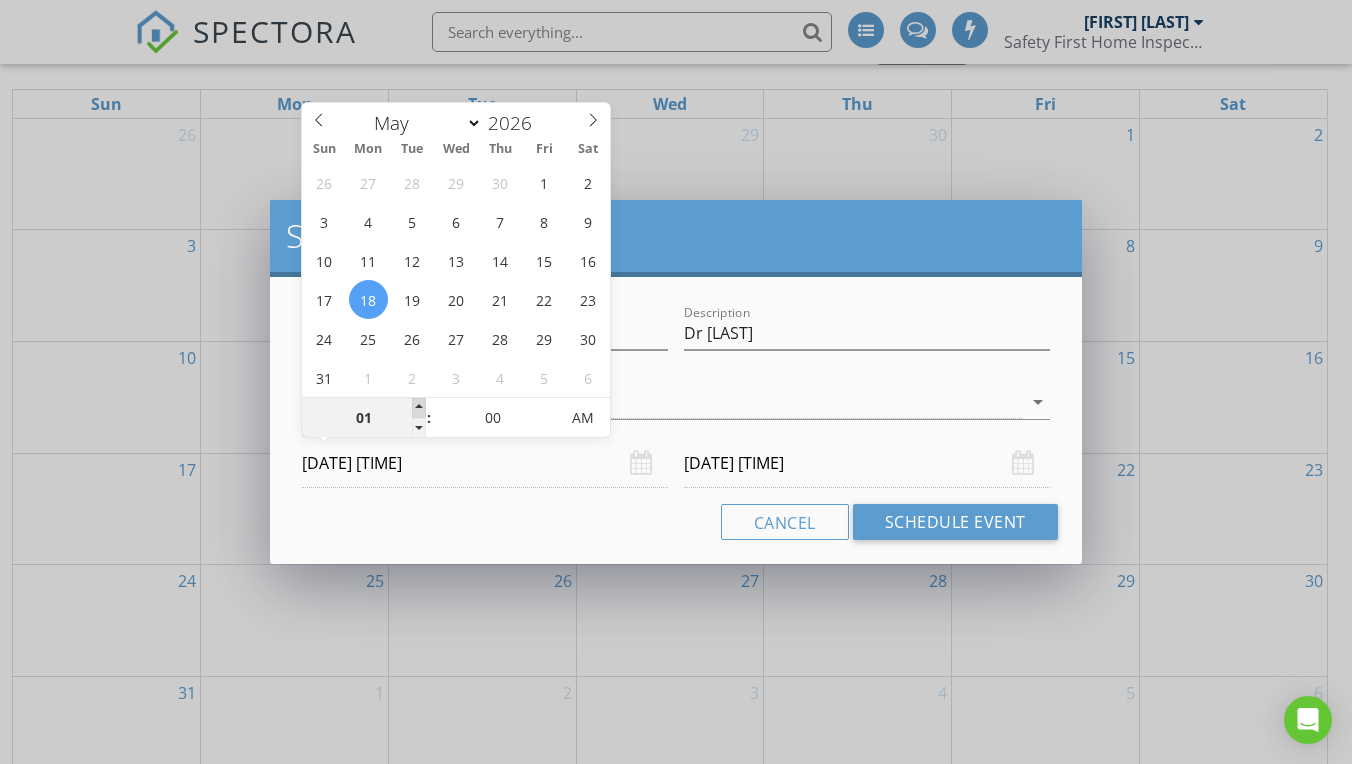 click at bounding box center [419, 408] 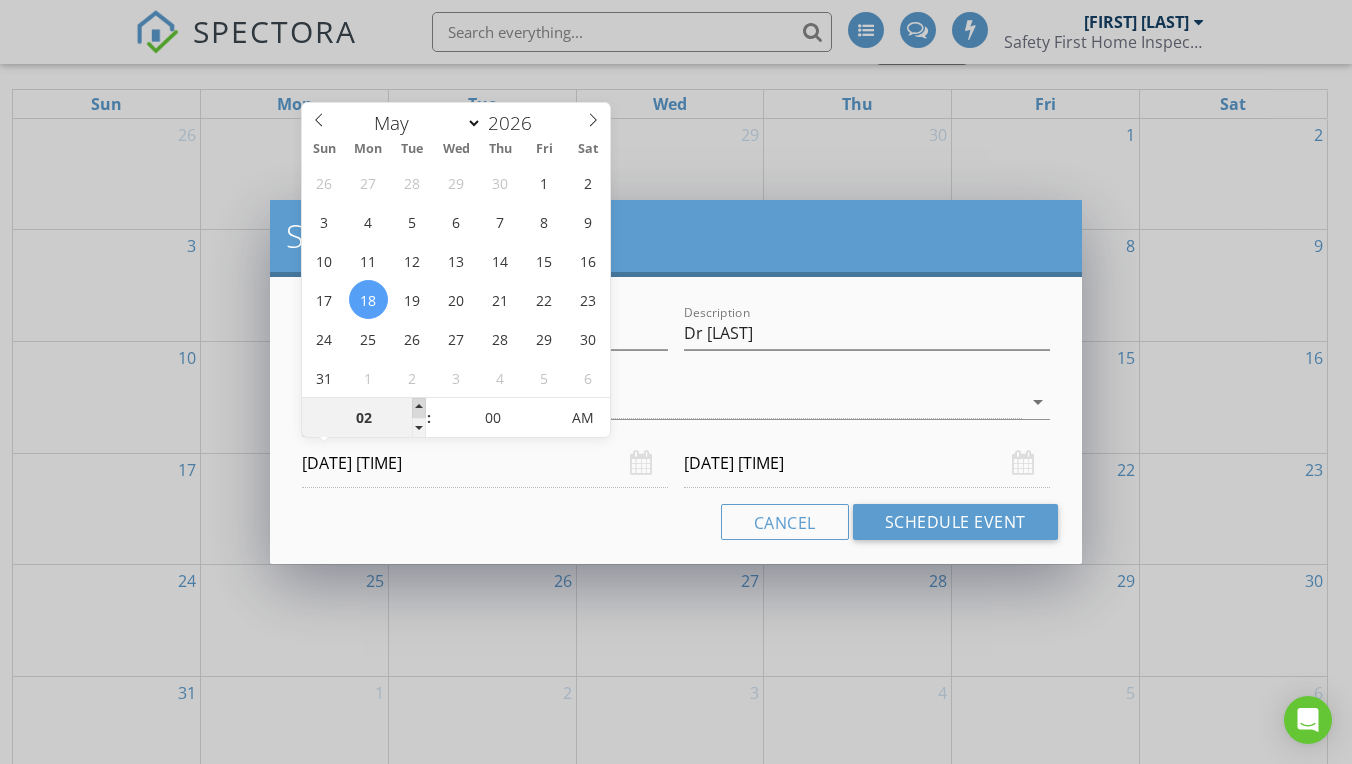 click at bounding box center [419, 408] 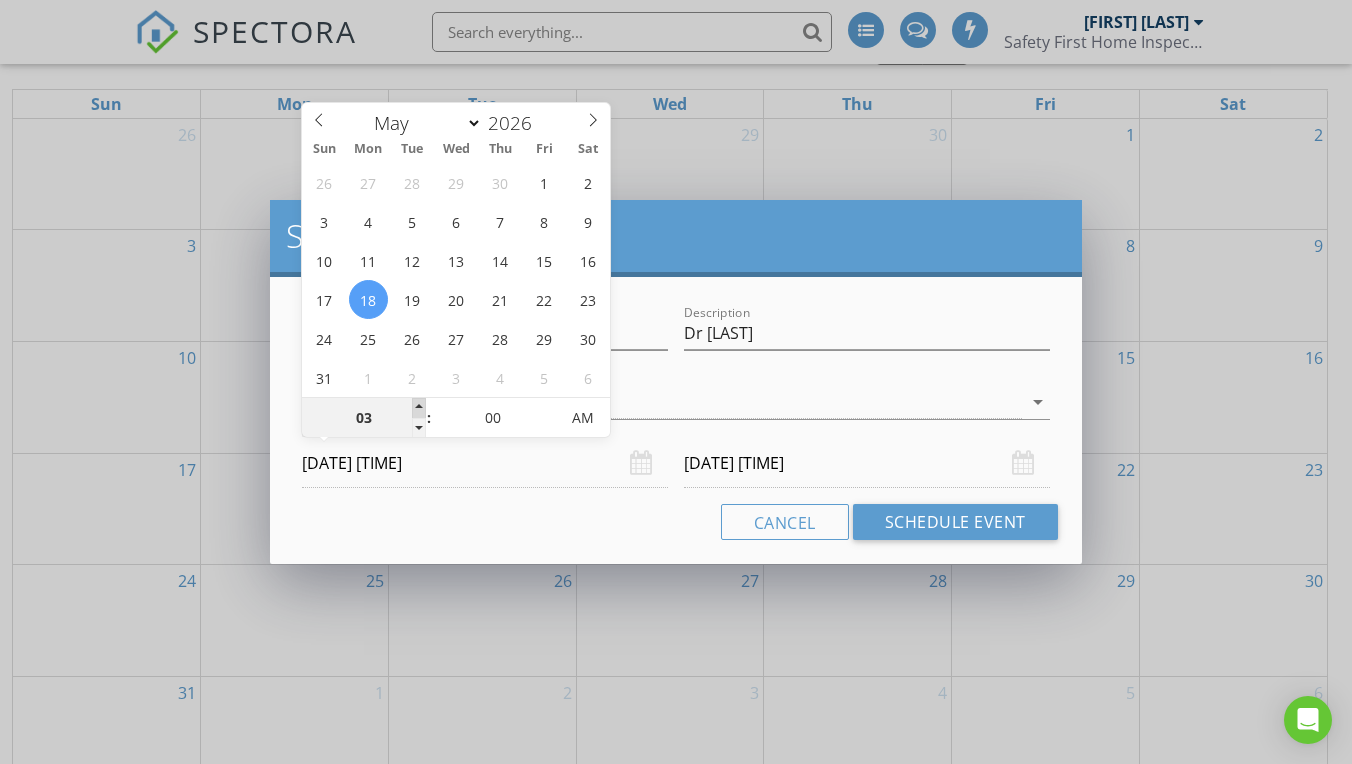 click at bounding box center [419, 408] 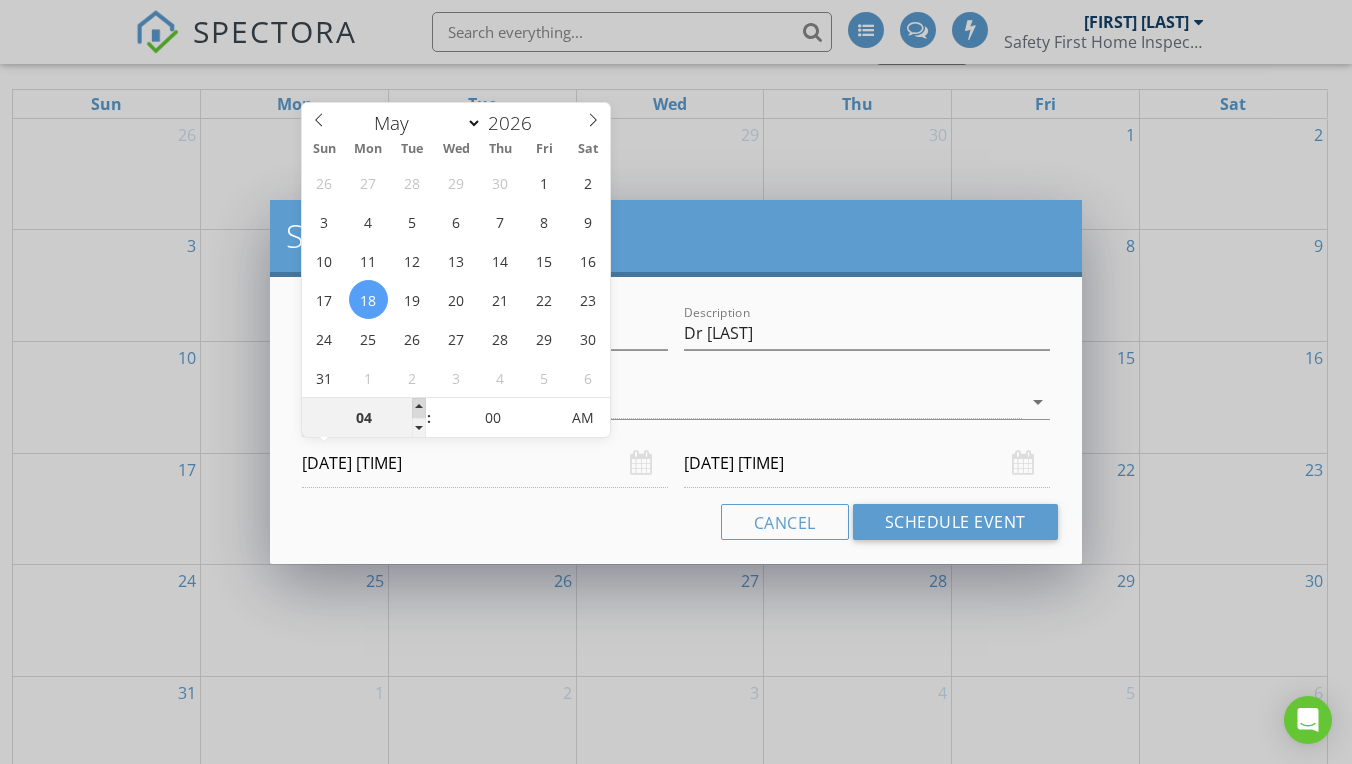 click at bounding box center (419, 408) 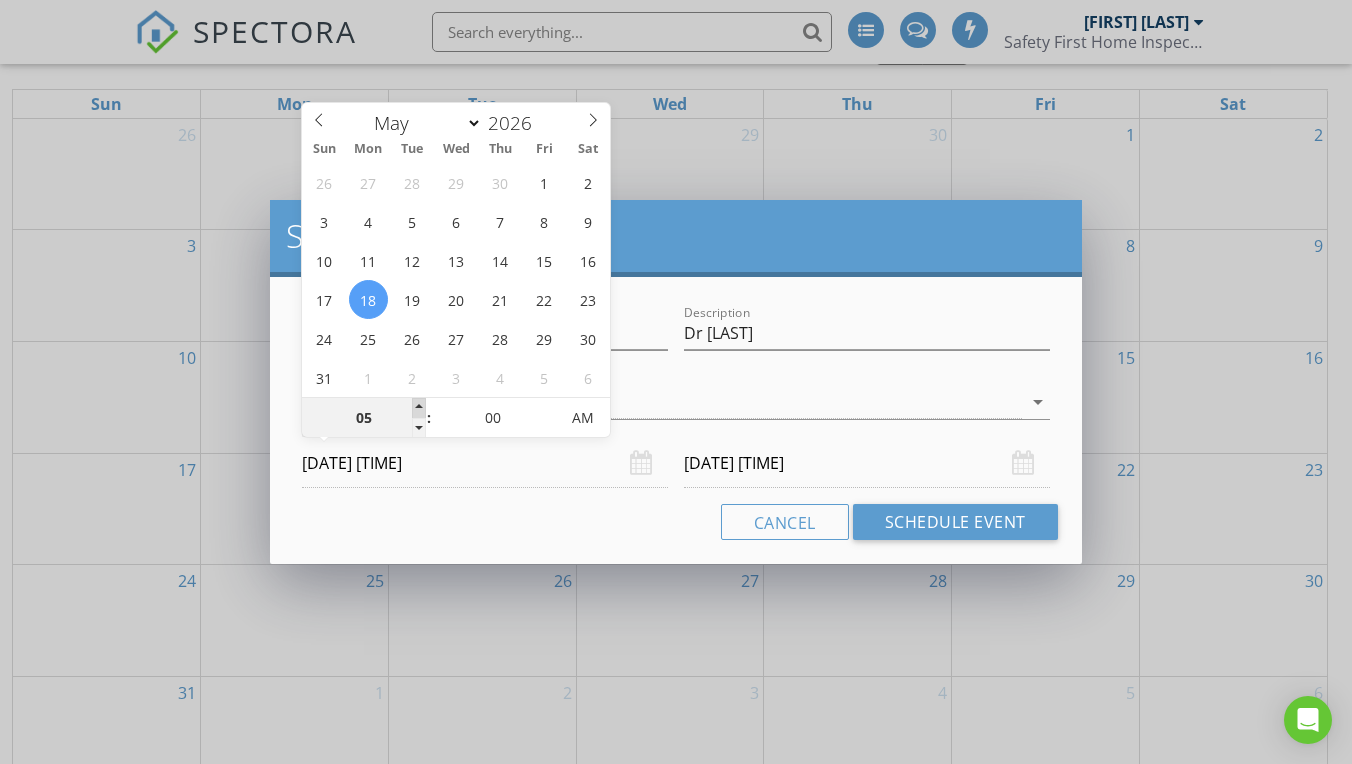 click at bounding box center (419, 408) 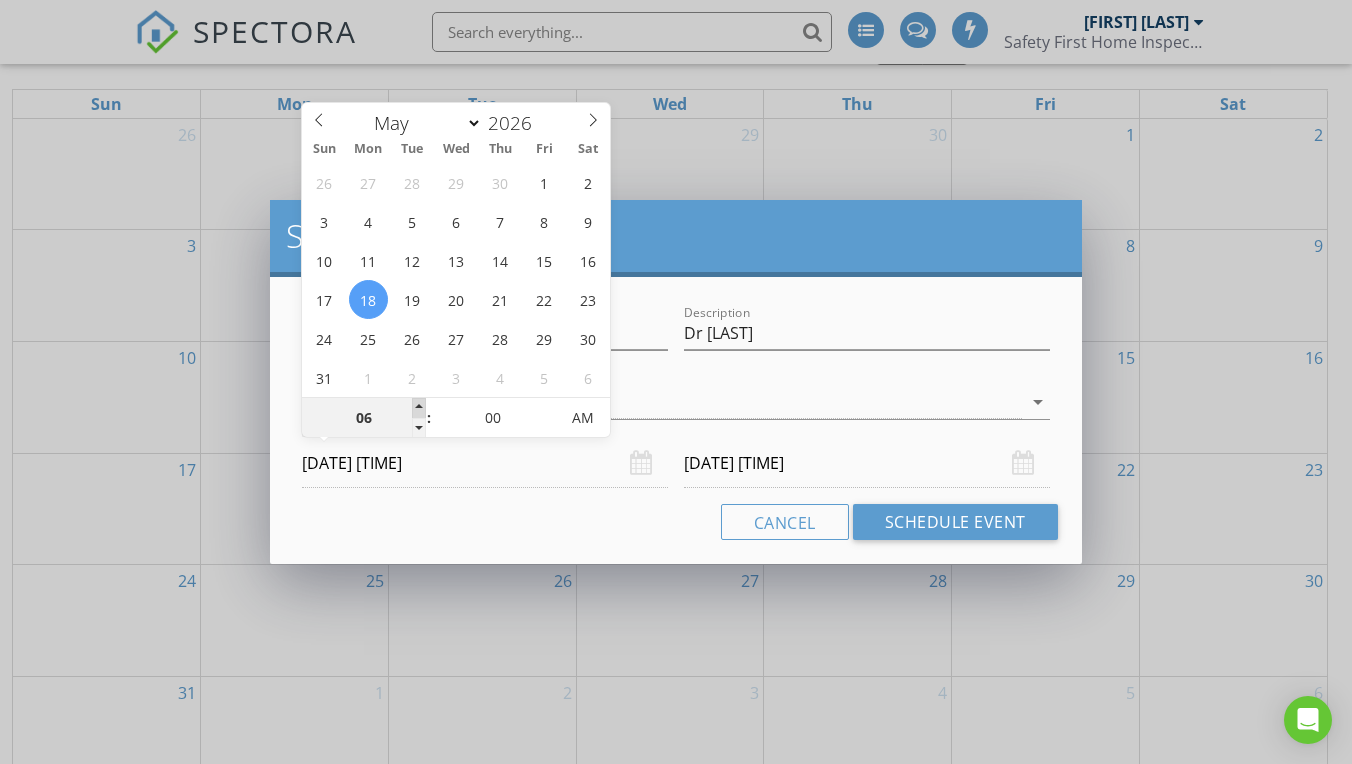 click at bounding box center (419, 408) 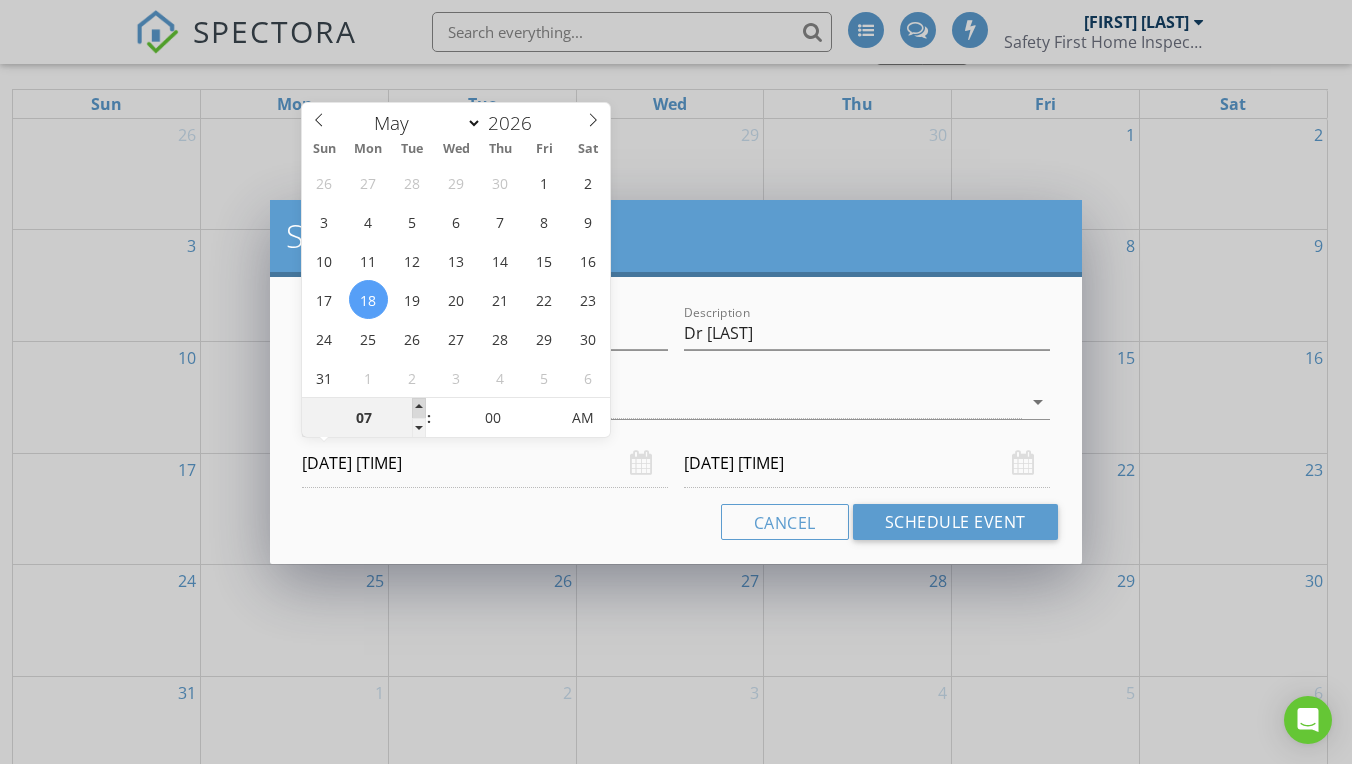 click at bounding box center [419, 408] 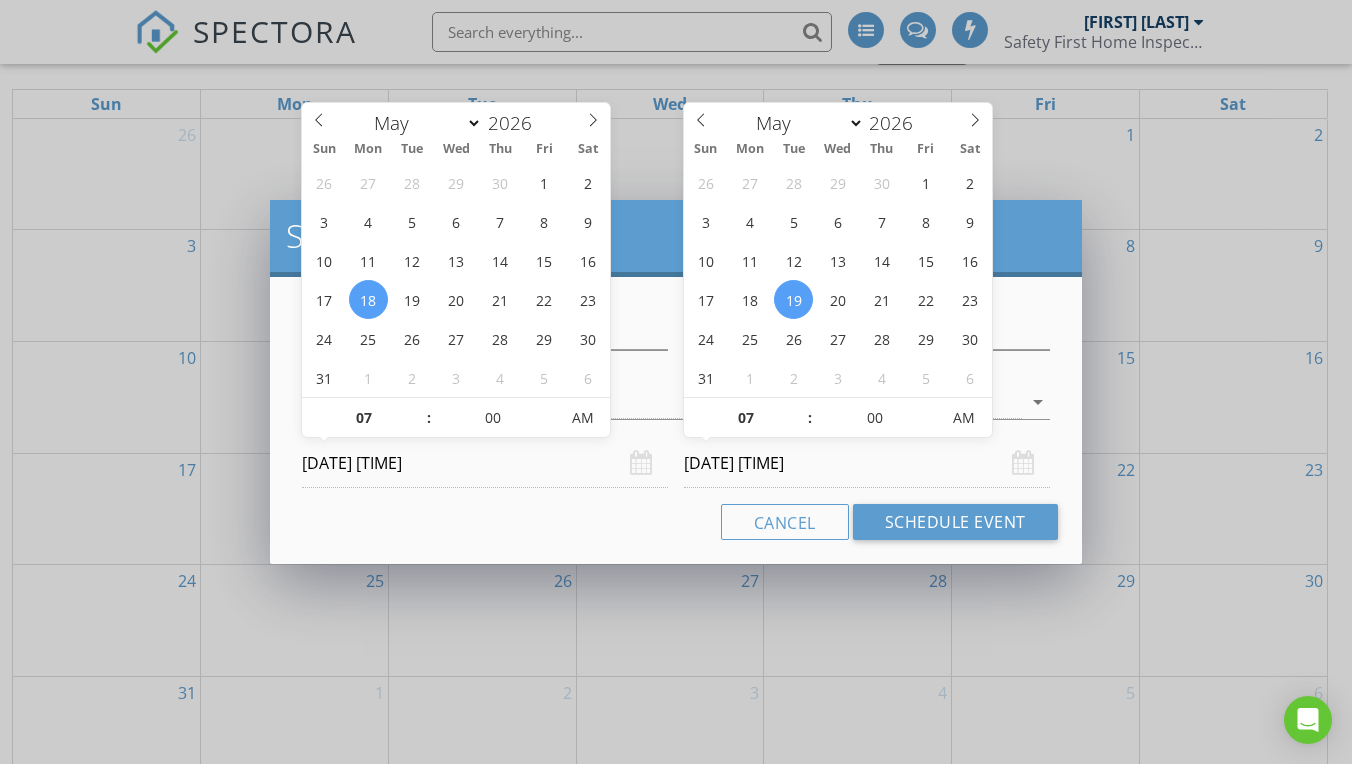 click on "[DATE] [TIME]" at bounding box center [867, 463] 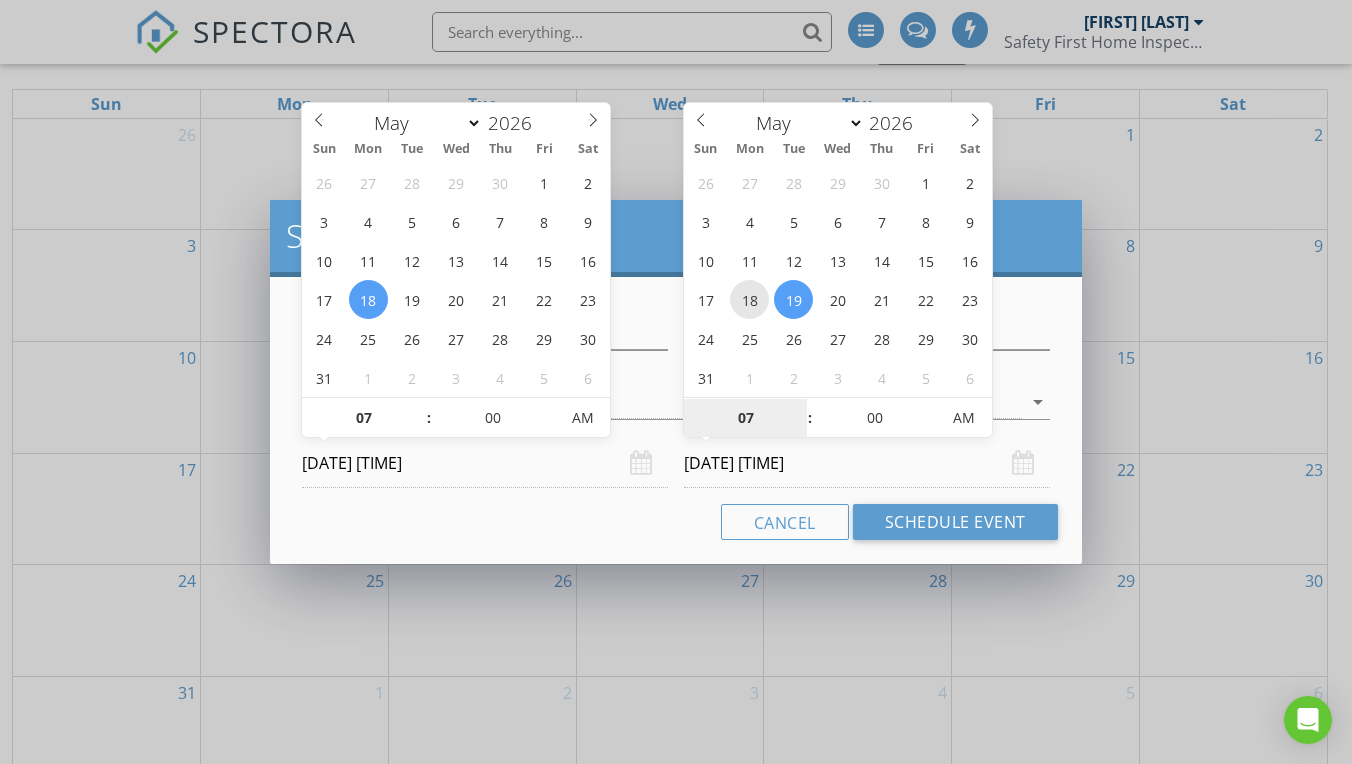 type on "[DATE] [TIME]" 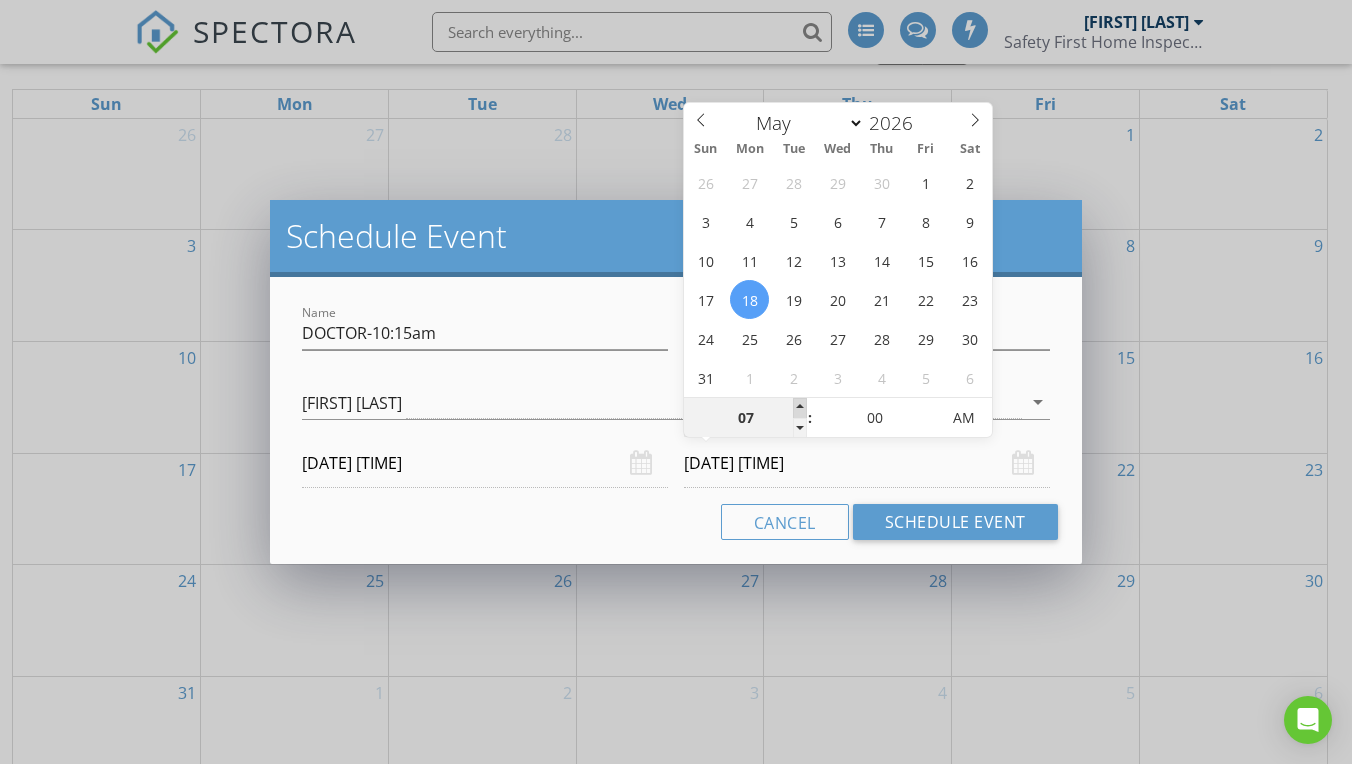 type on "08" 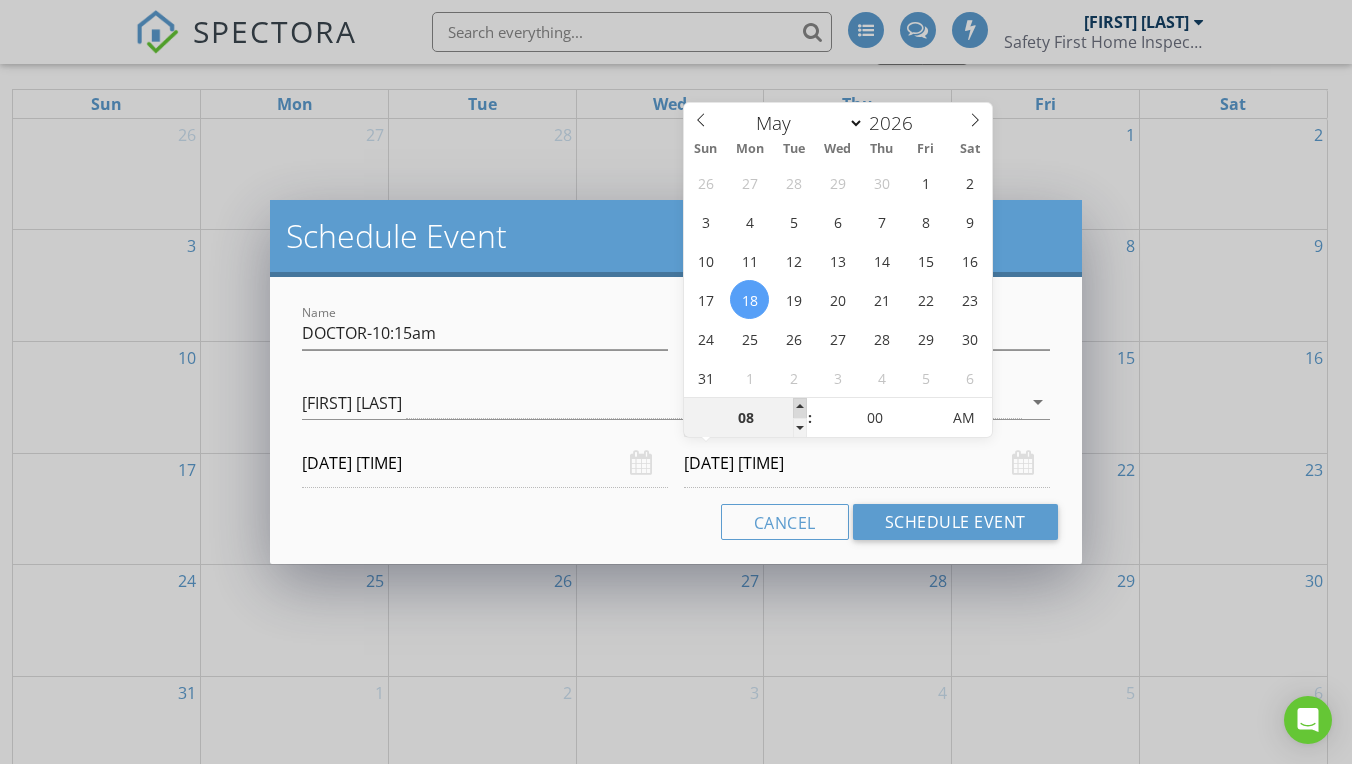 click at bounding box center (800, 408) 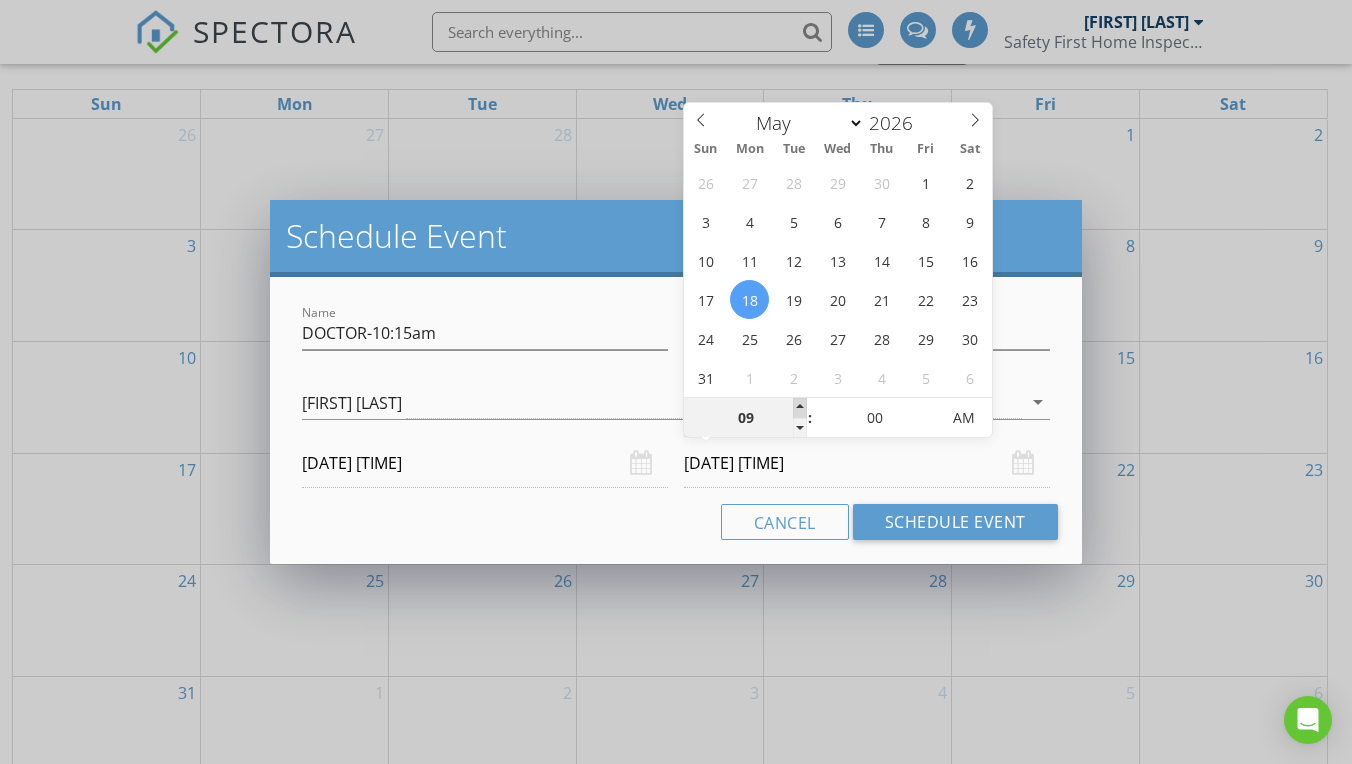 click at bounding box center (800, 408) 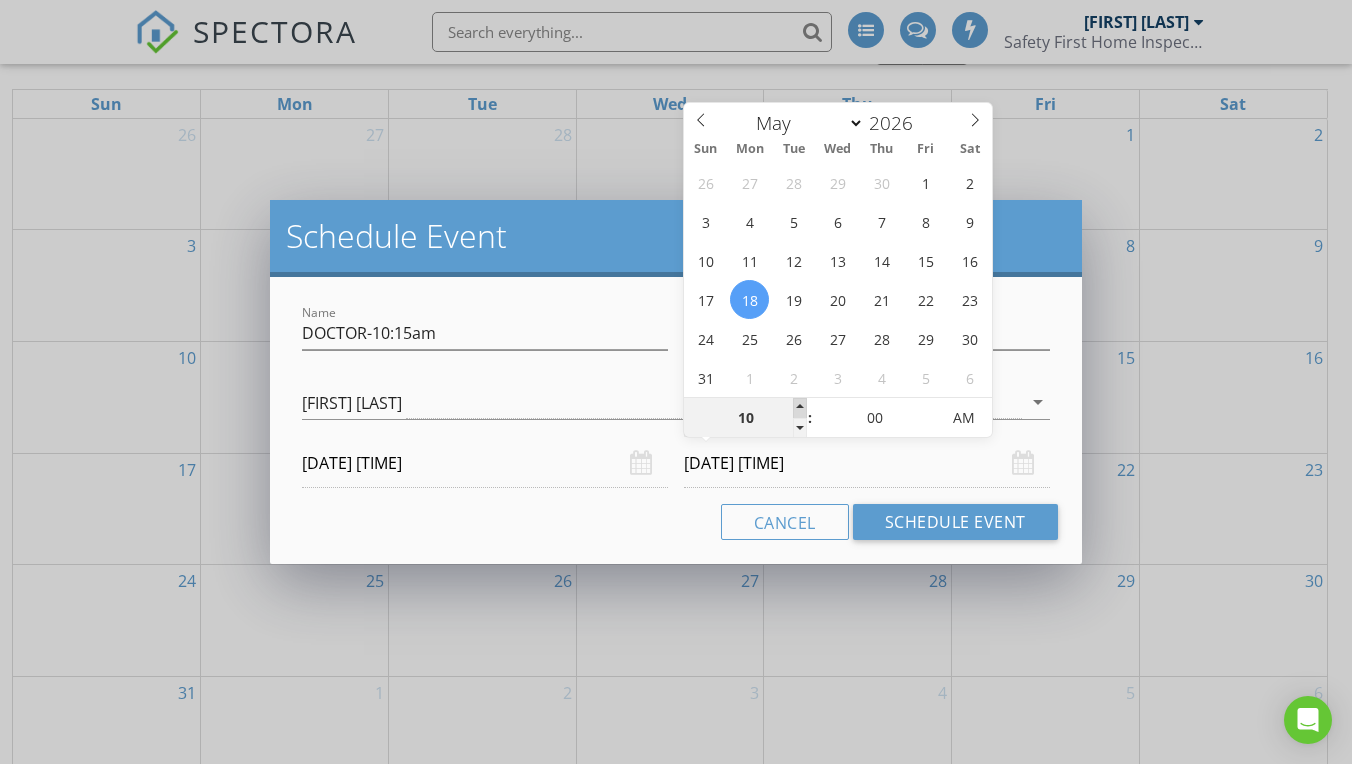 click at bounding box center [800, 408] 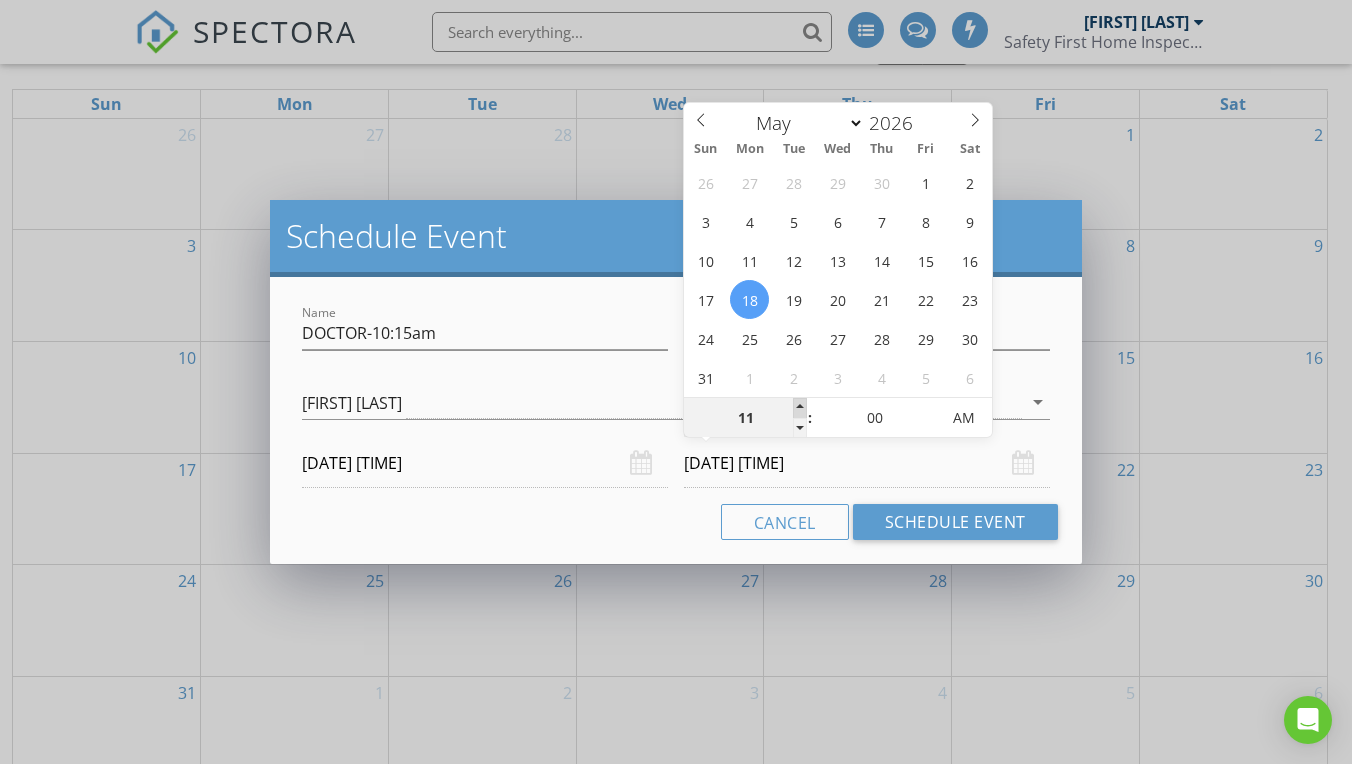 click at bounding box center (800, 408) 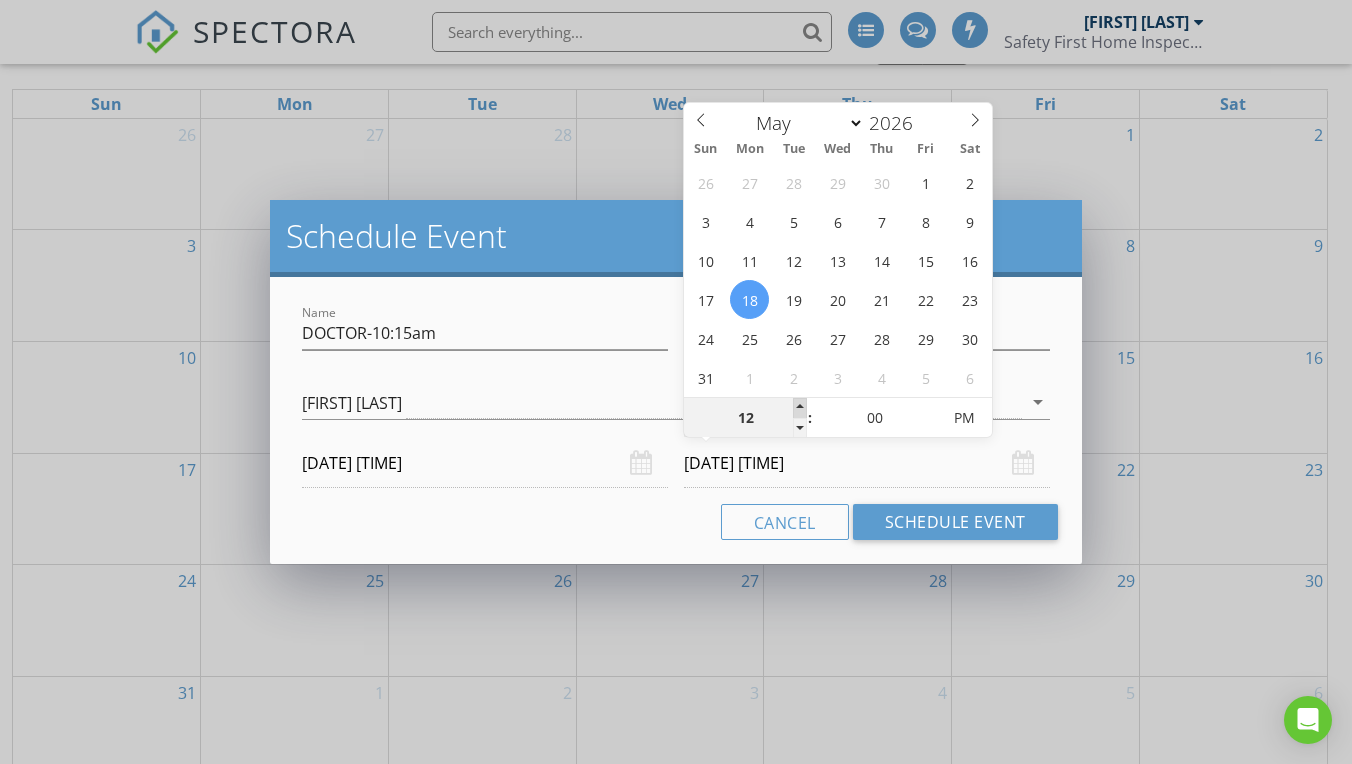 click at bounding box center [800, 408] 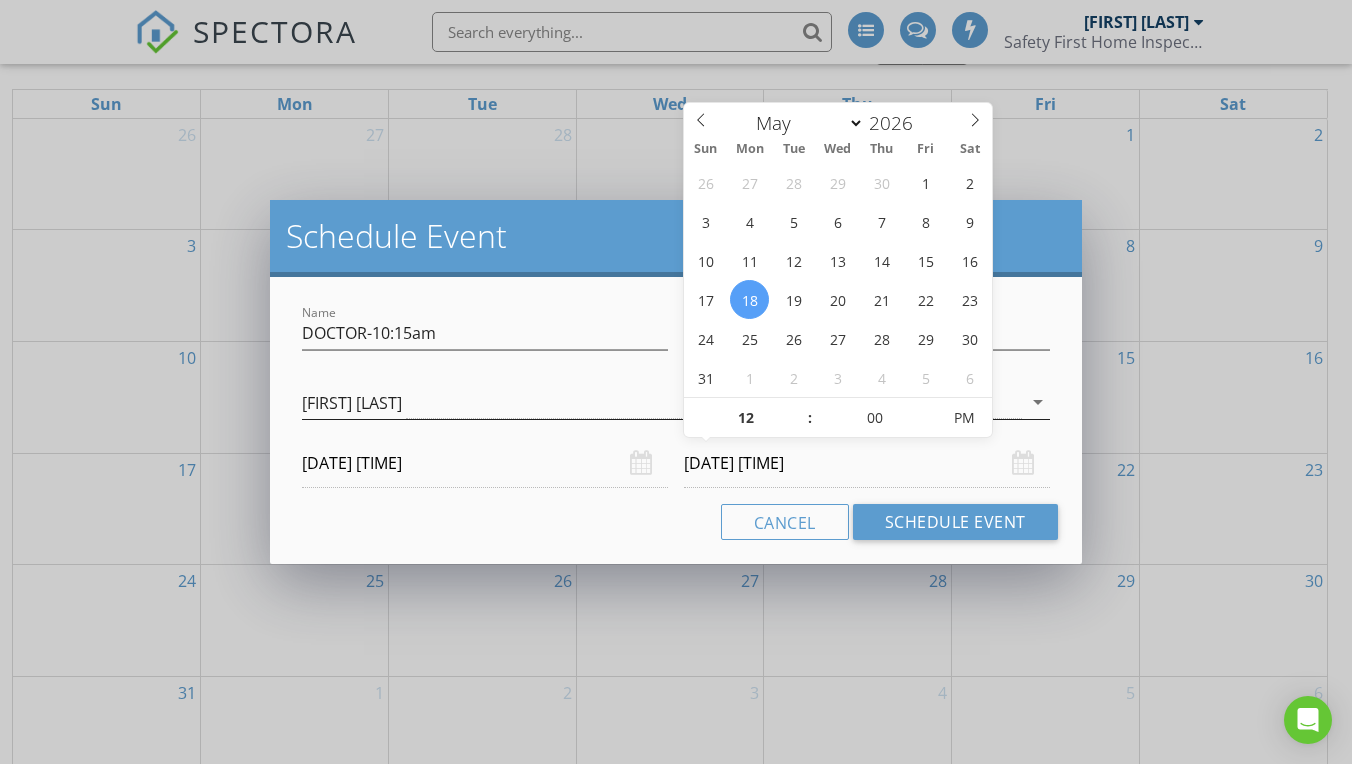 click on "[FIRST] [LAST]" at bounding box center (661, 402) 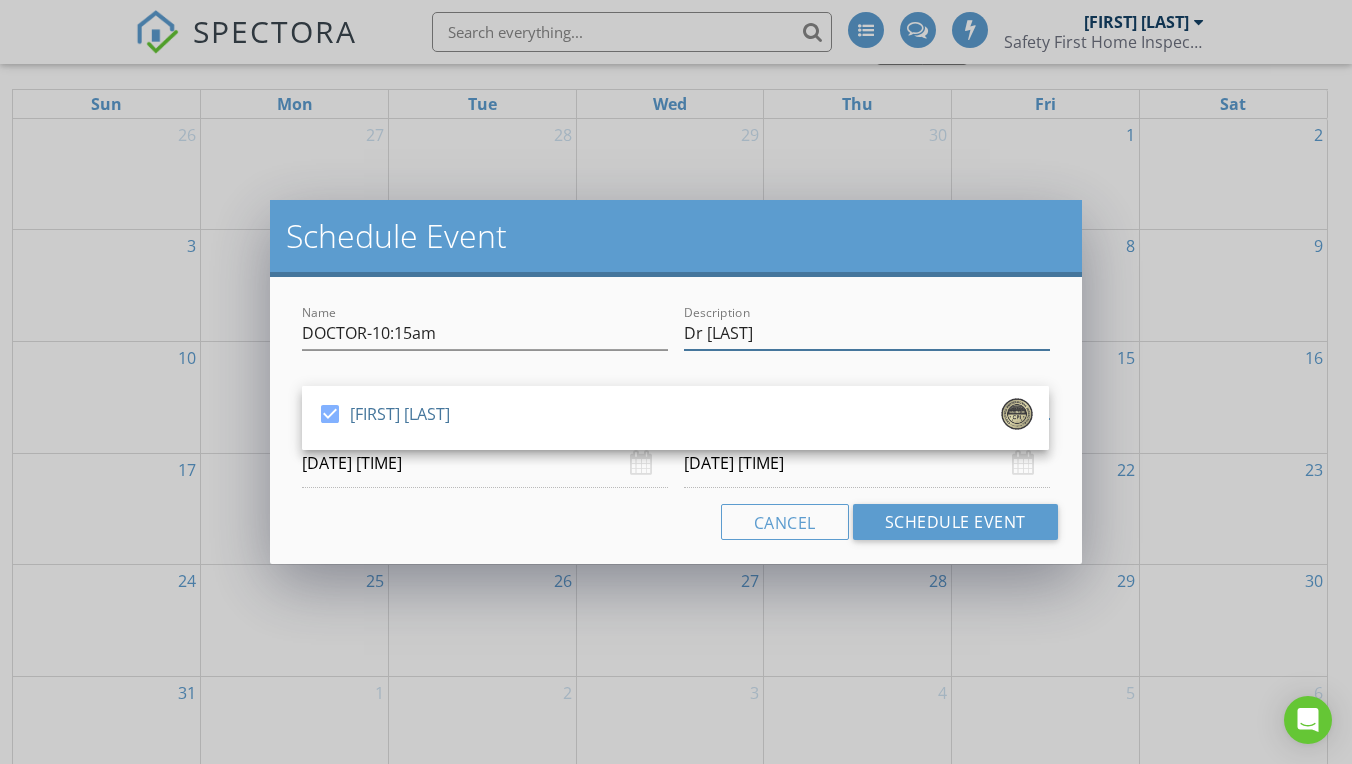 click on "Dr [LAST]" at bounding box center (867, 333) 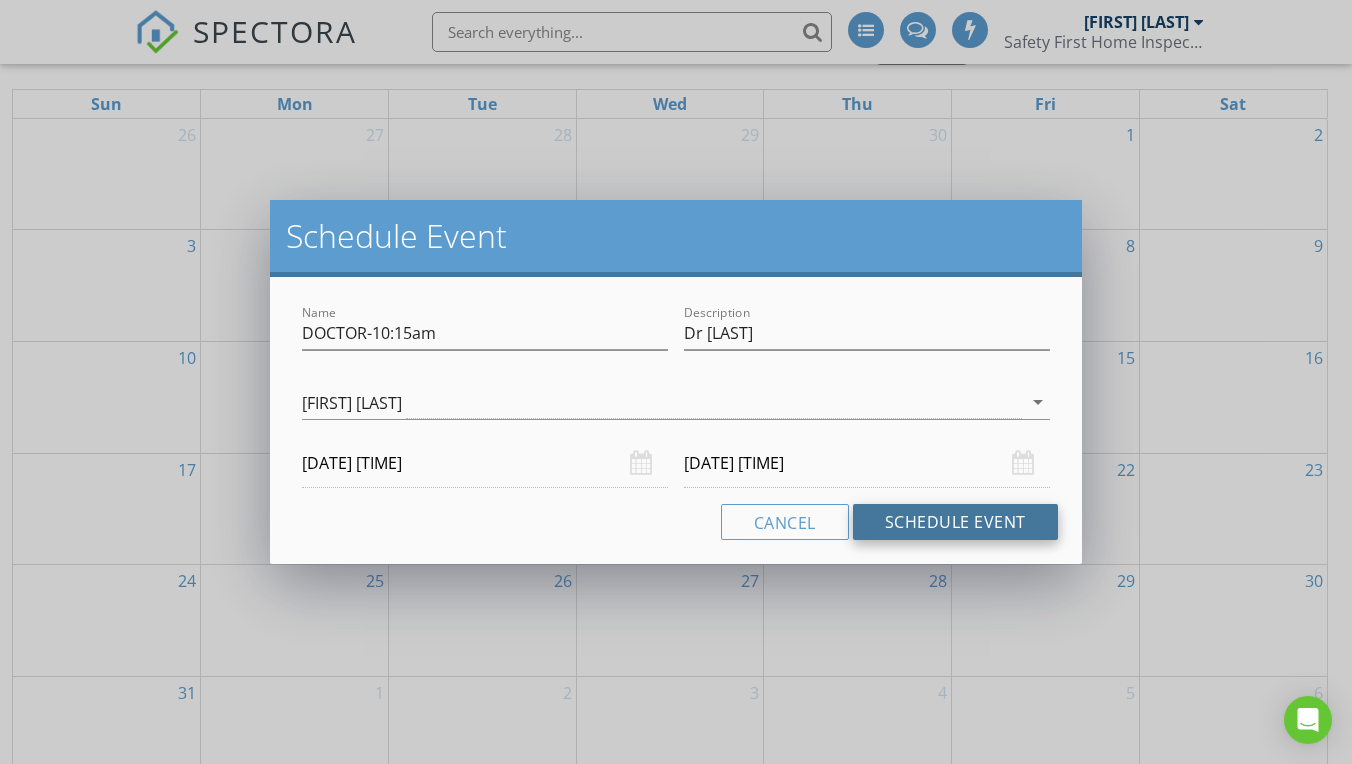 click on "Schedule Event" at bounding box center [955, 522] 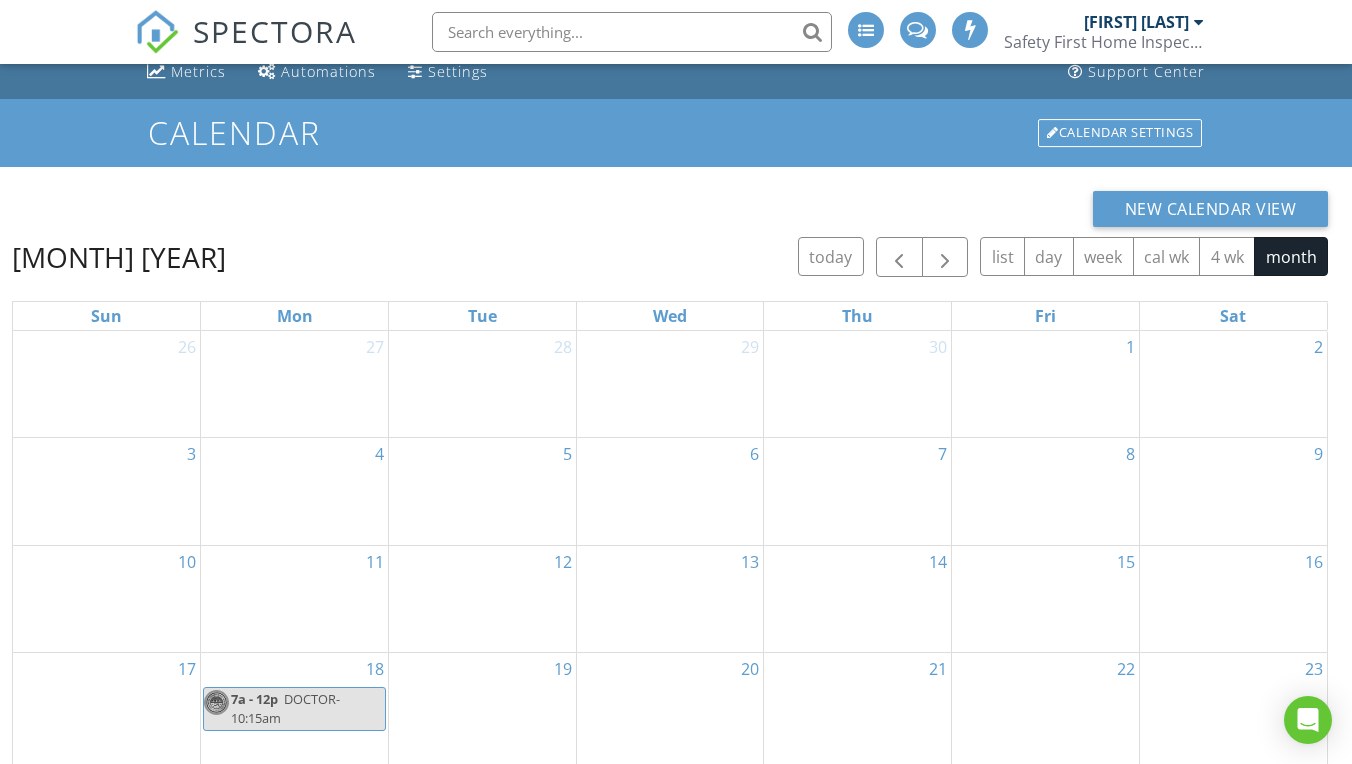 scroll, scrollTop: 107, scrollLeft: 0, axis: vertical 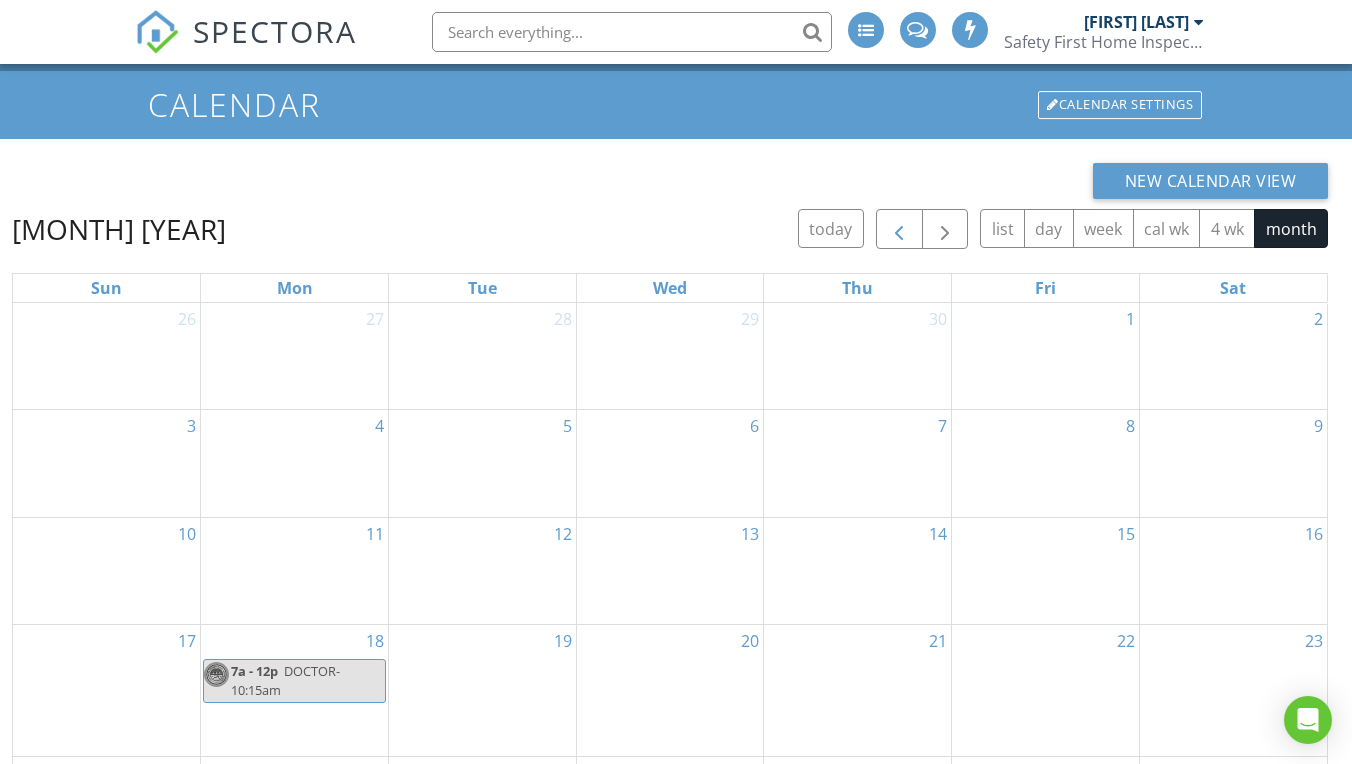 click at bounding box center [899, 230] 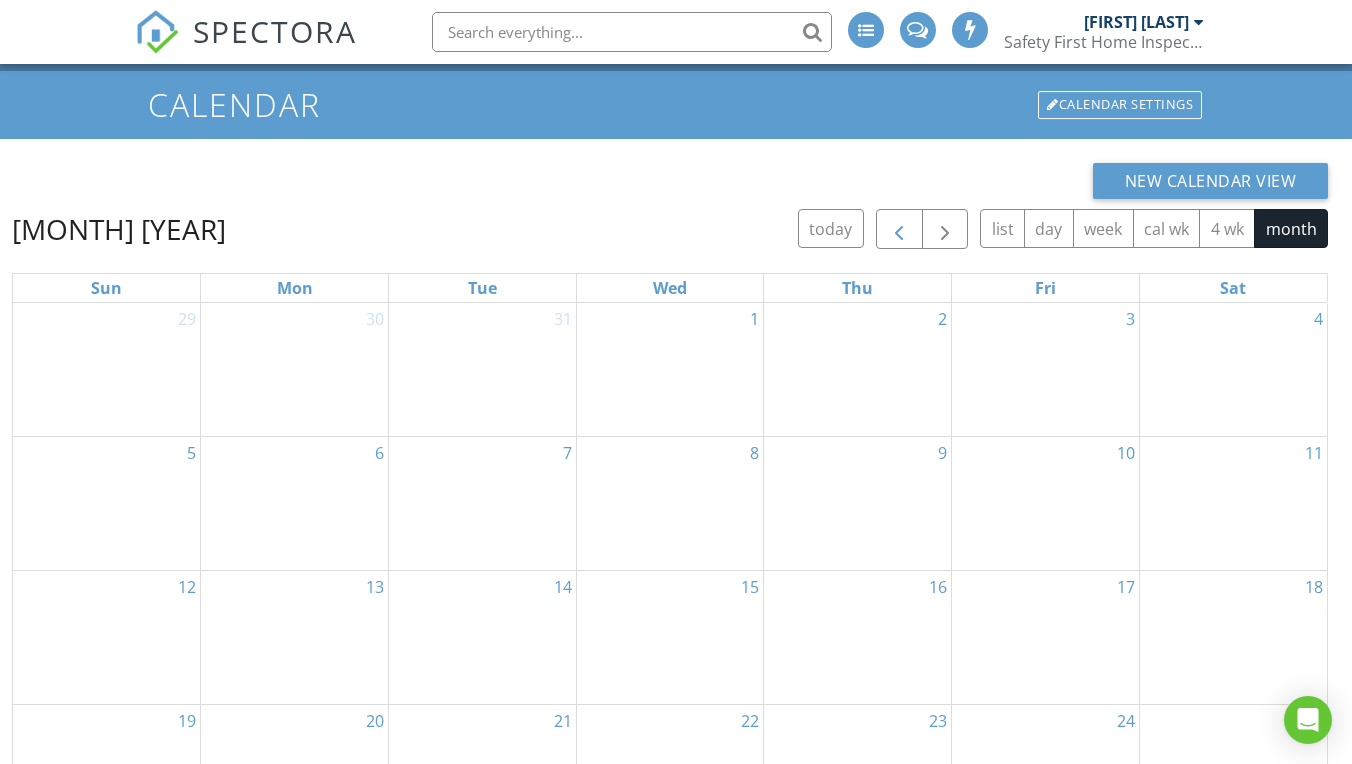 click at bounding box center (899, 230) 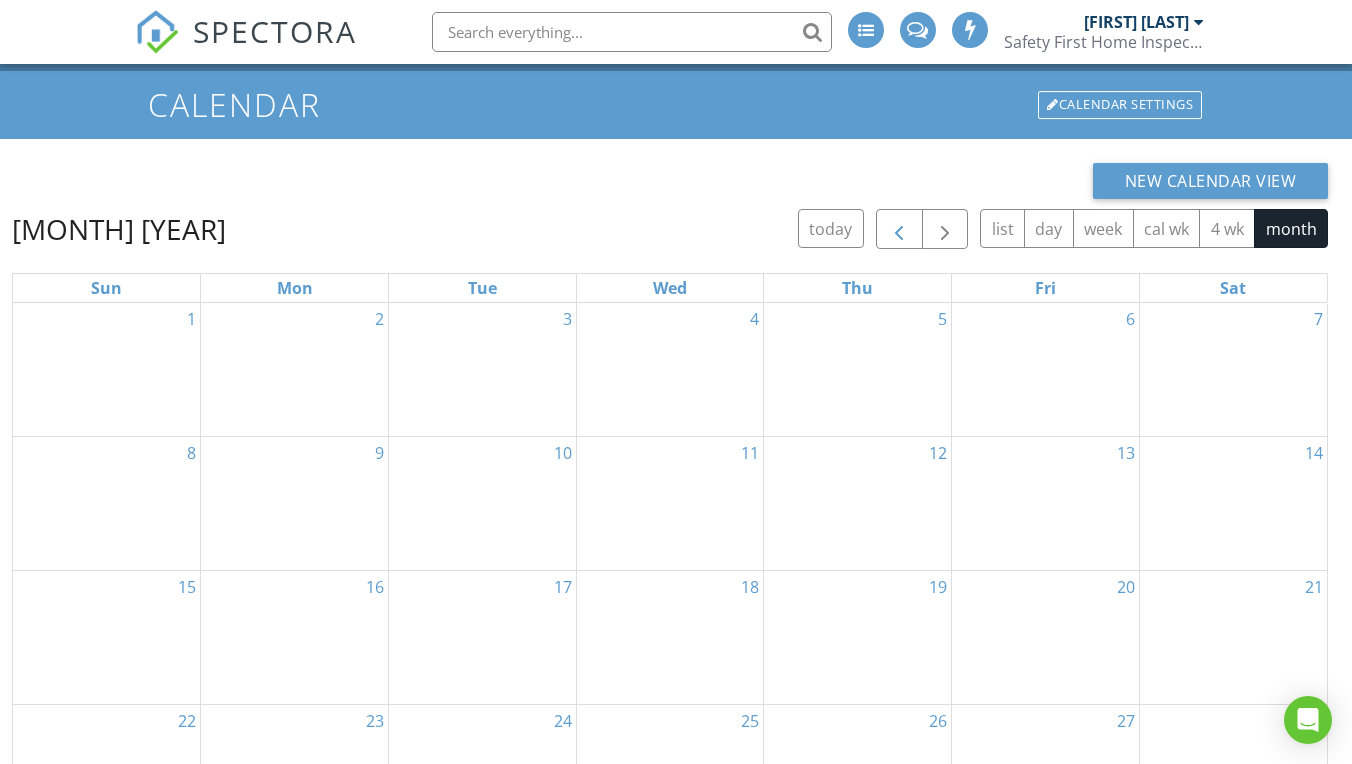 click at bounding box center [899, 230] 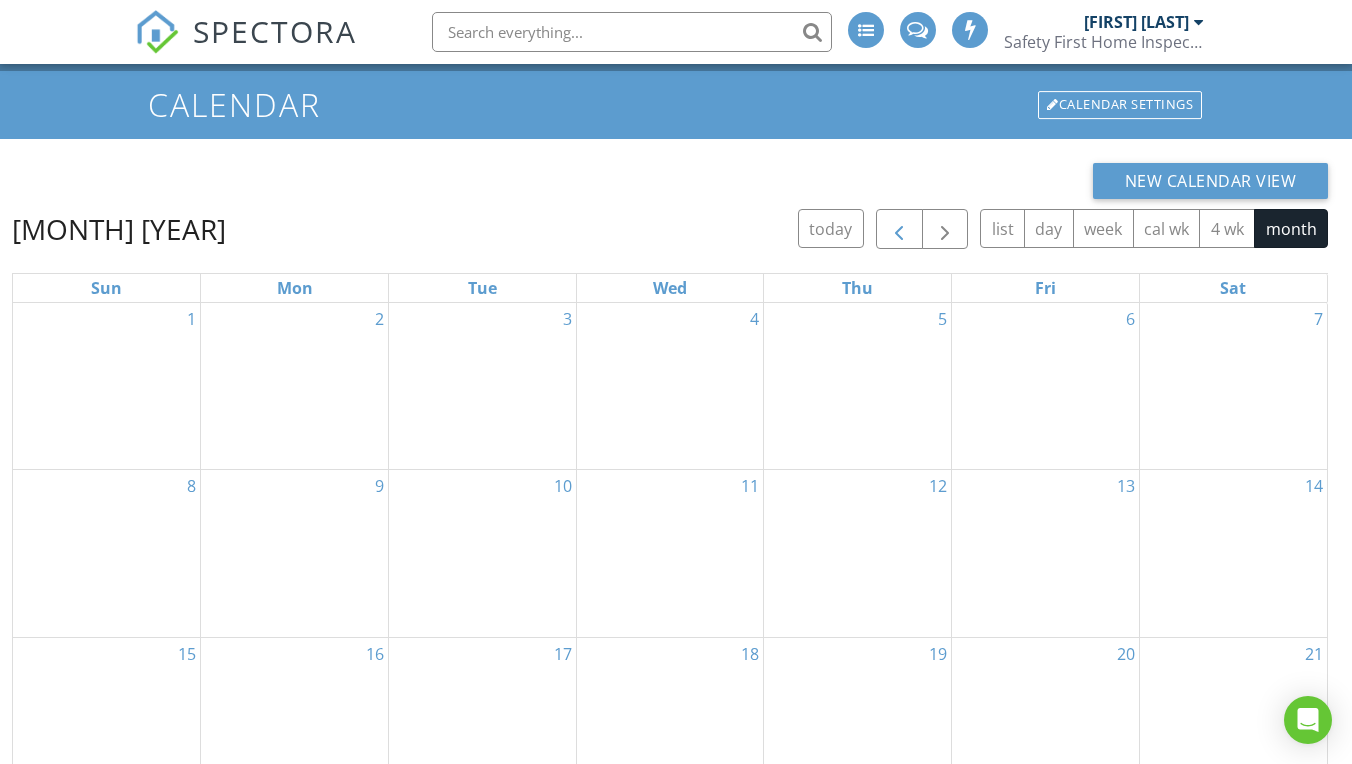 click at bounding box center (899, 230) 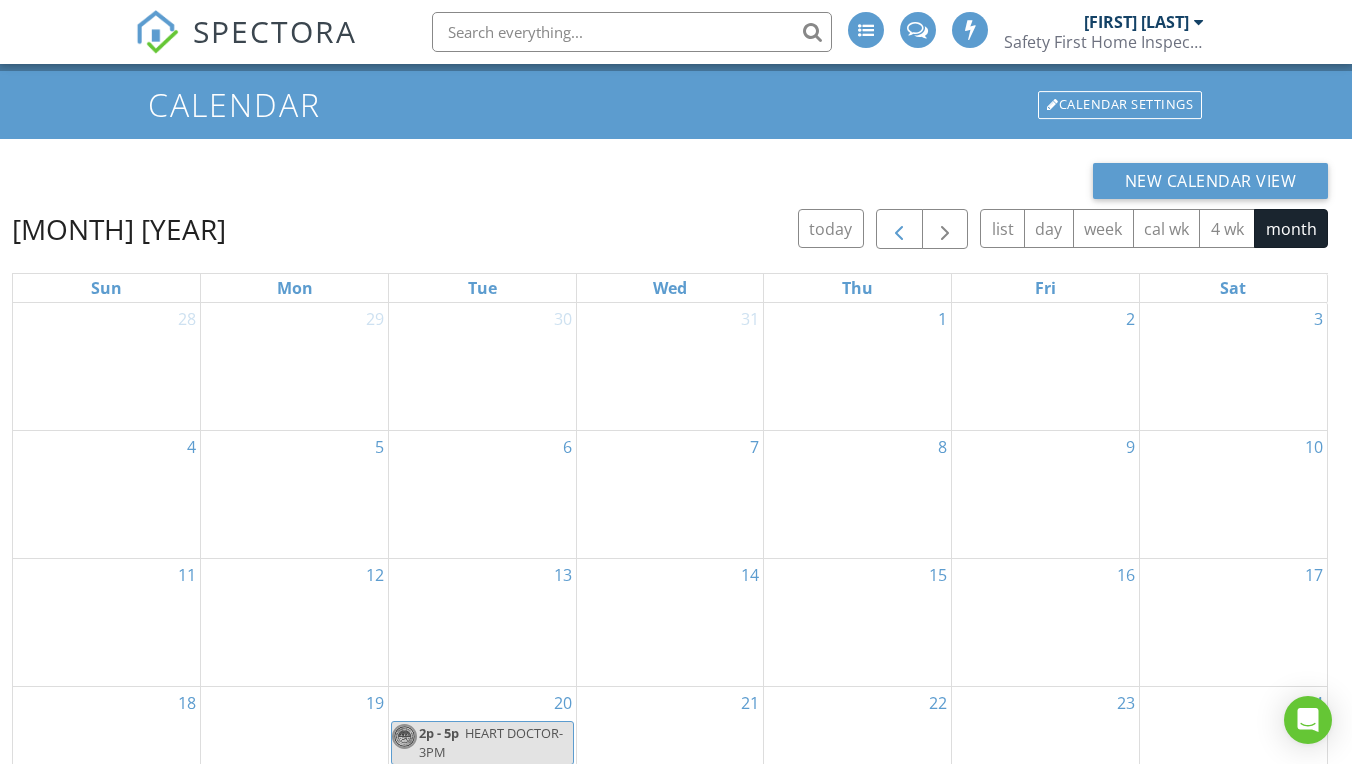 click at bounding box center (899, 230) 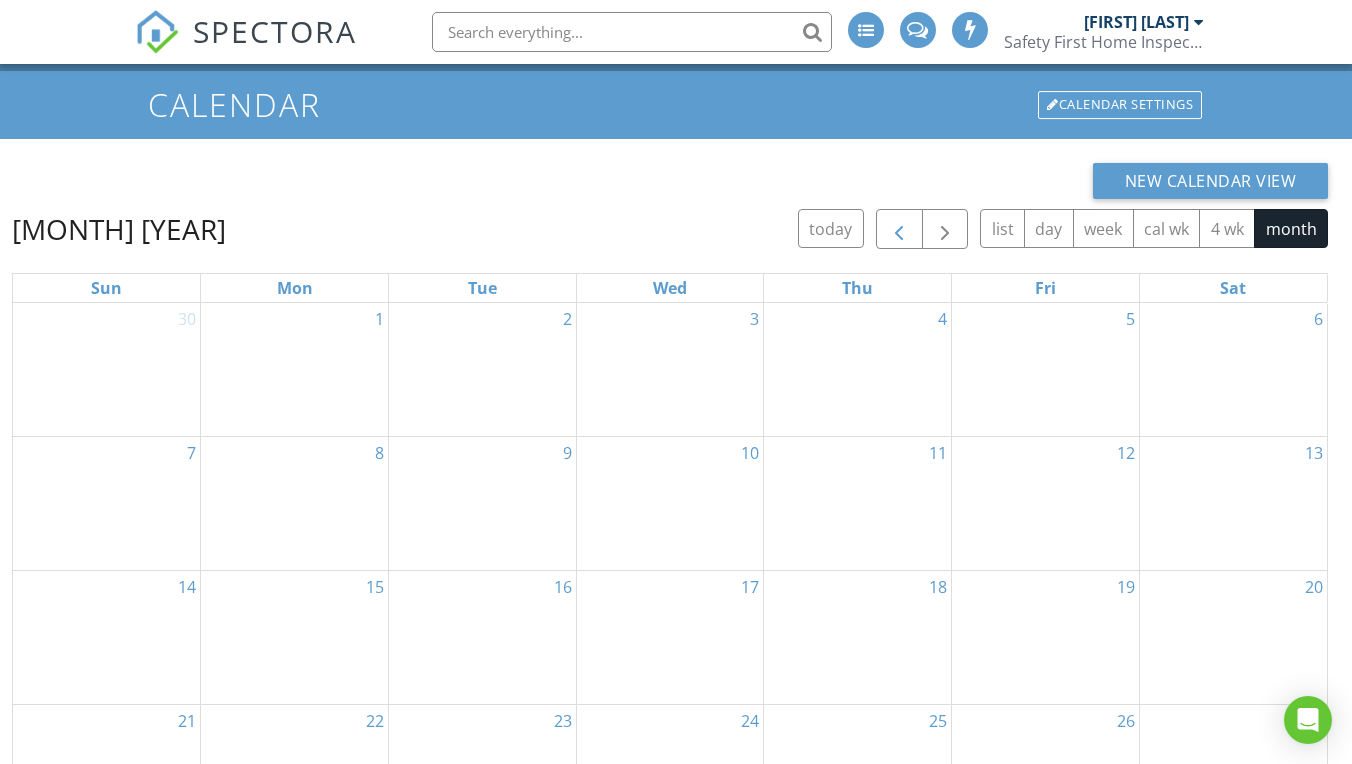 click at bounding box center [899, 230] 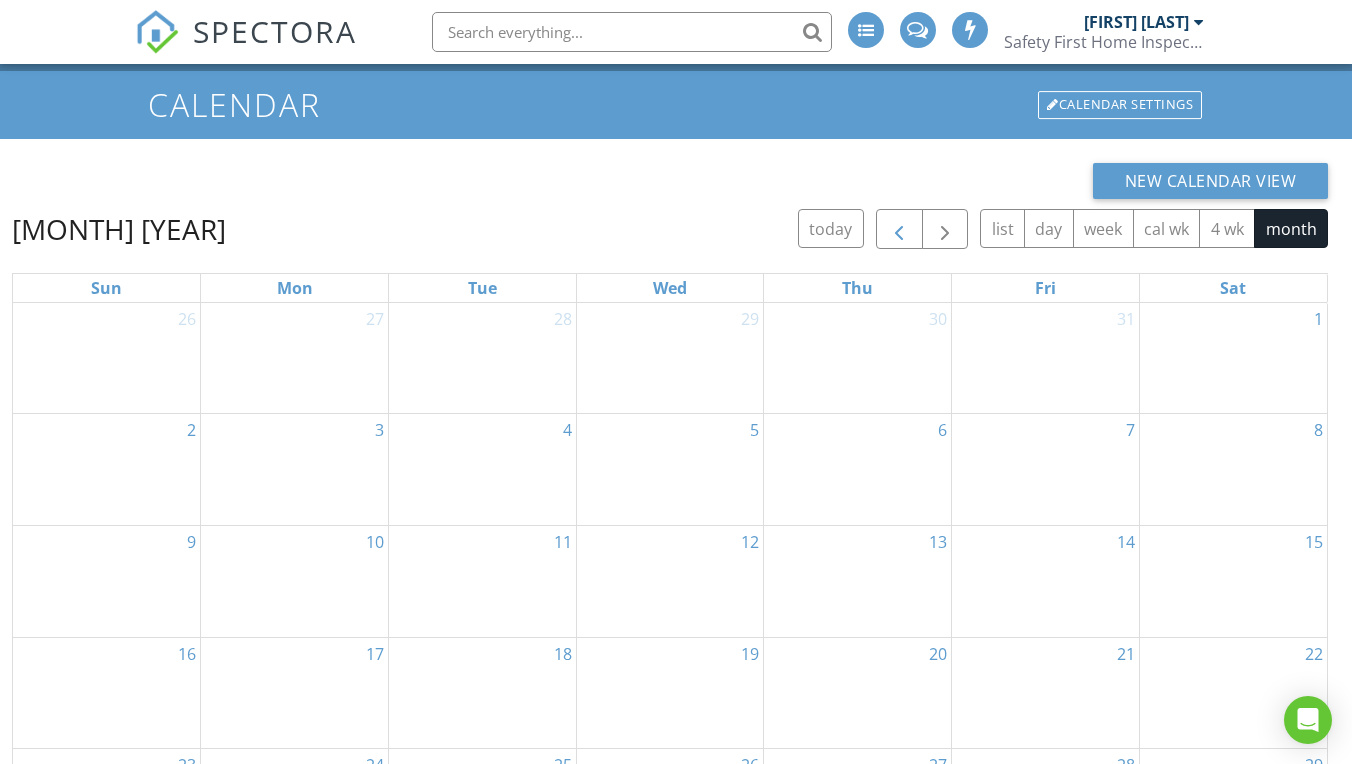click at bounding box center (899, 230) 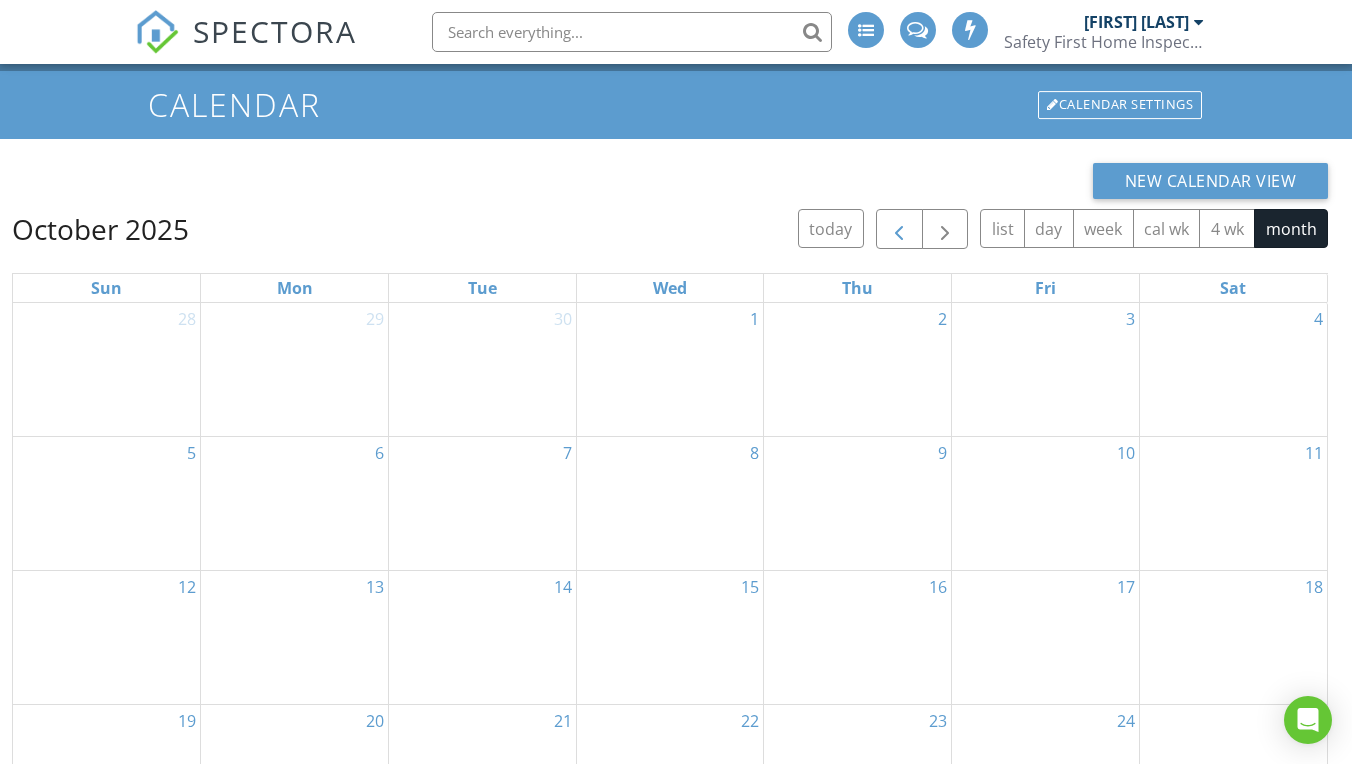 click at bounding box center [899, 230] 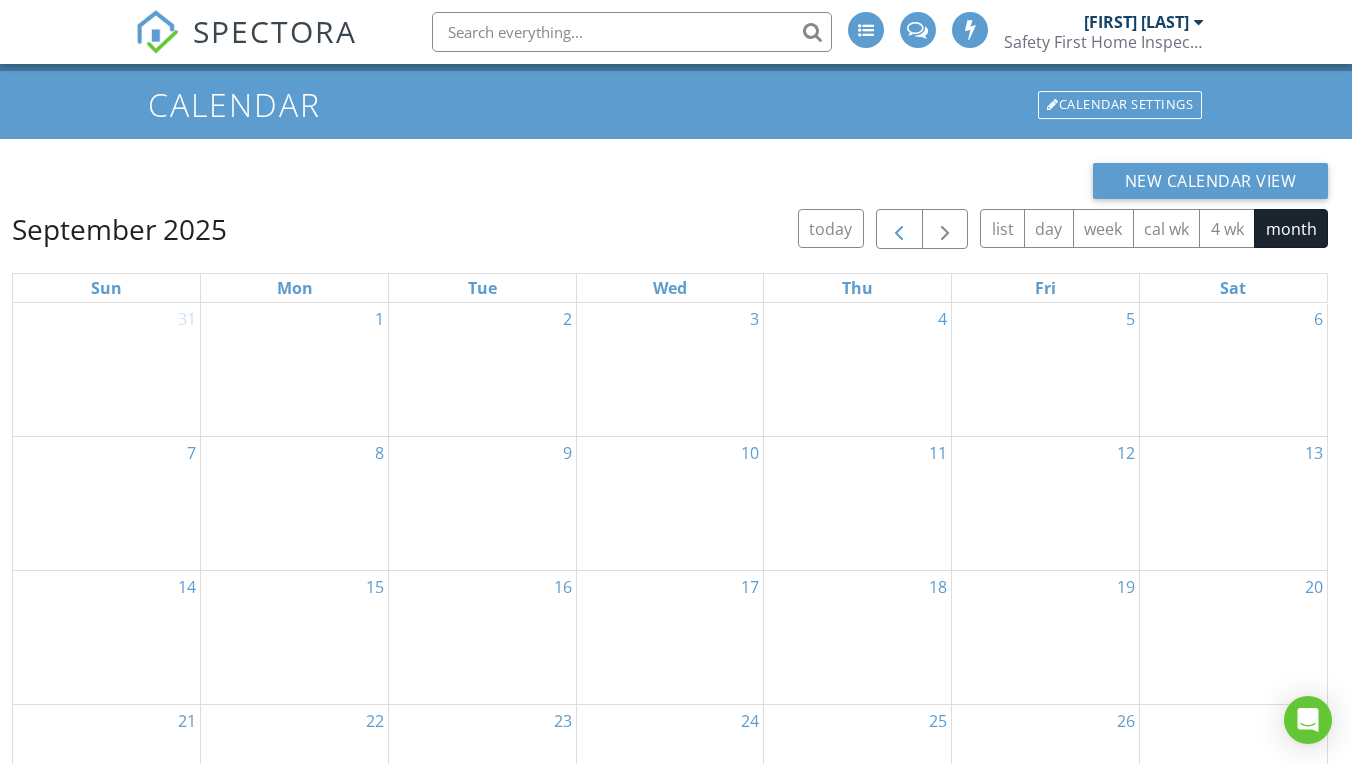 click at bounding box center (899, 230) 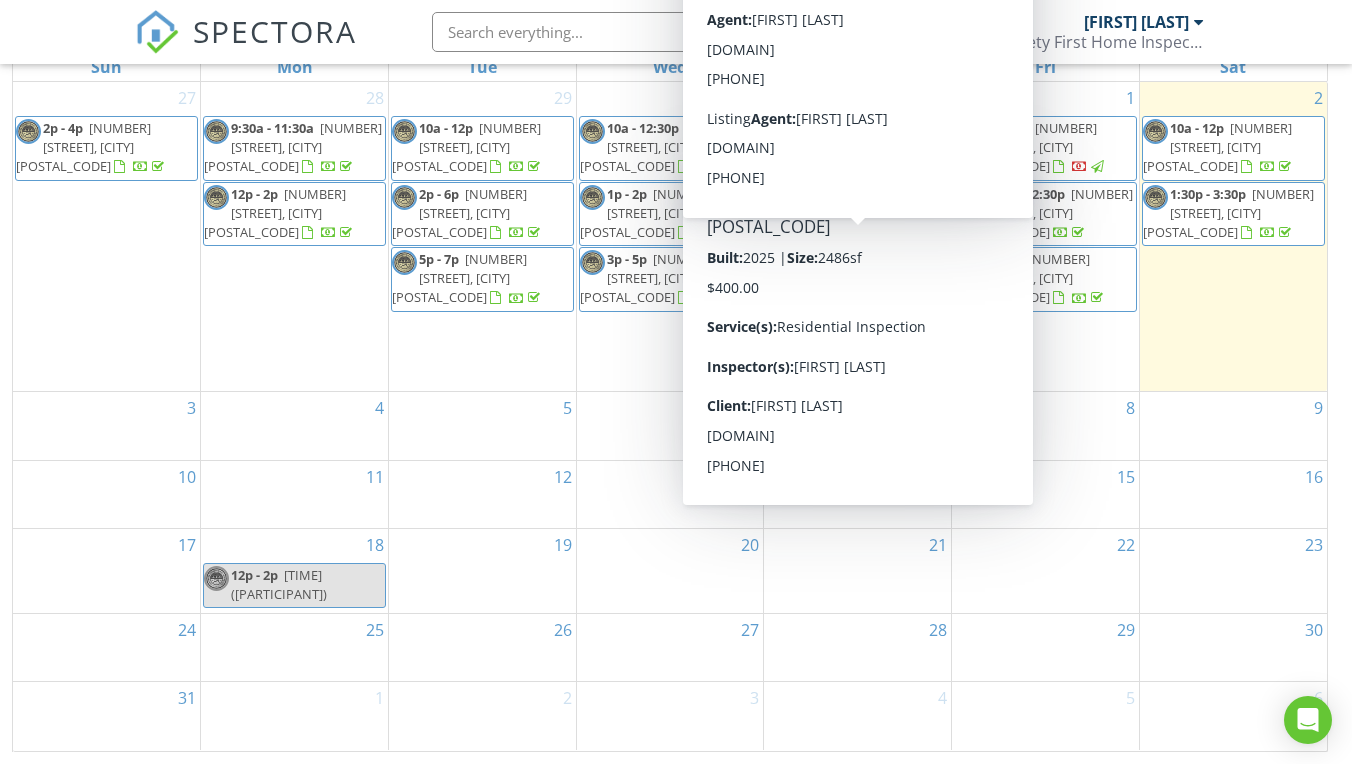 scroll, scrollTop: 327, scrollLeft: 0, axis: vertical 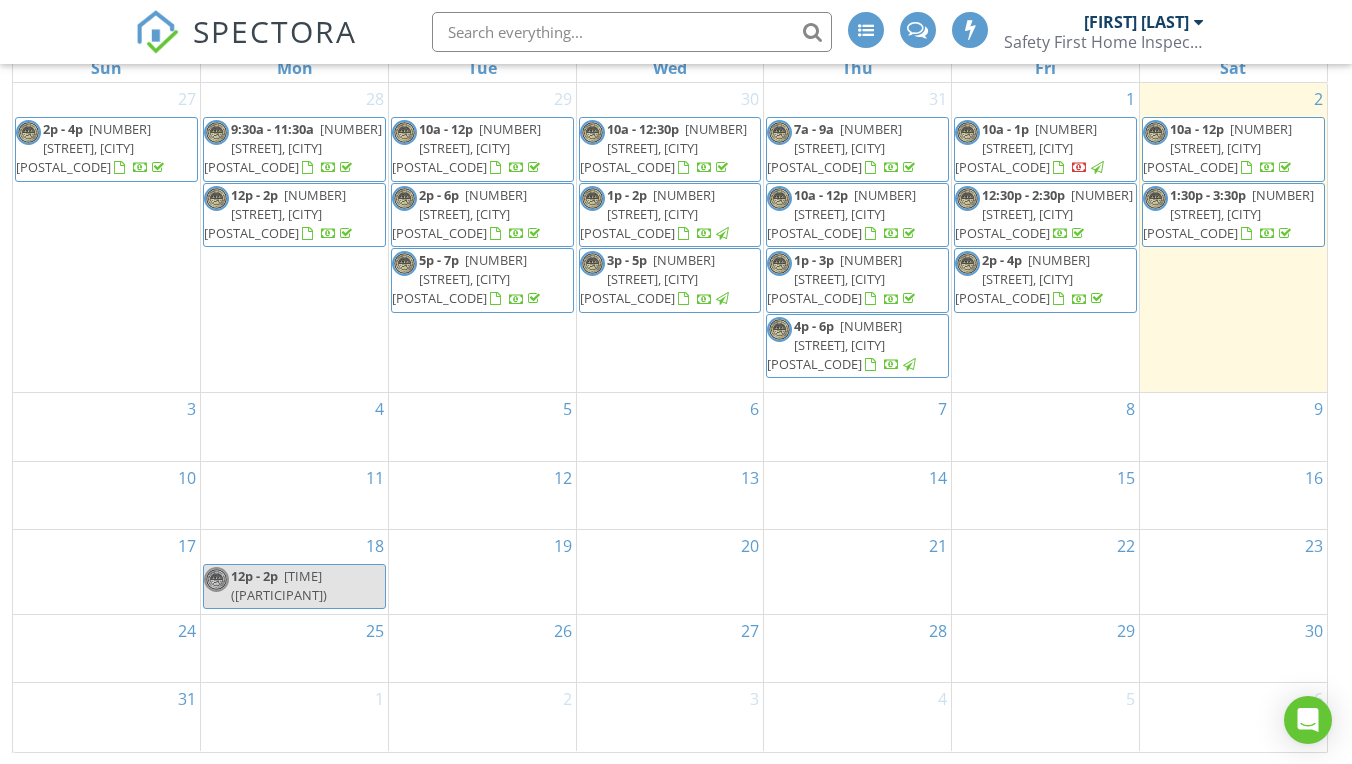 click on "[FIRST] [LAST]" at bounding box center (676, 32) 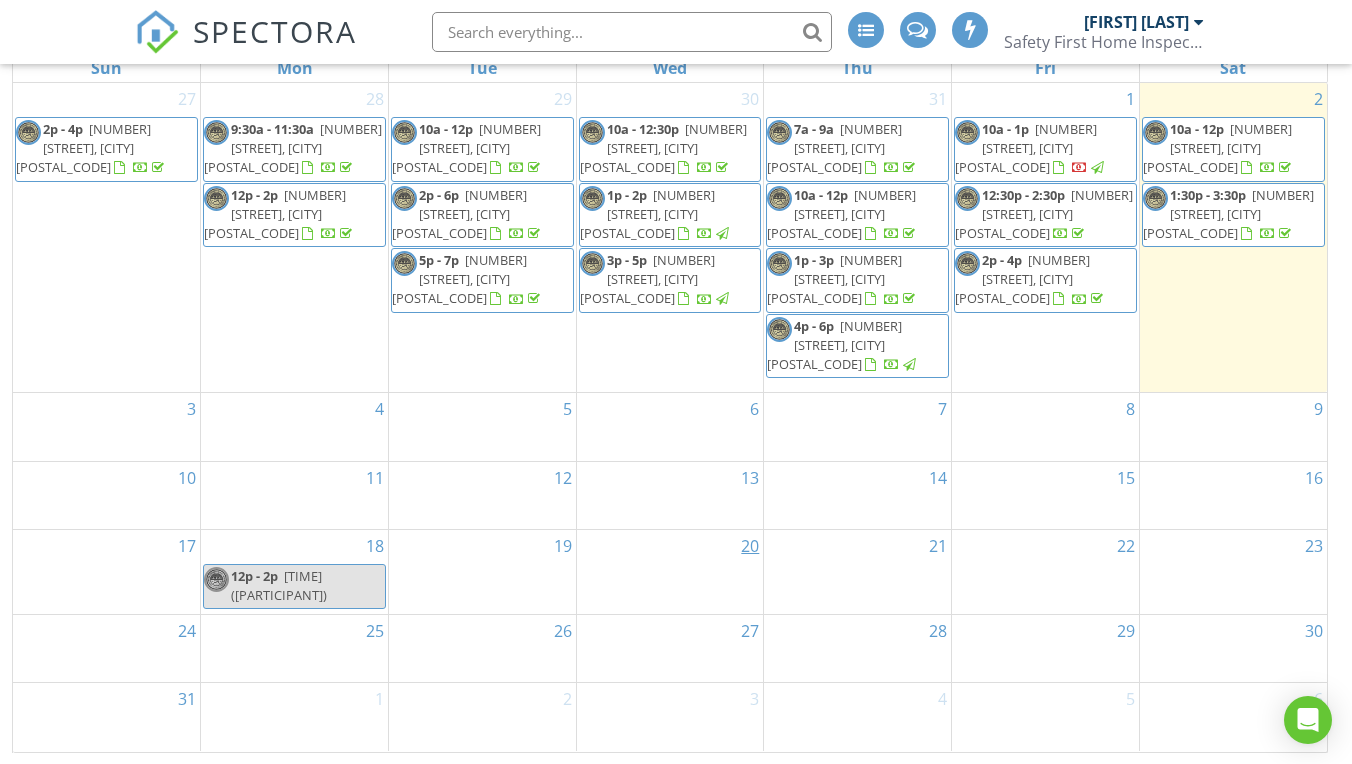 click on "20" at bounding box center (750, 546) 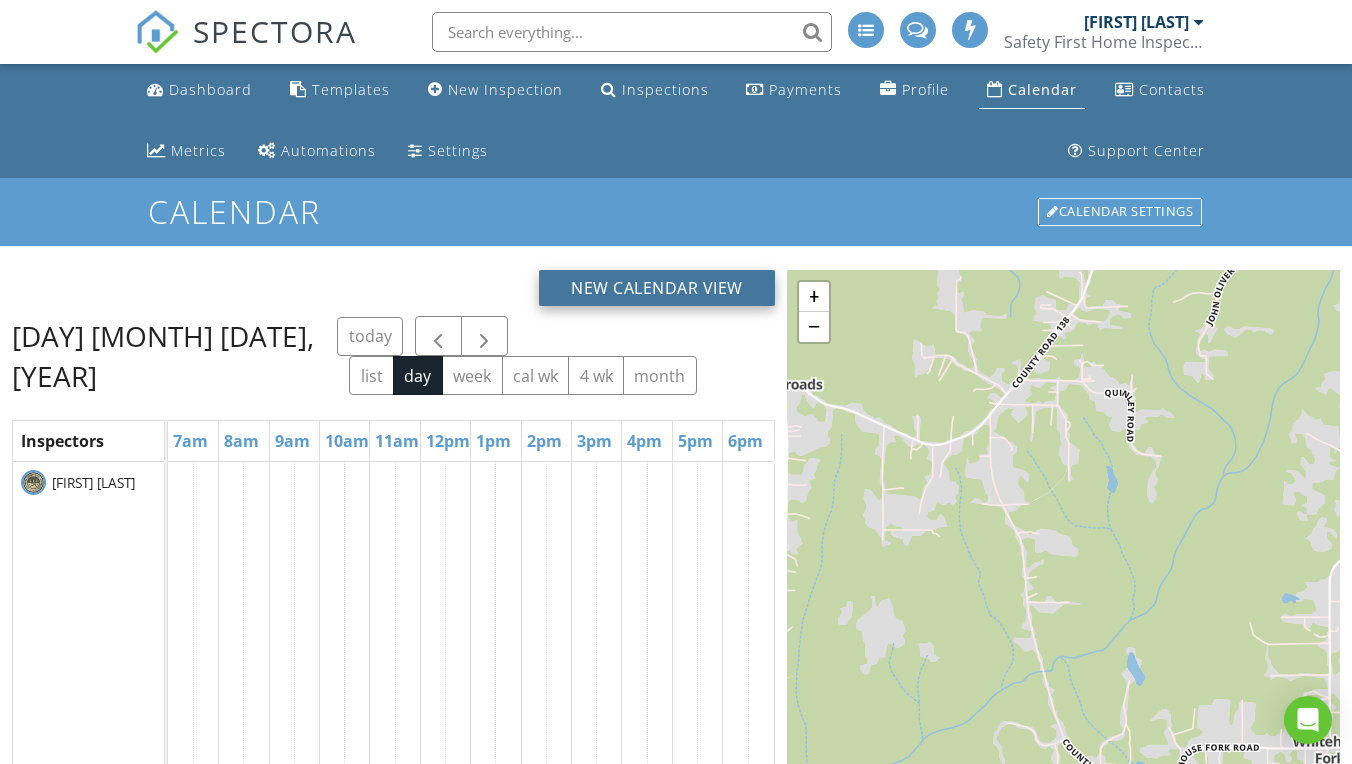 scroll, scrollTop: 0, scrollLeft: 0, axis: both 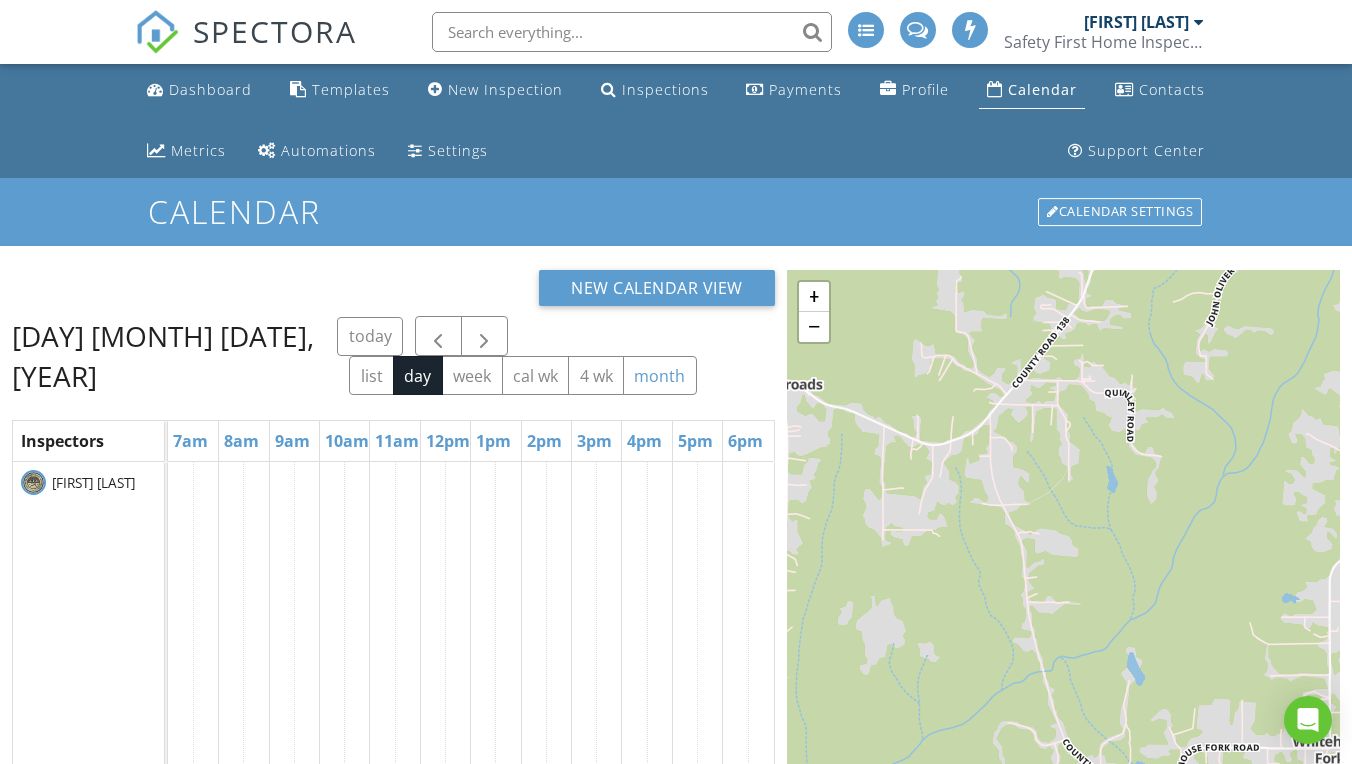 click on "month" at bounding box center [660, 375] 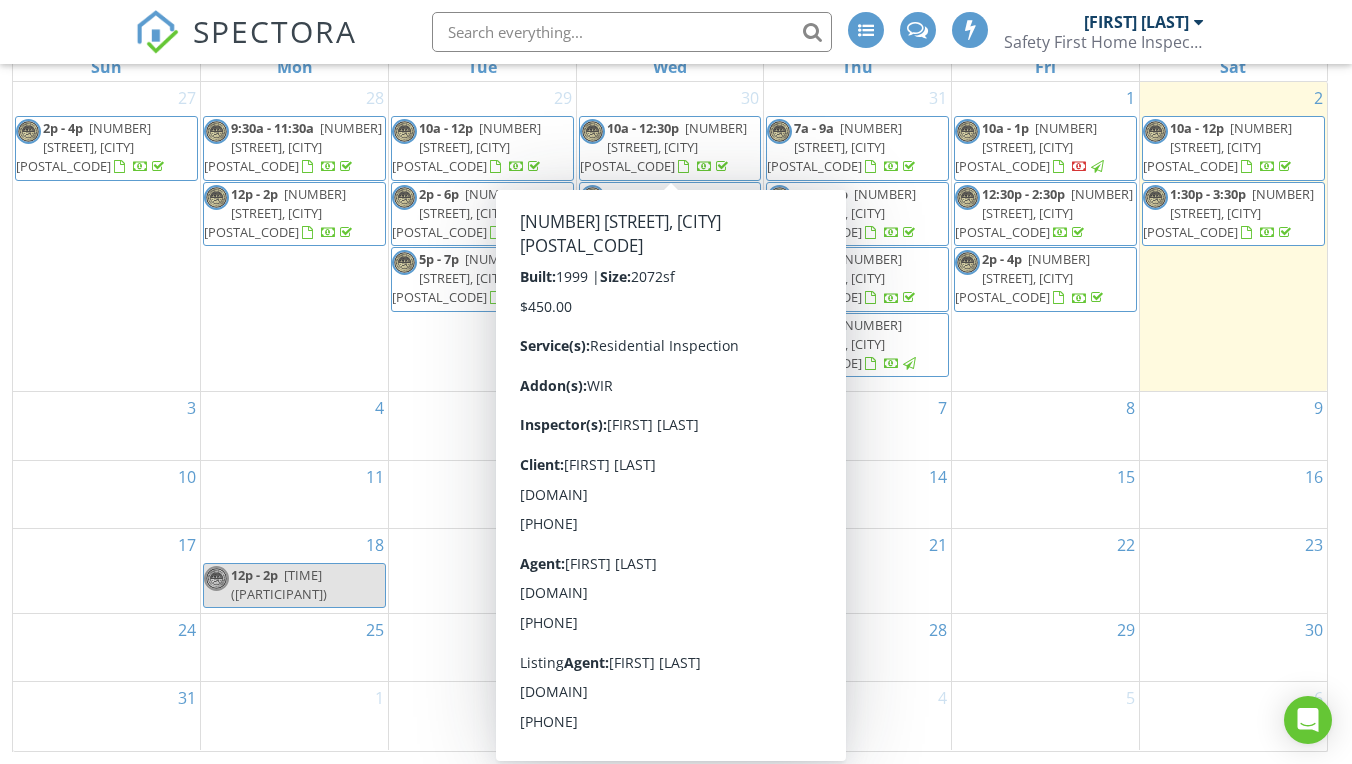 scroll, scrollTop: 327, scrollLeft: 0, axis: vertical 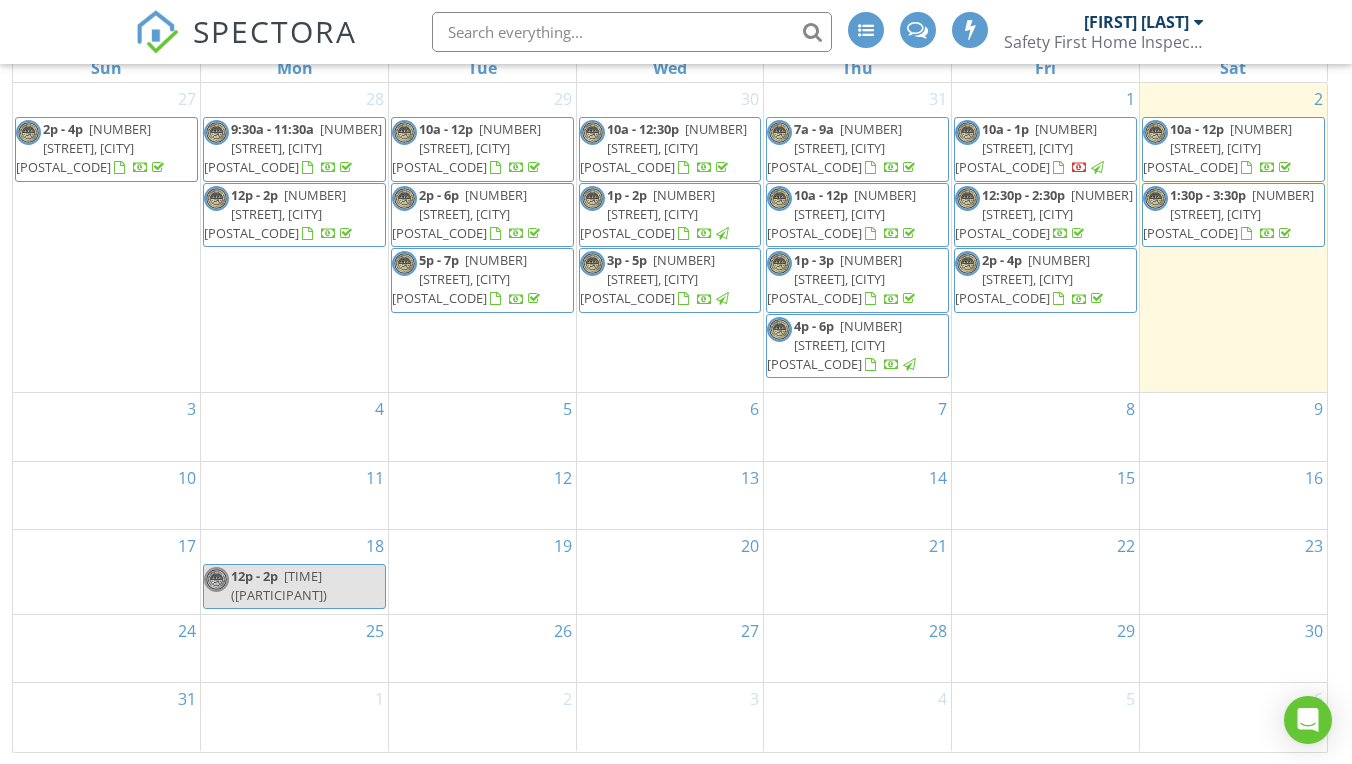 click on "20" at bounding box center (670, 572) 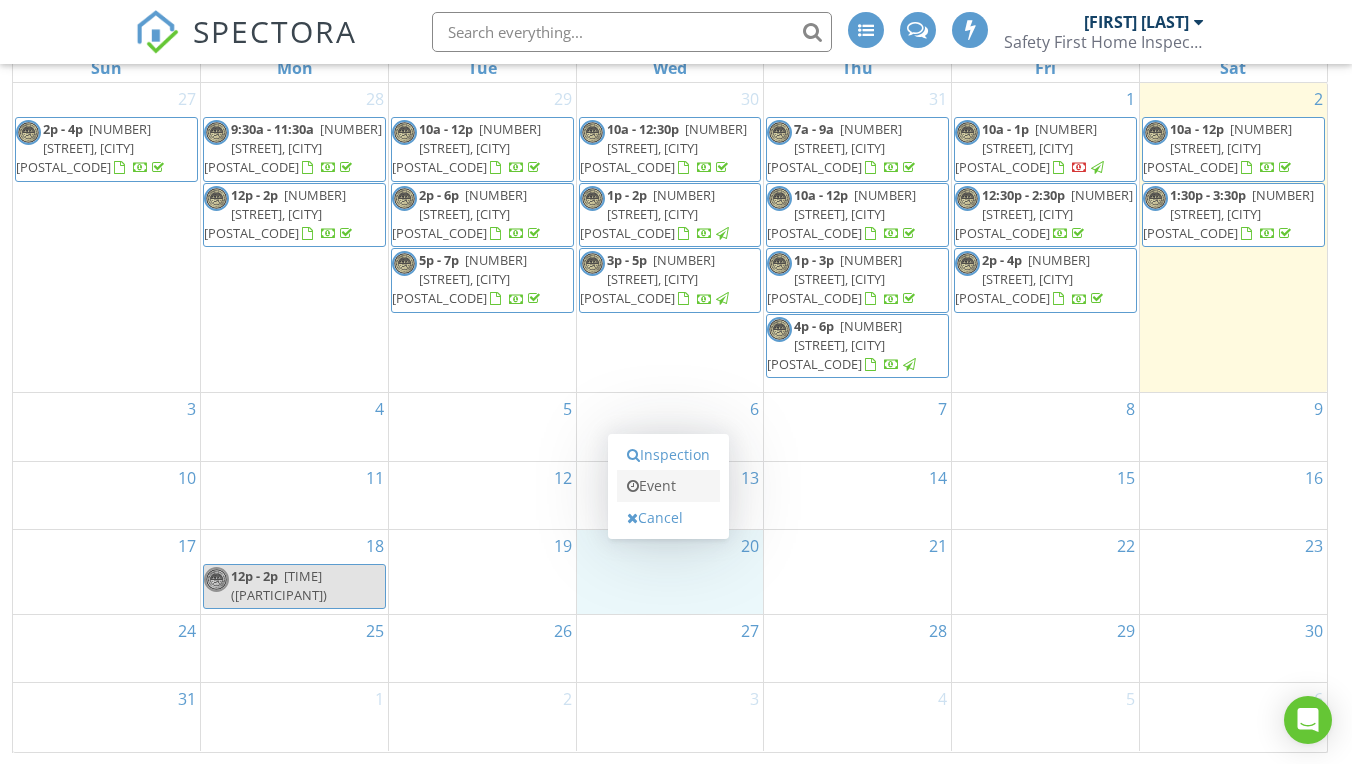 click on "Event" at bounding box center [668, 486] 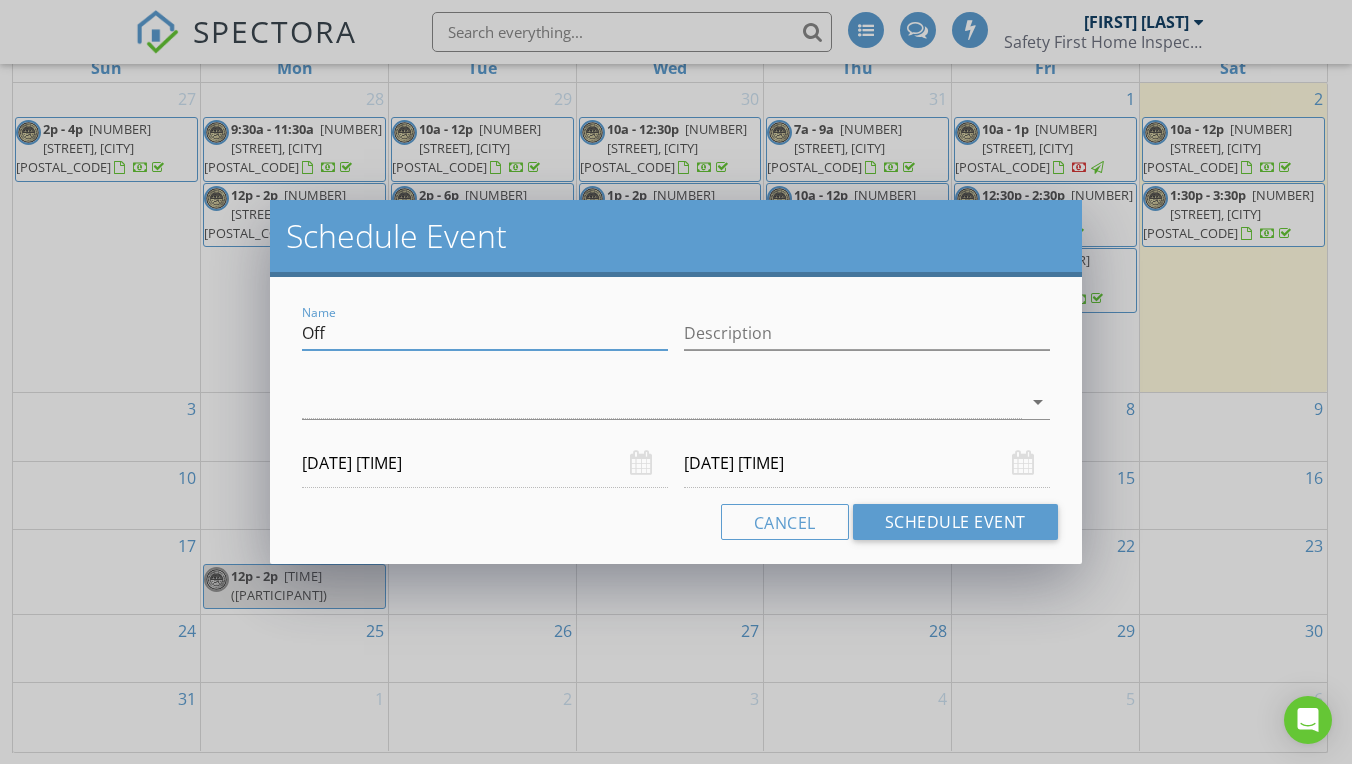 click on "Off" at bounding box center (485, 333) 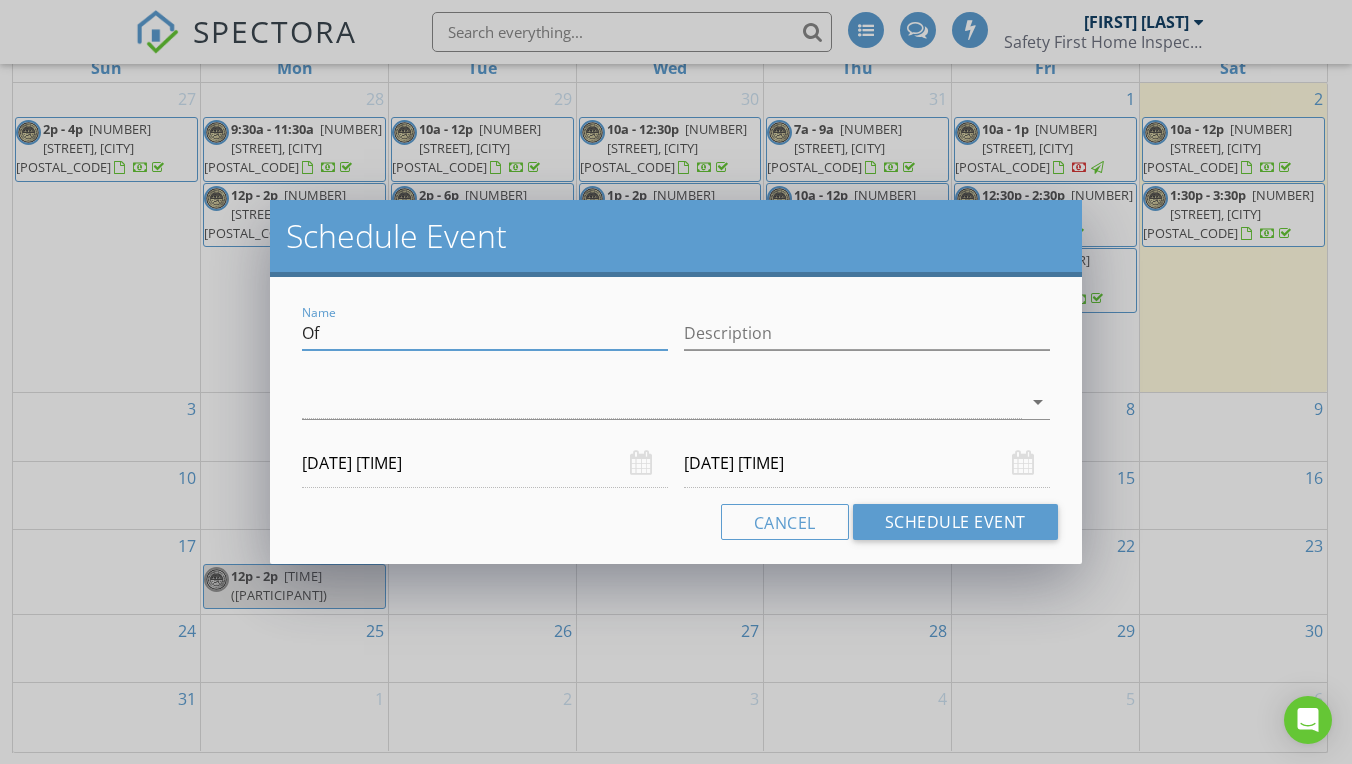 type on "O" 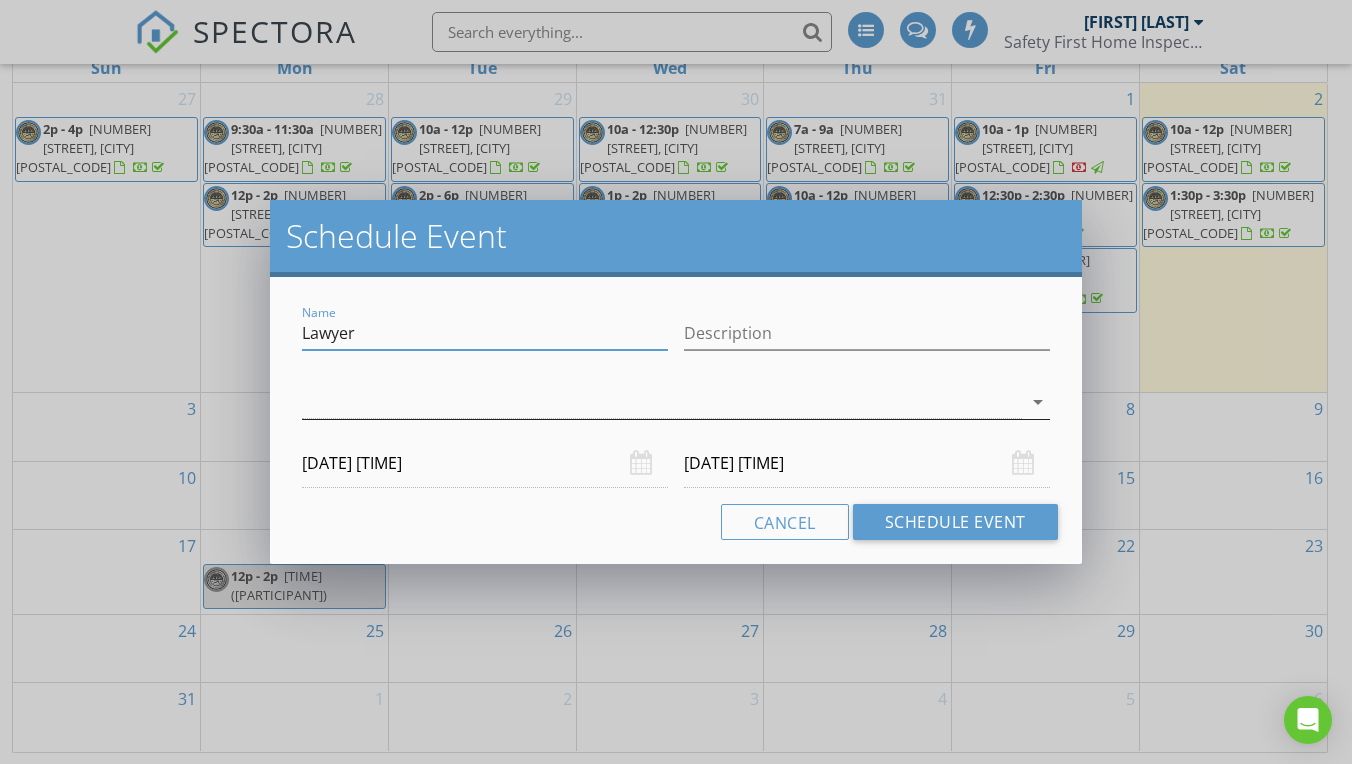 type on "Lawyer" 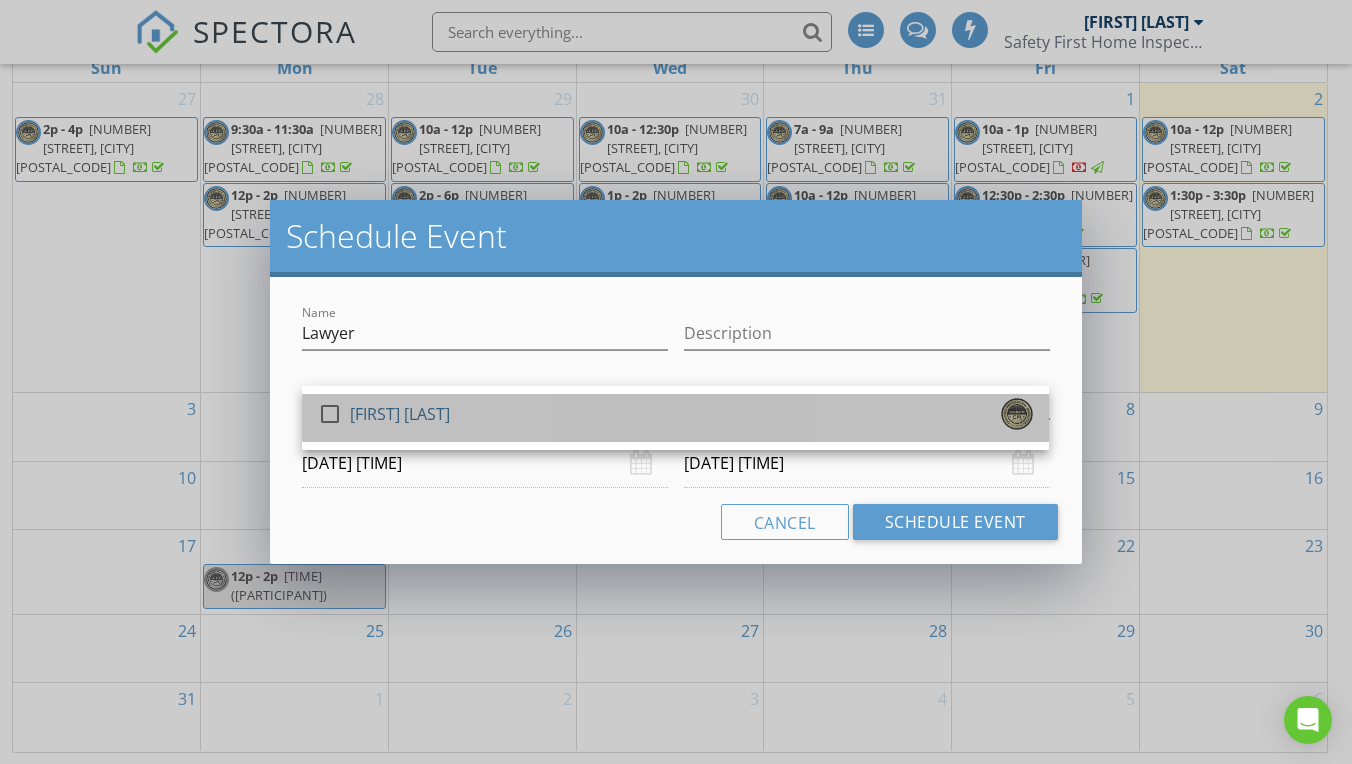 click on "[FIRST] [LAST]" at bounding box center (400, 414) 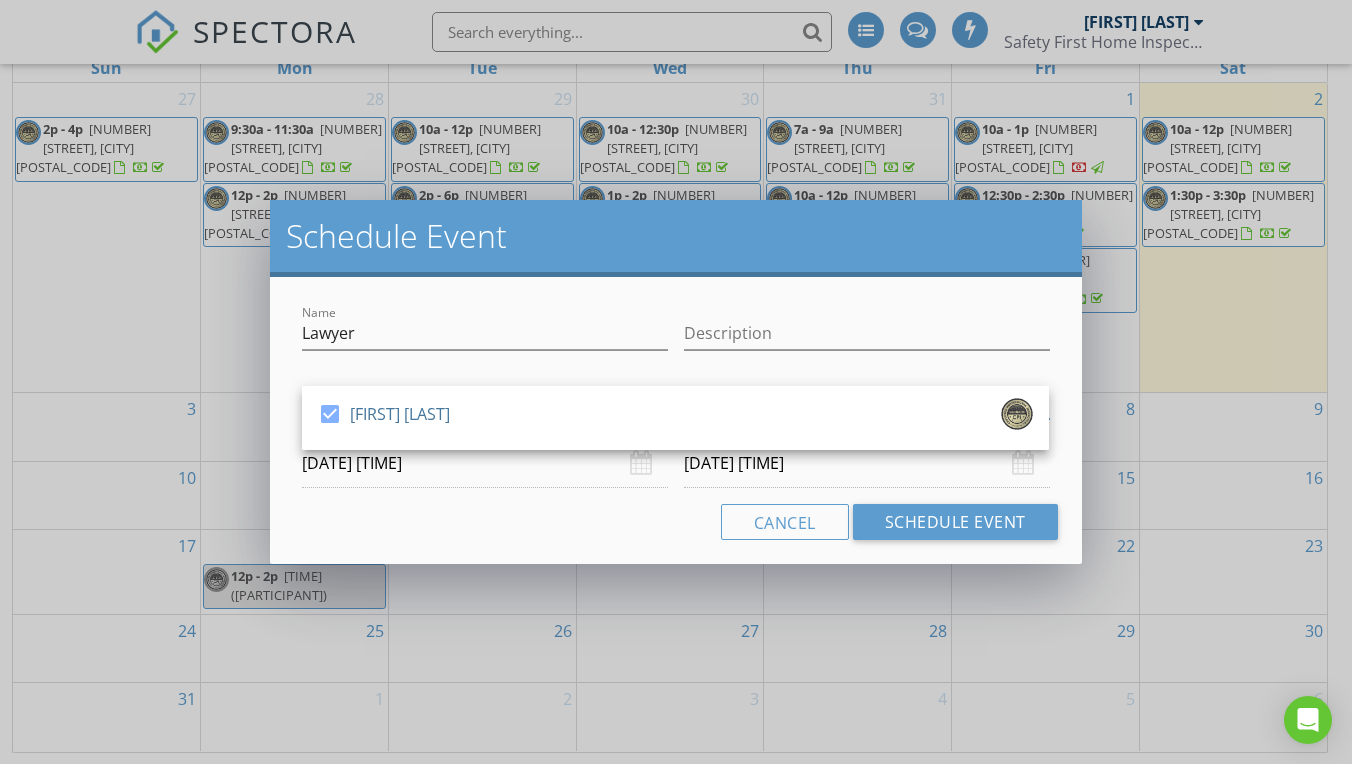 click on "[DATE] [TIME]" at bounding box center (485, 463) 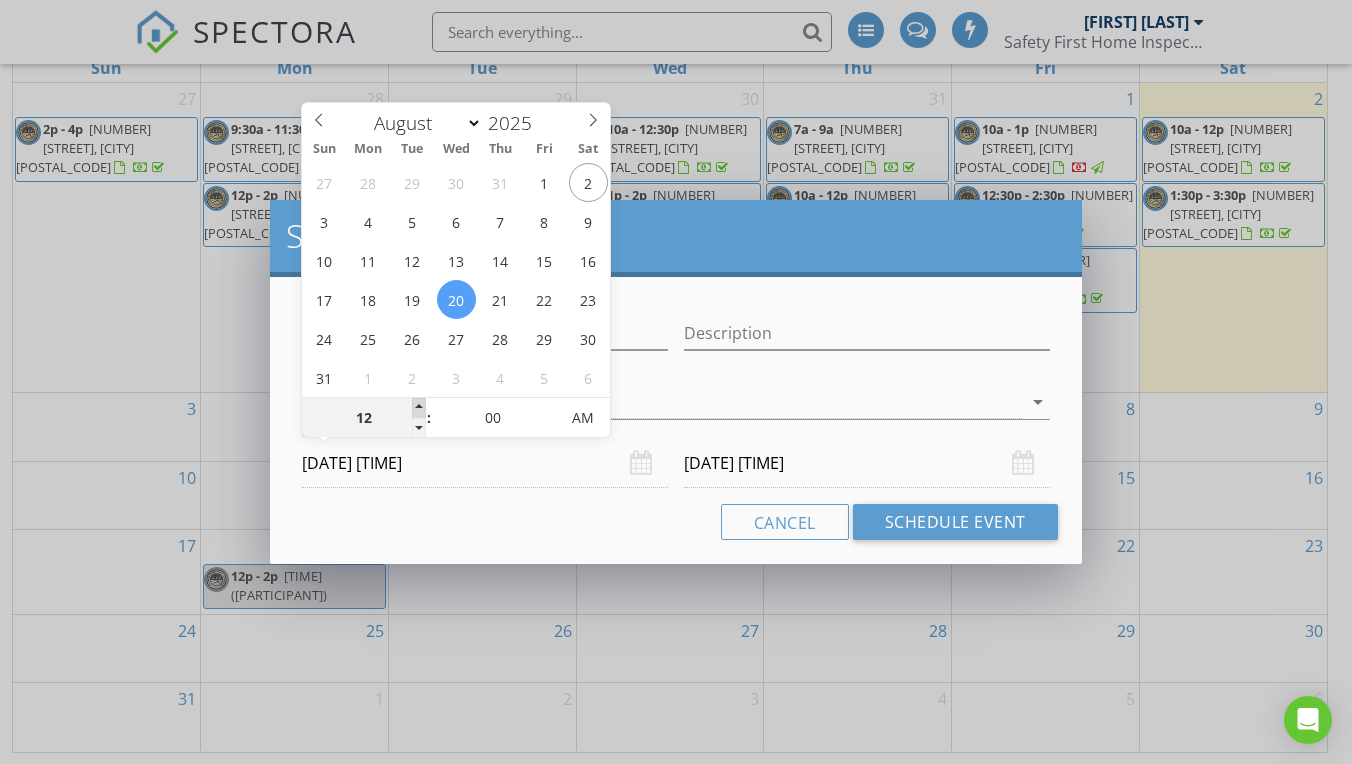 type on "01" 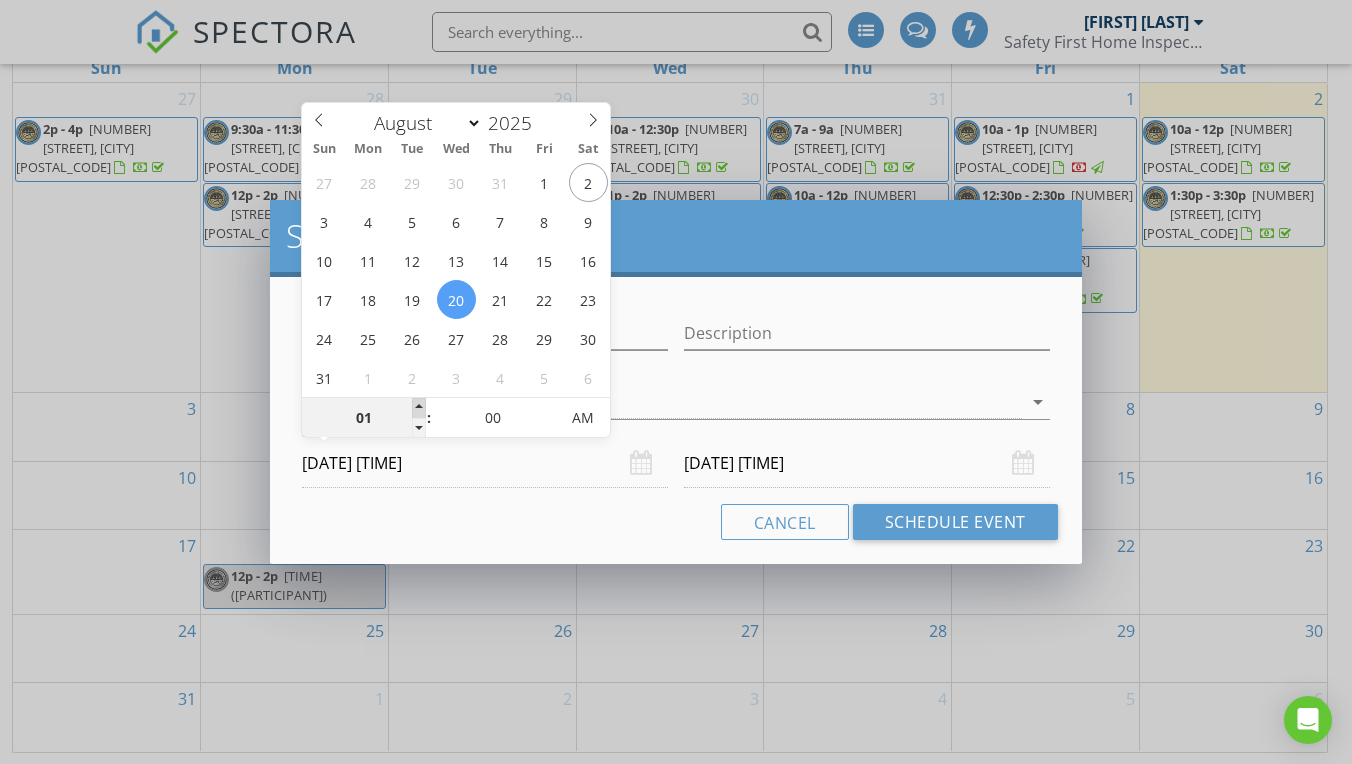 click at bounding box center (419, 408) 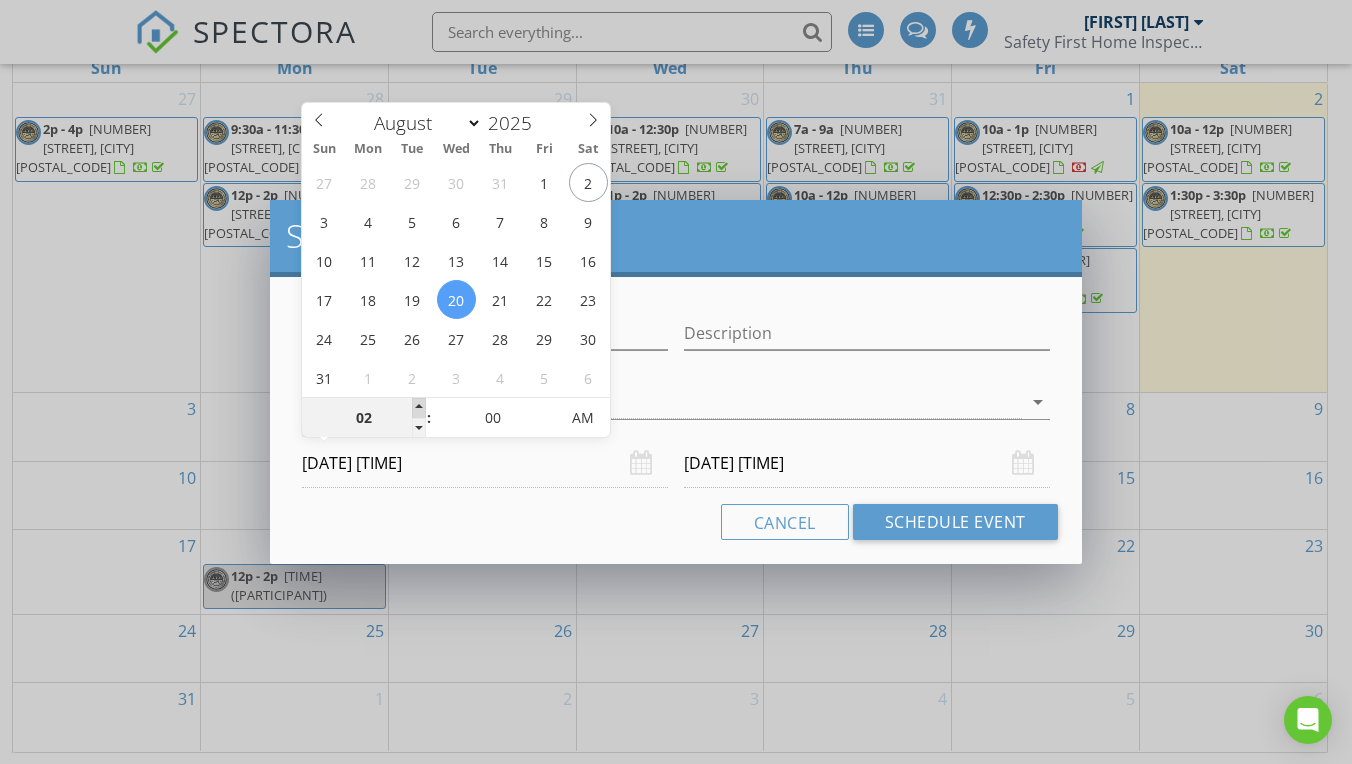 click at bounding box center [419, 408] 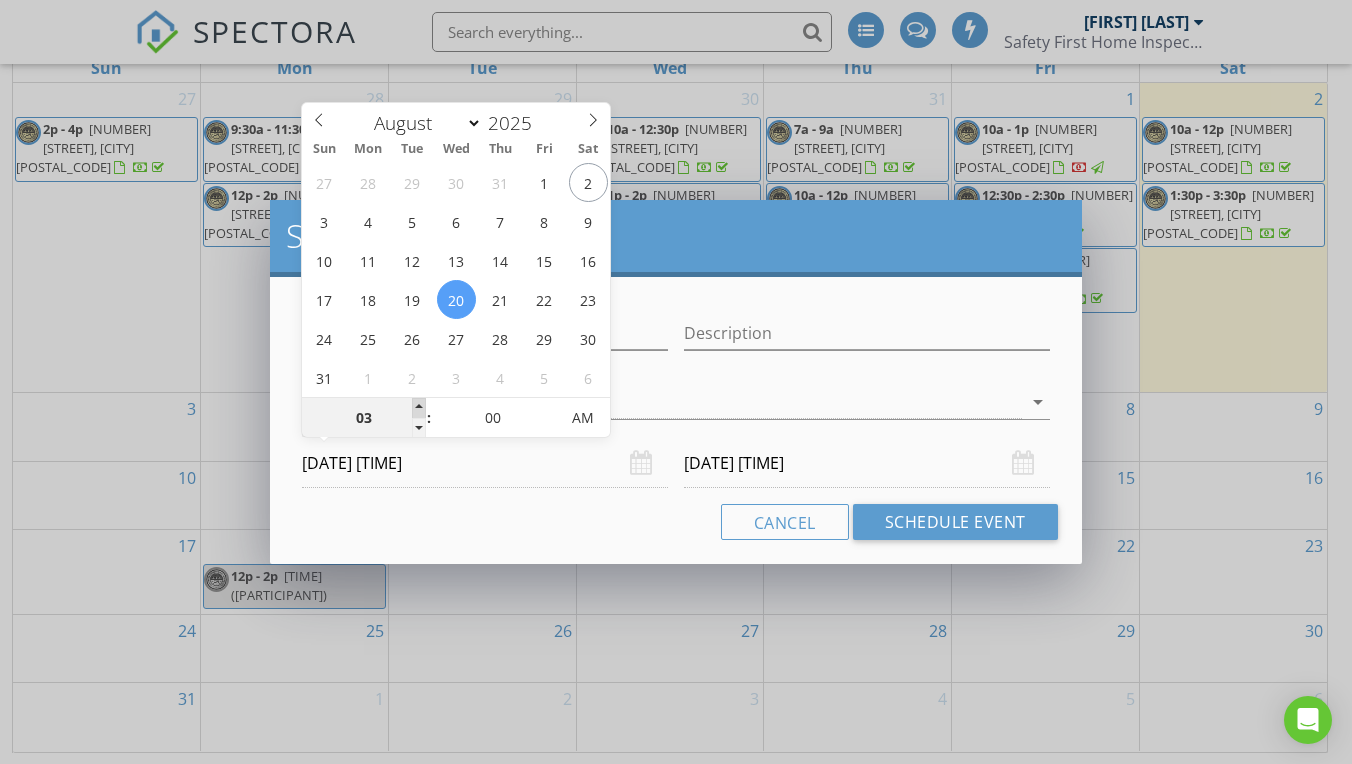click at bounding box center (419, 408) 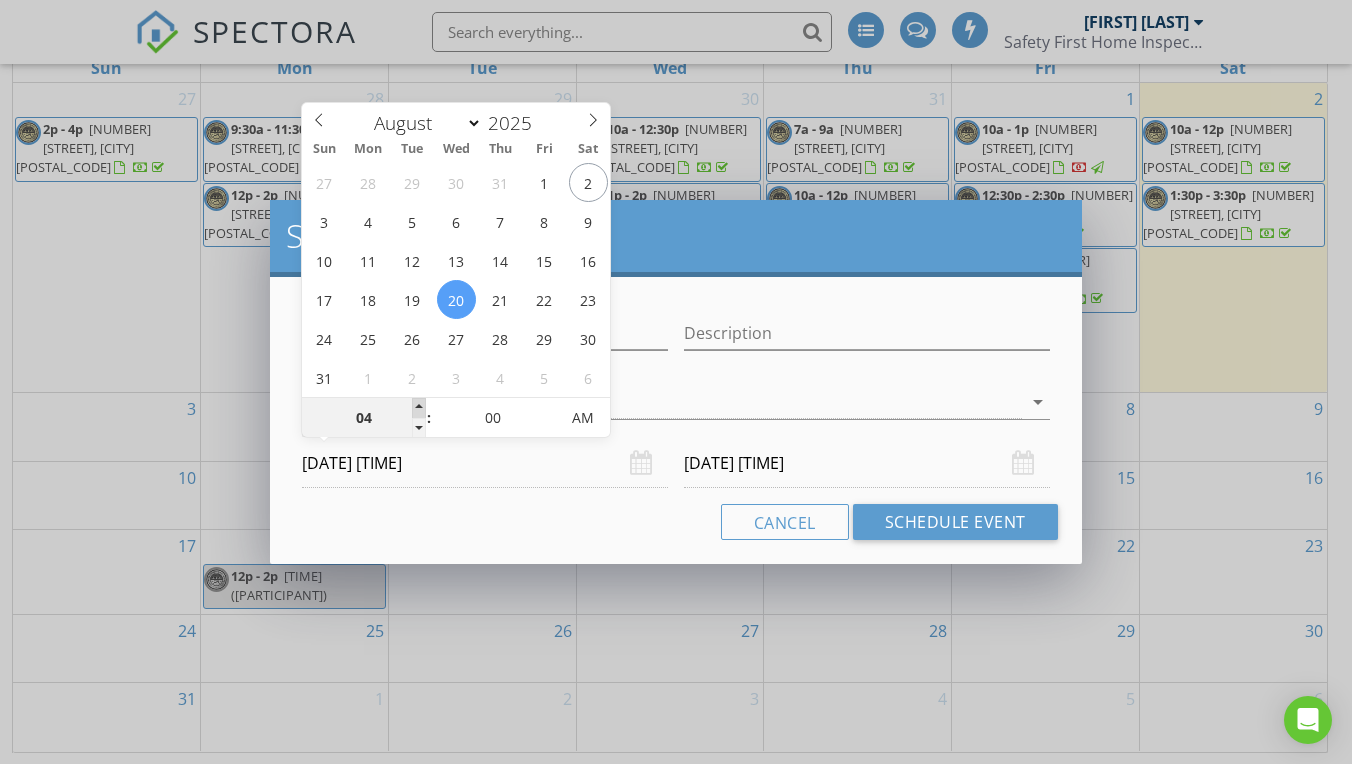 click at bounding box center [419, 408] 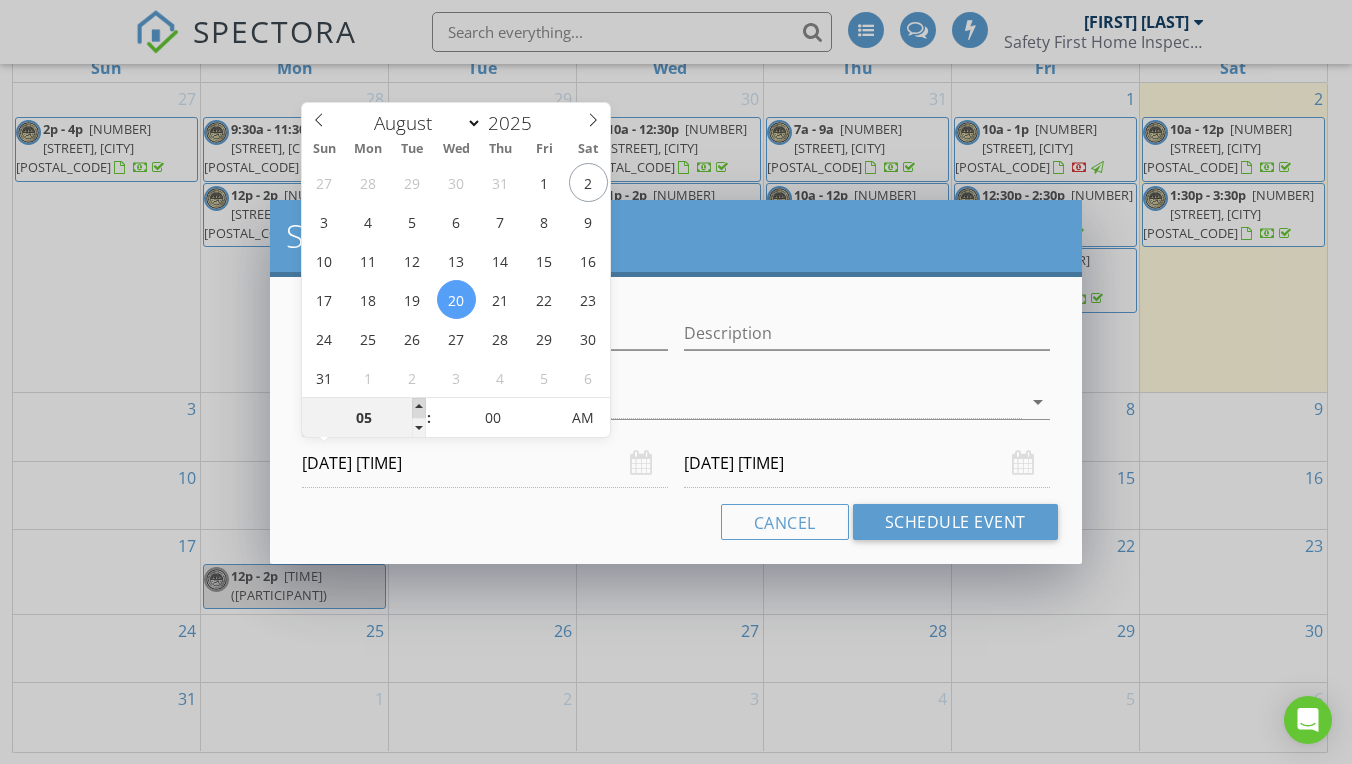 click at bounding box center [419, 408] 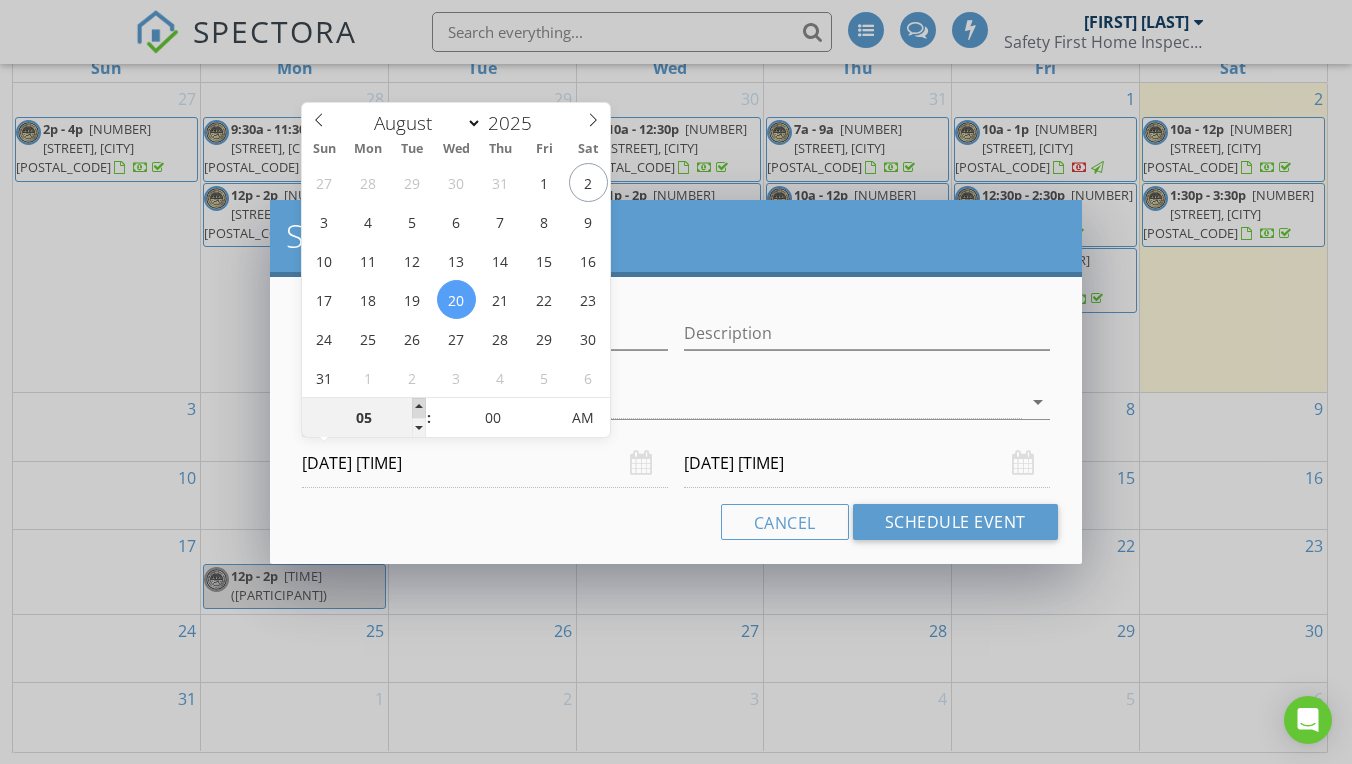 type on "06" 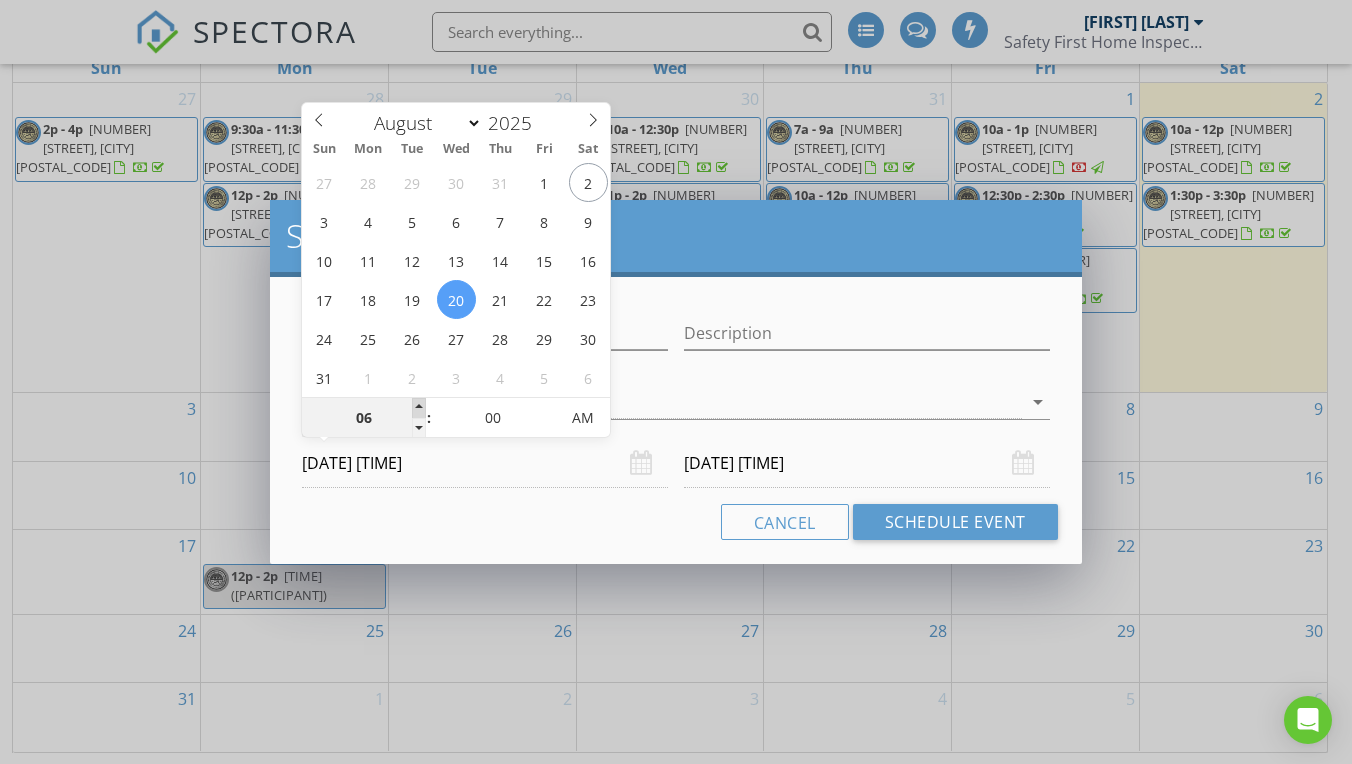 click at bounding box center (419, 408) 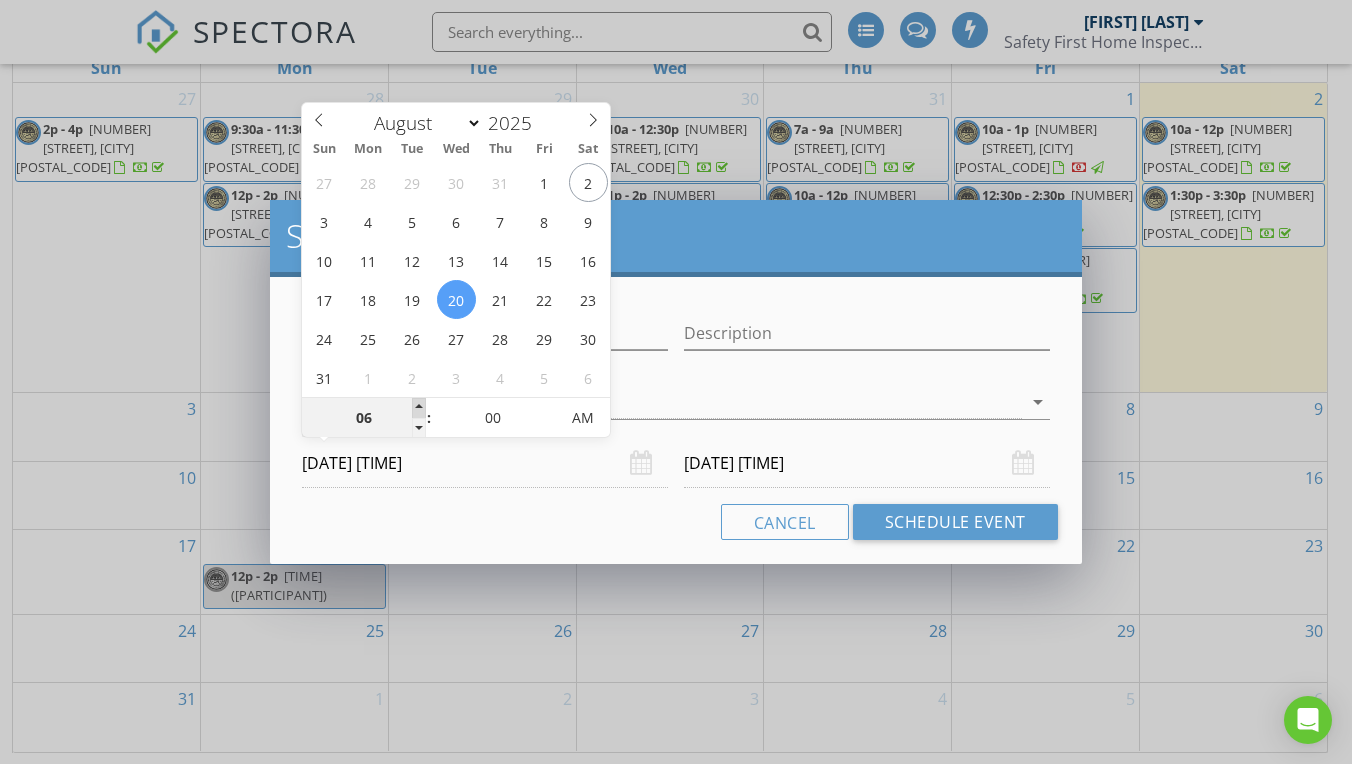 type on "[DATE] [TIME]" 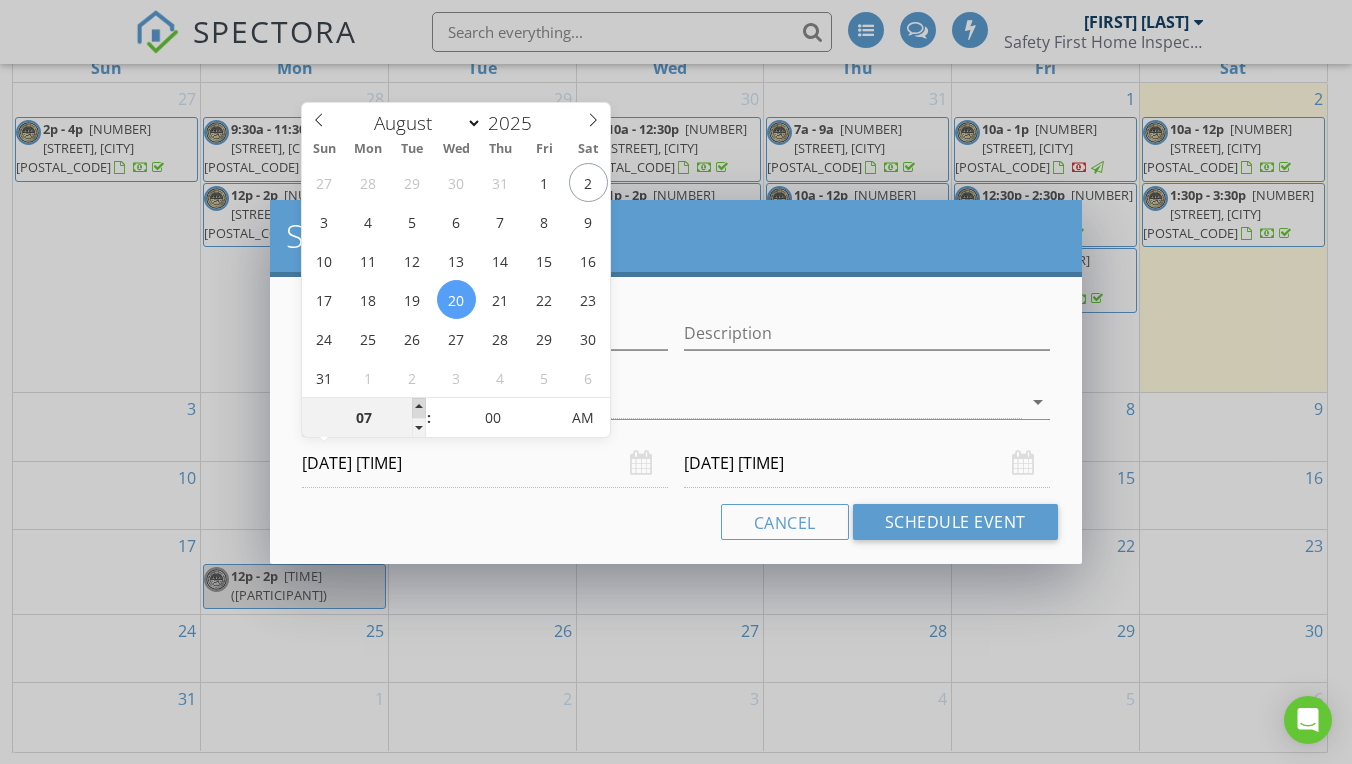 click at bounding box center (419, 408) 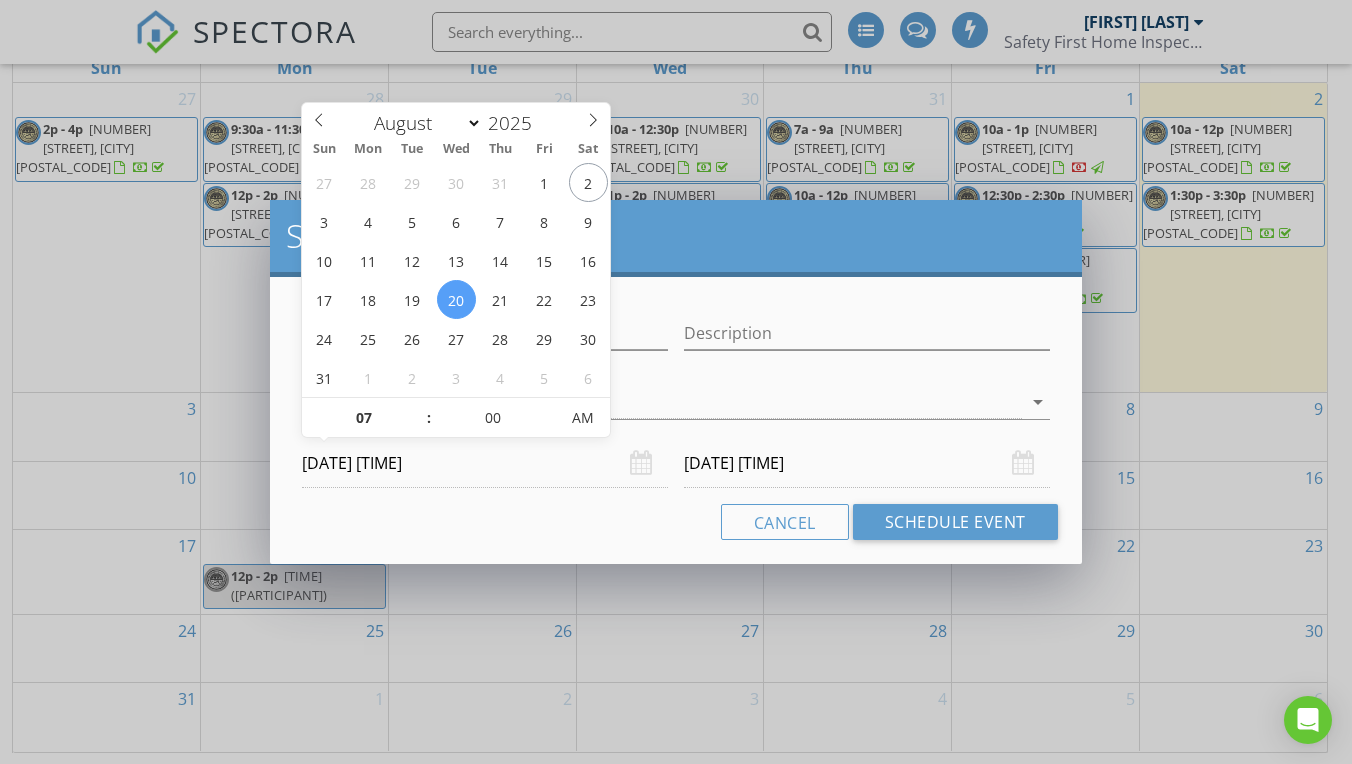 click on "[DATE] [TIME]" at bounding box center (867, 463) 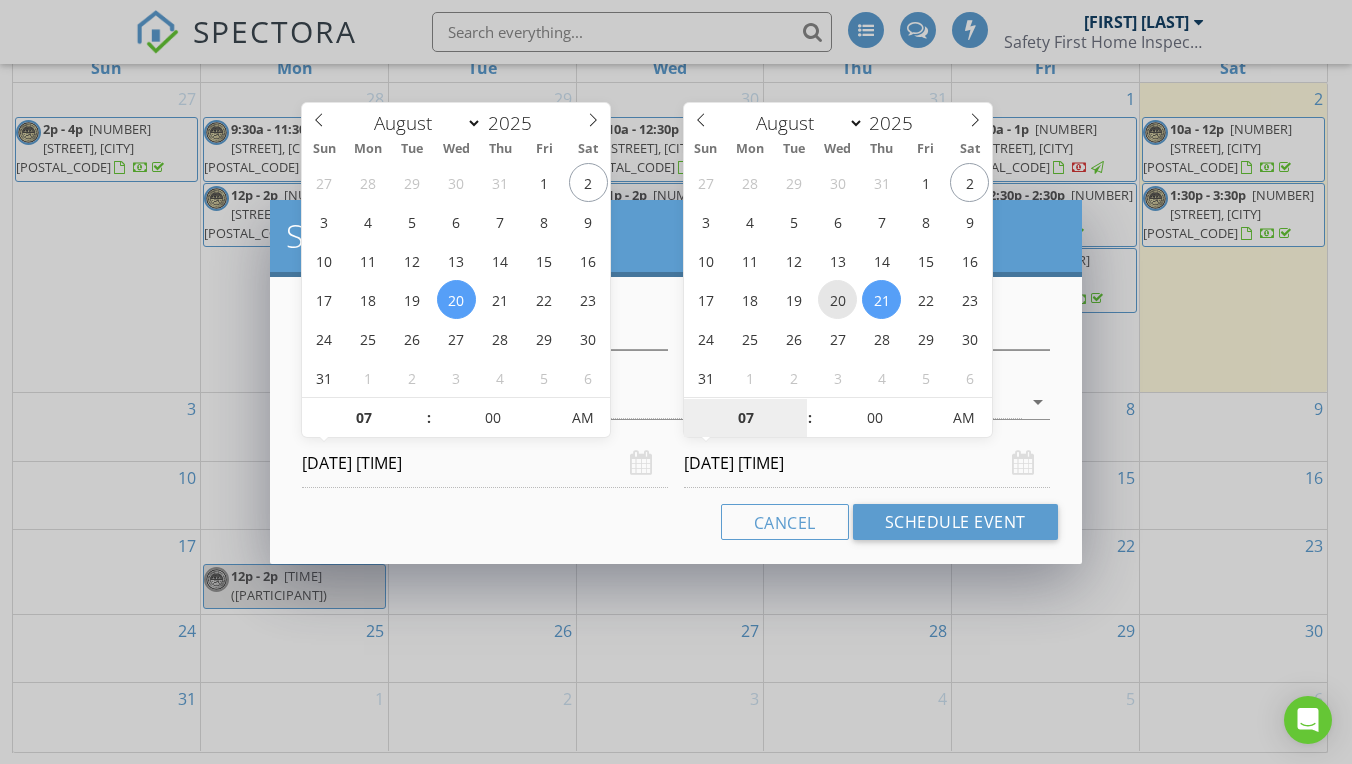 type on "[DATE] [TIME]" 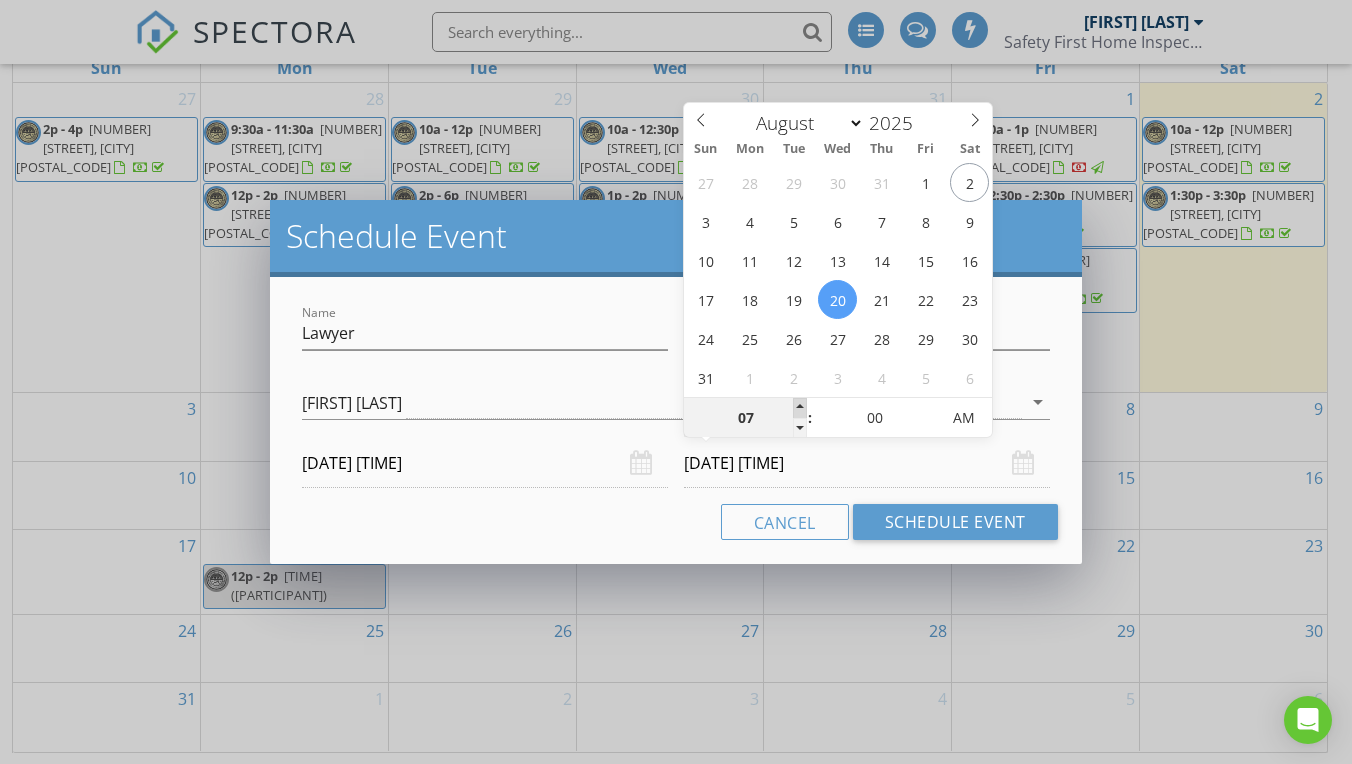 type on "08" 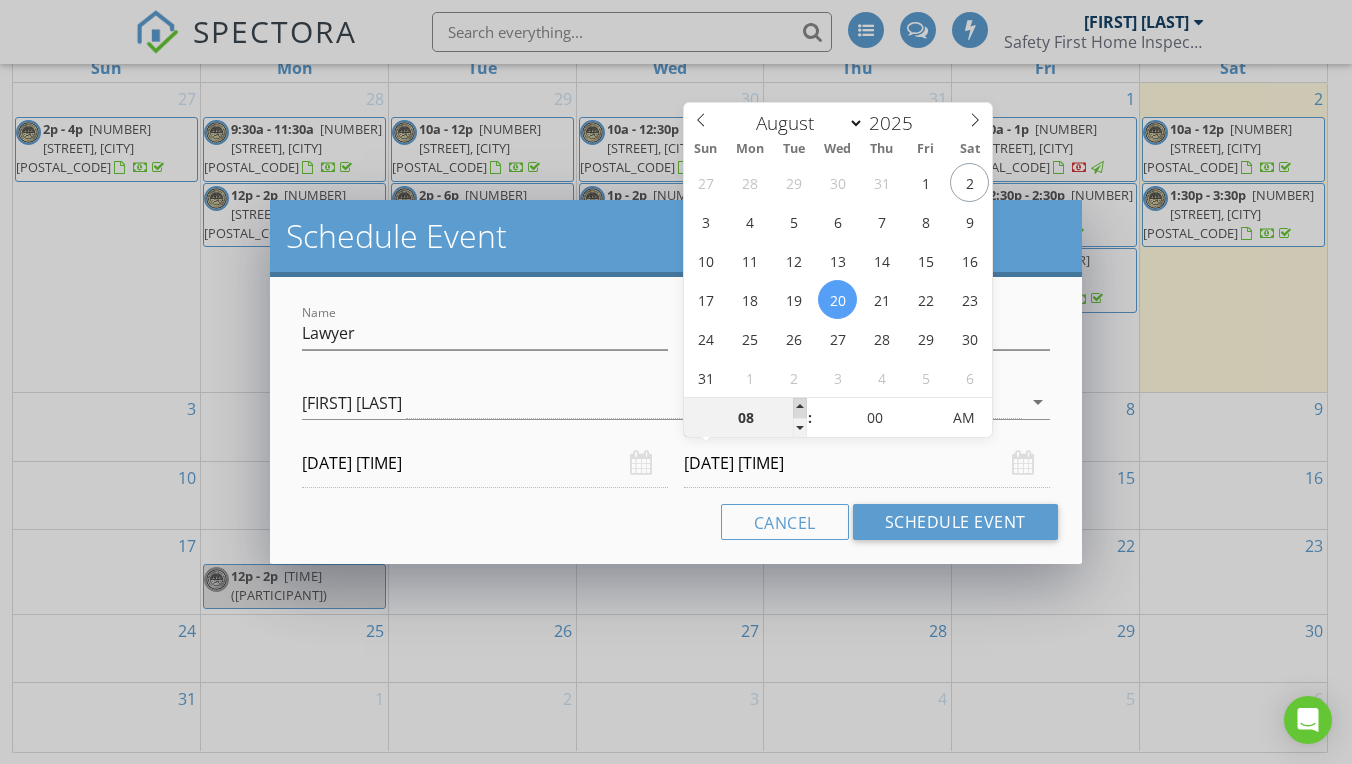 click at bounding box center (800, 408) 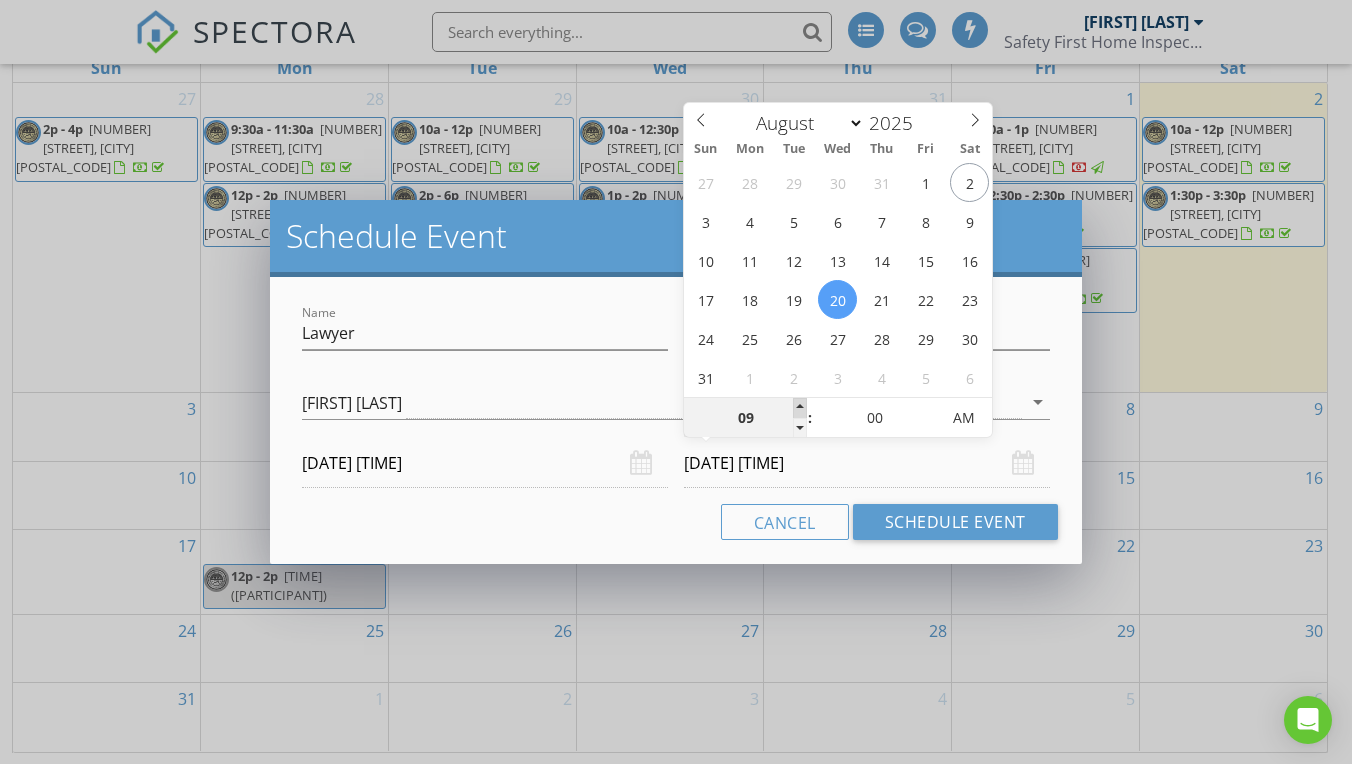 click at bounding box center (800, 408) 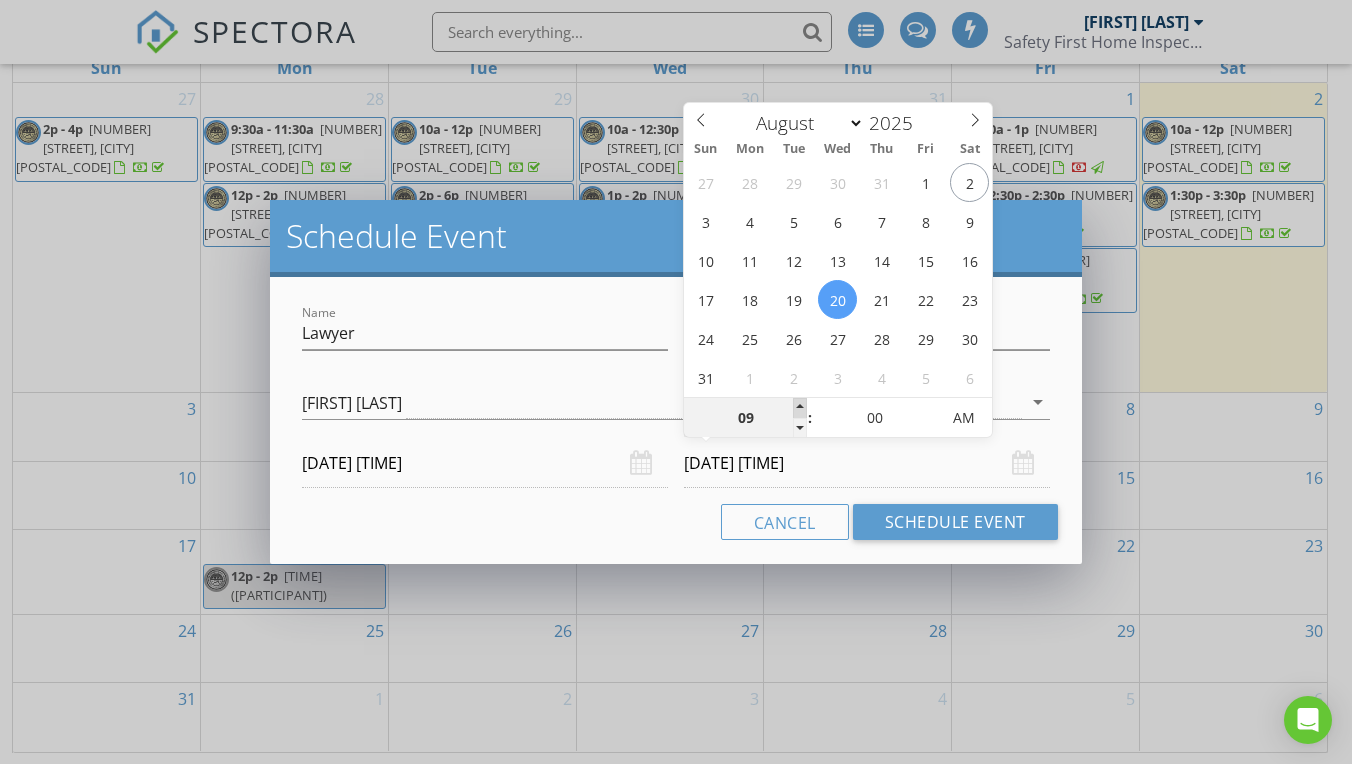 type on "10" 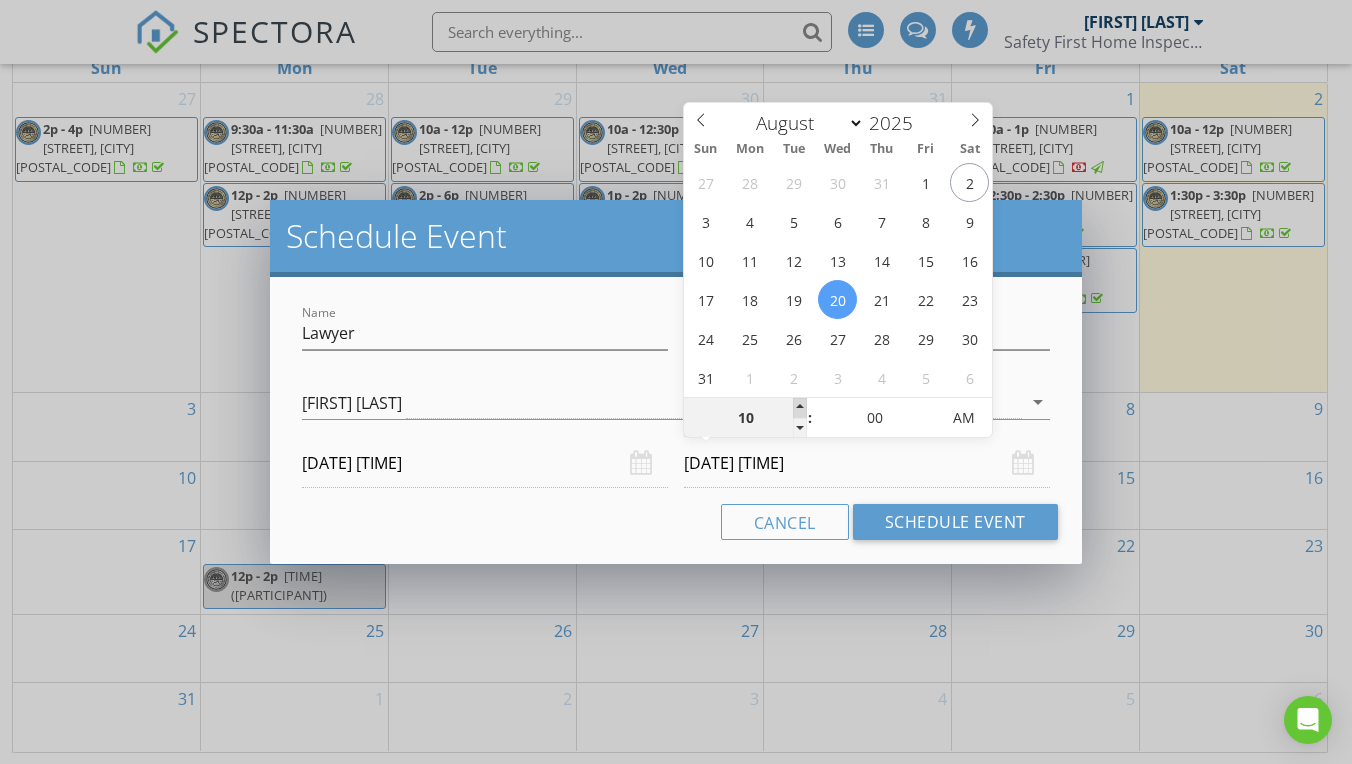 click at bounding box center (800, 408) 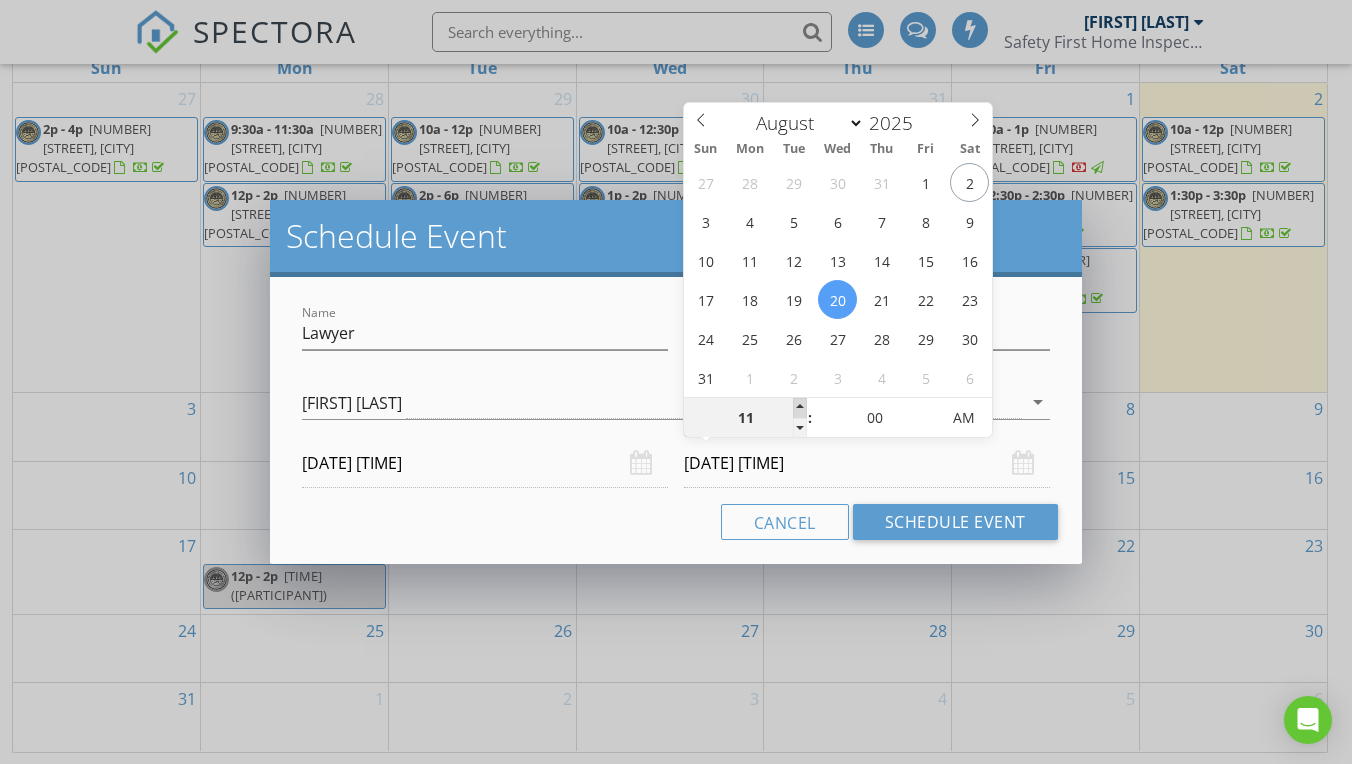 click at bounding box center (800, 408) 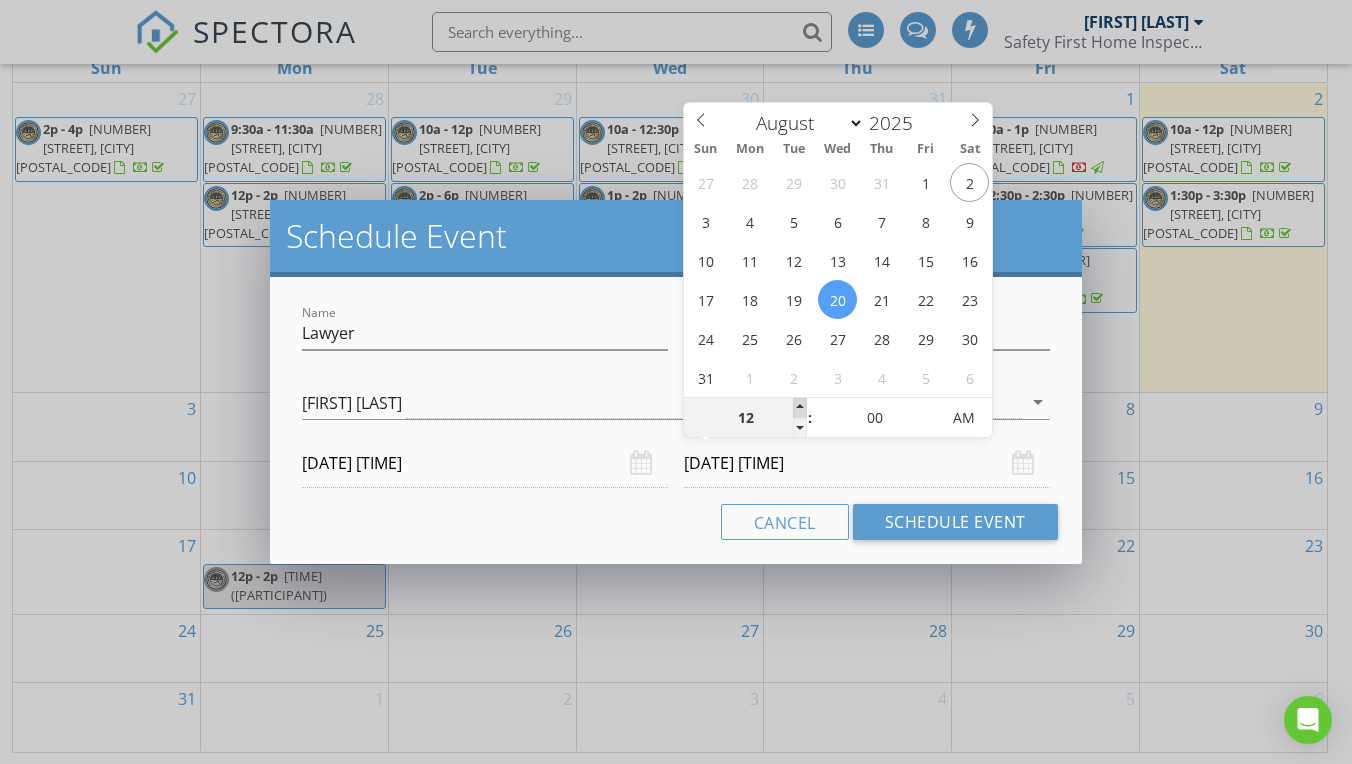 click at bounding box center (800, 408) 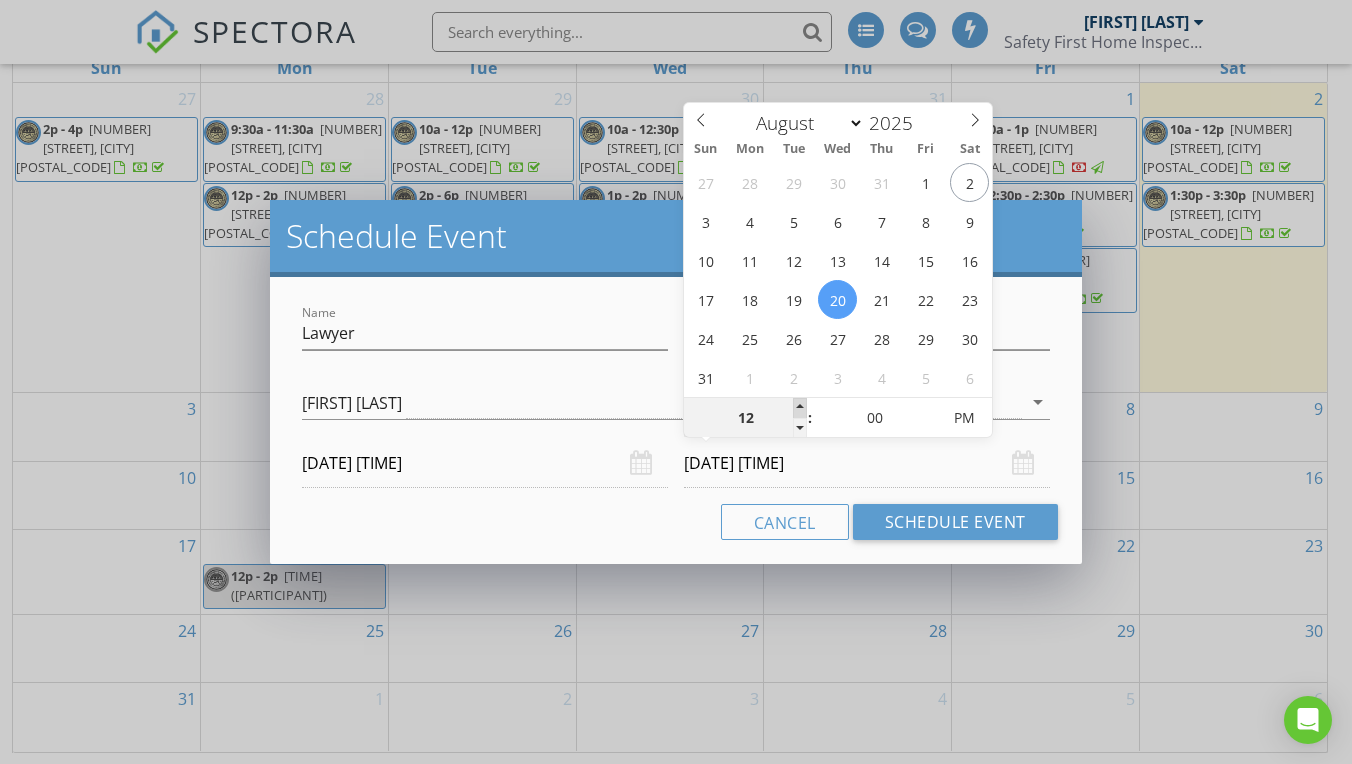 type on "01" 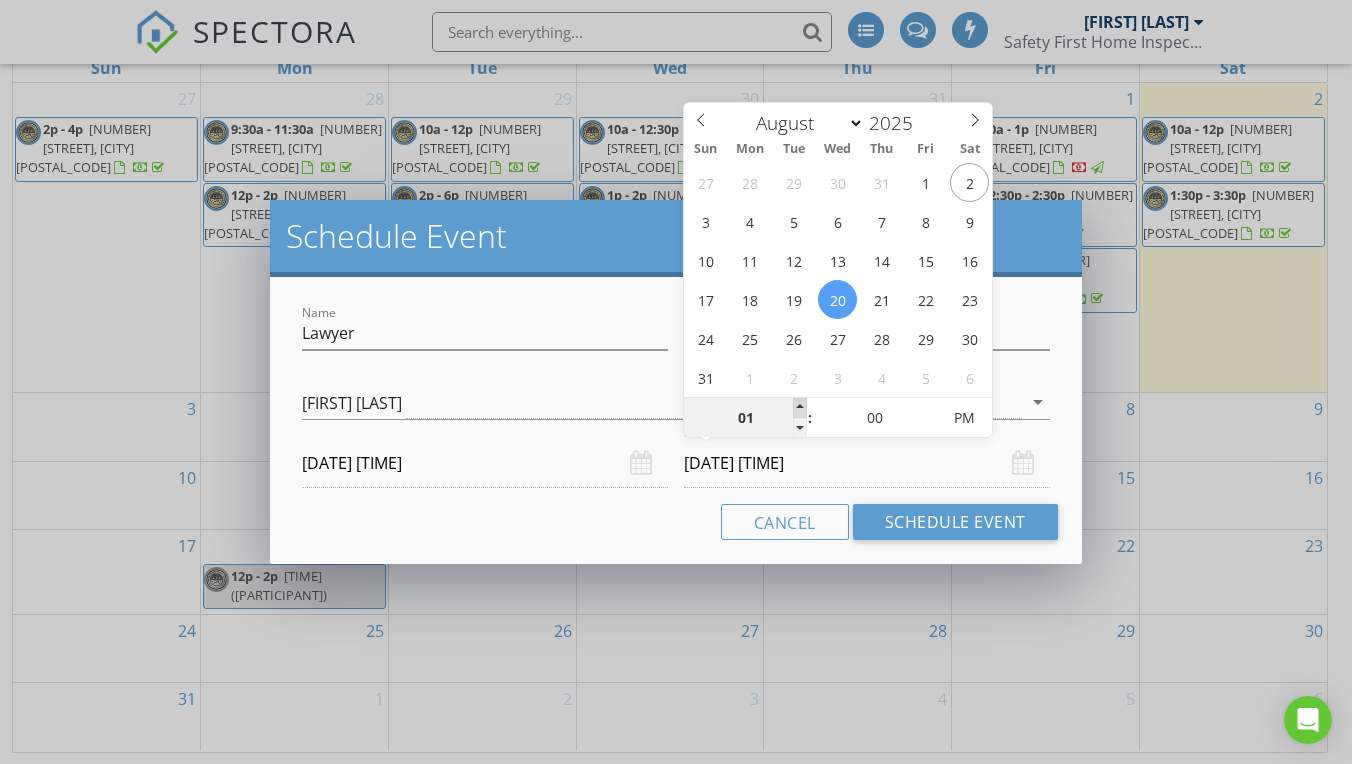 click at bounding box center (800, 408) 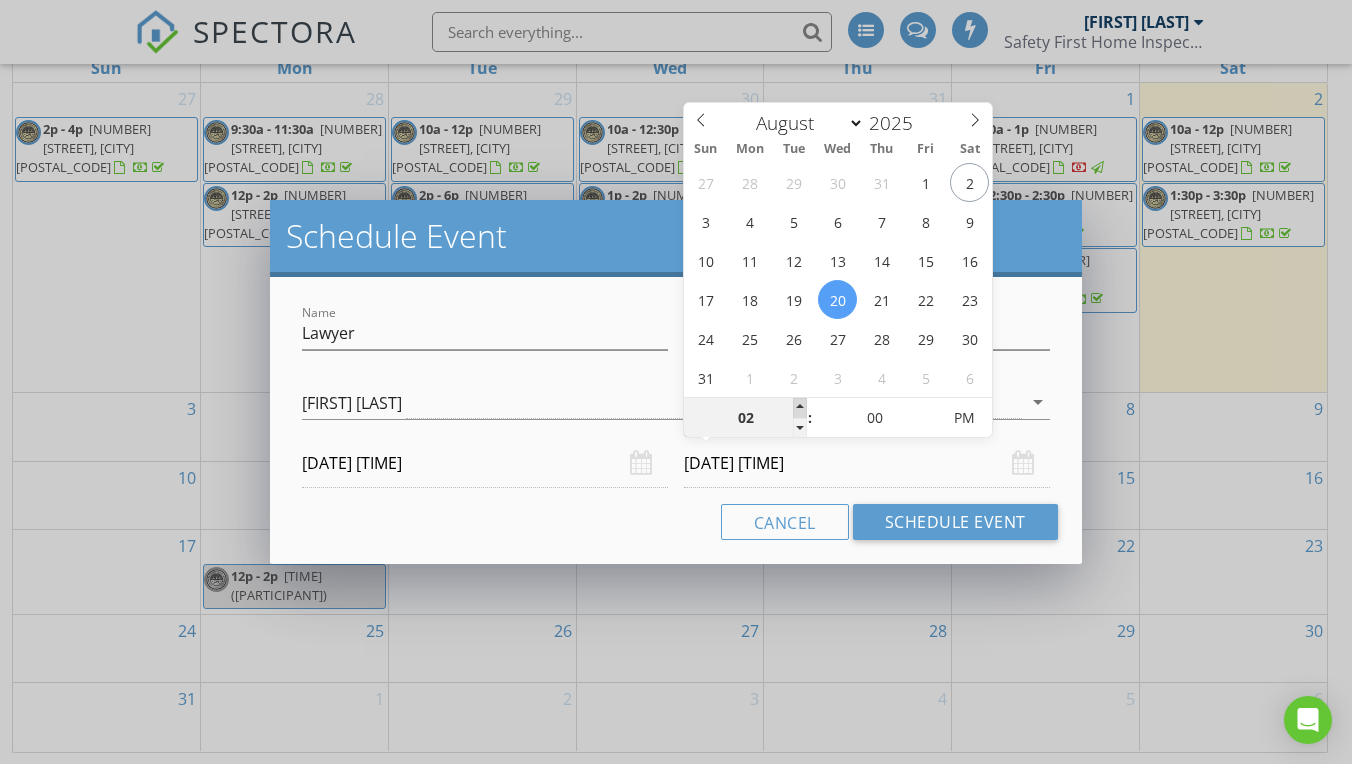 click at bounding box center (800, 408) 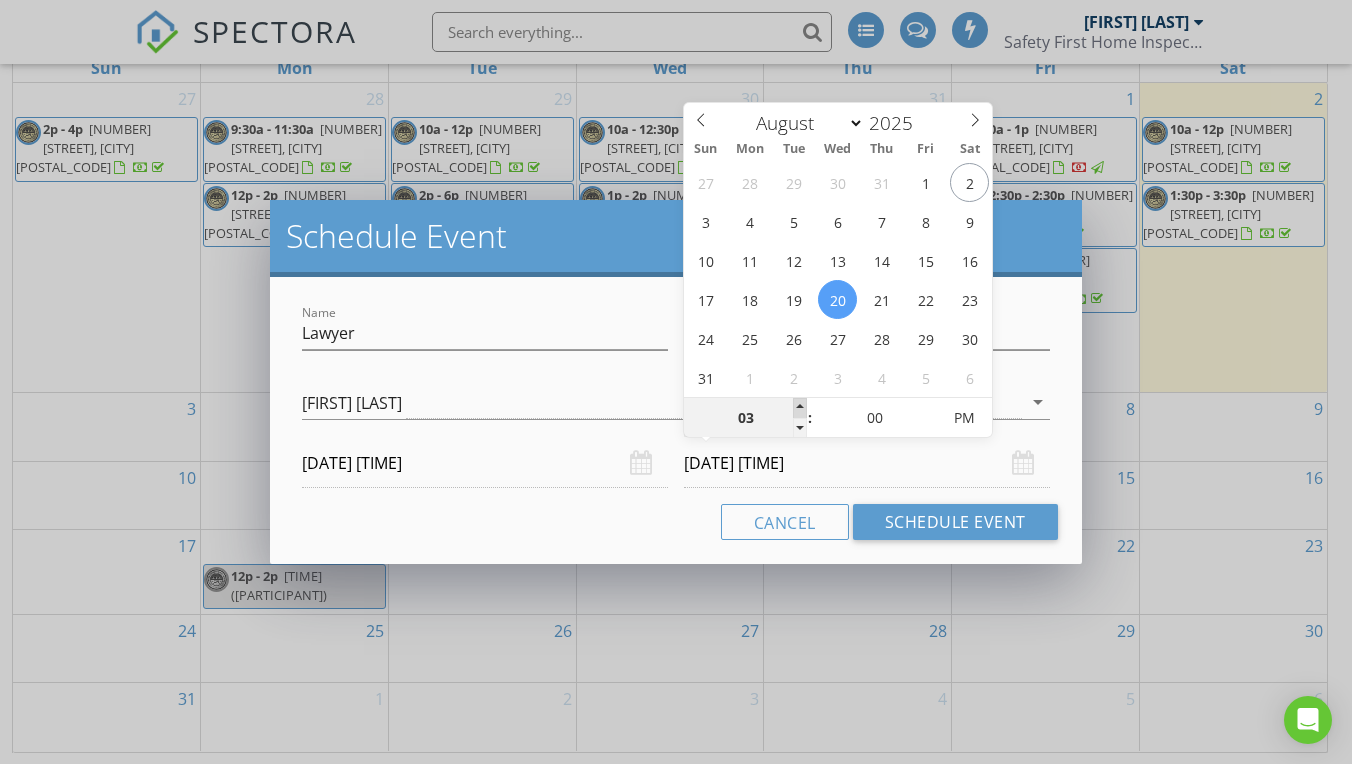click at bounding box center [800, 408] 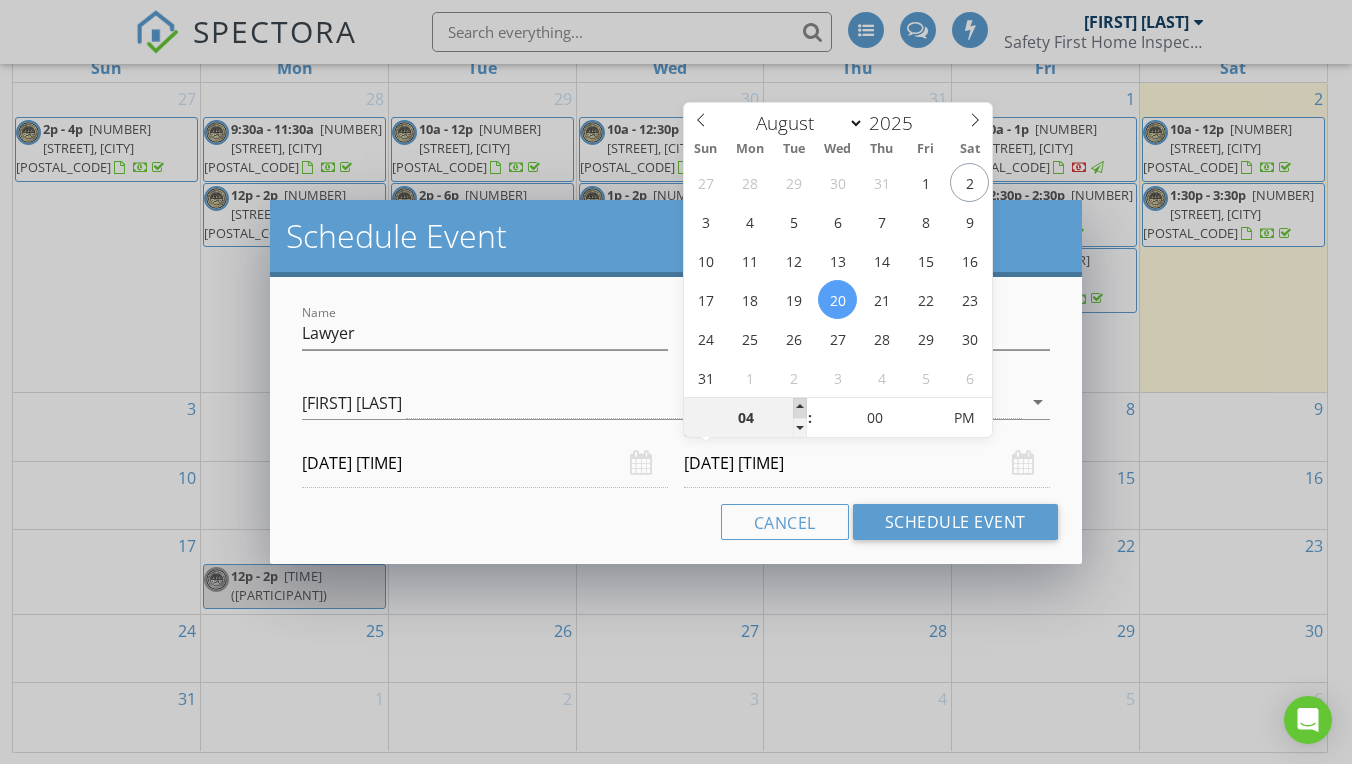 click at bounding box center (800, 408) 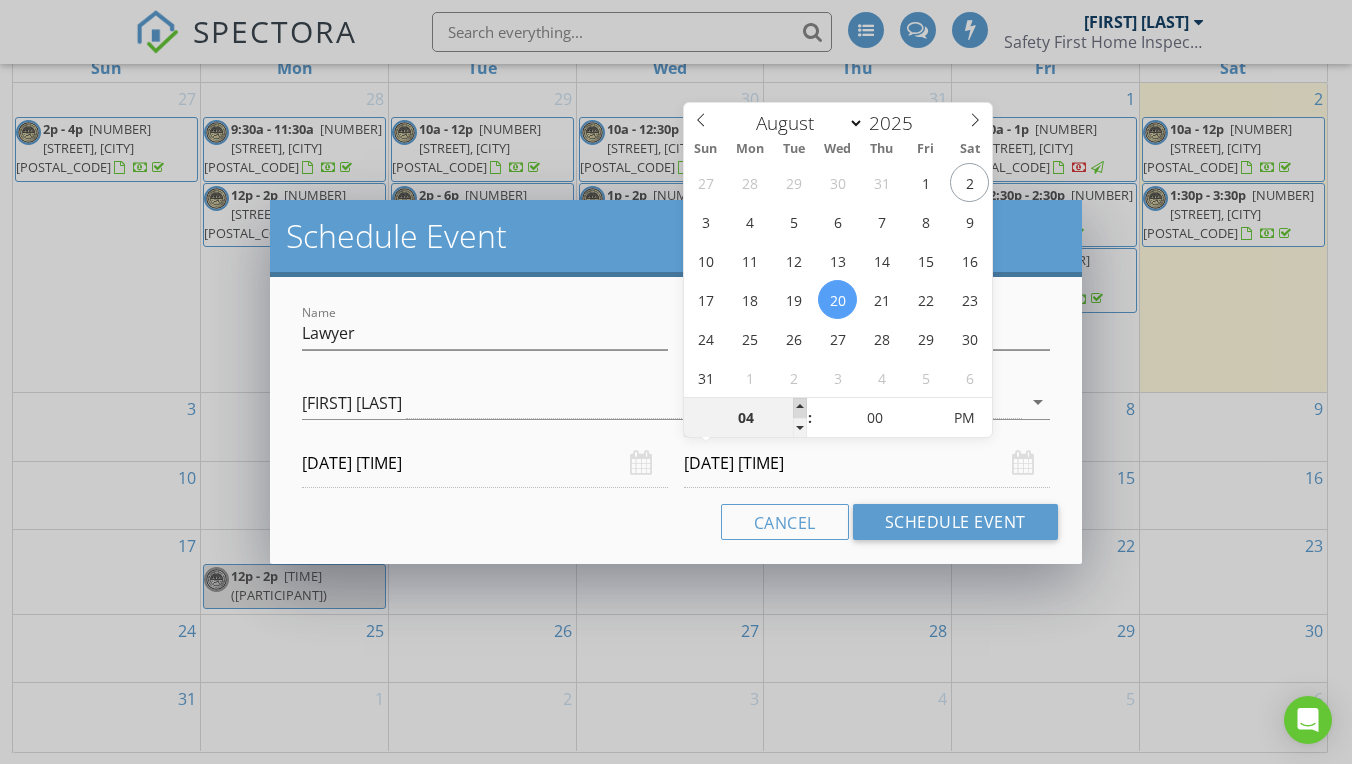 type on "05" 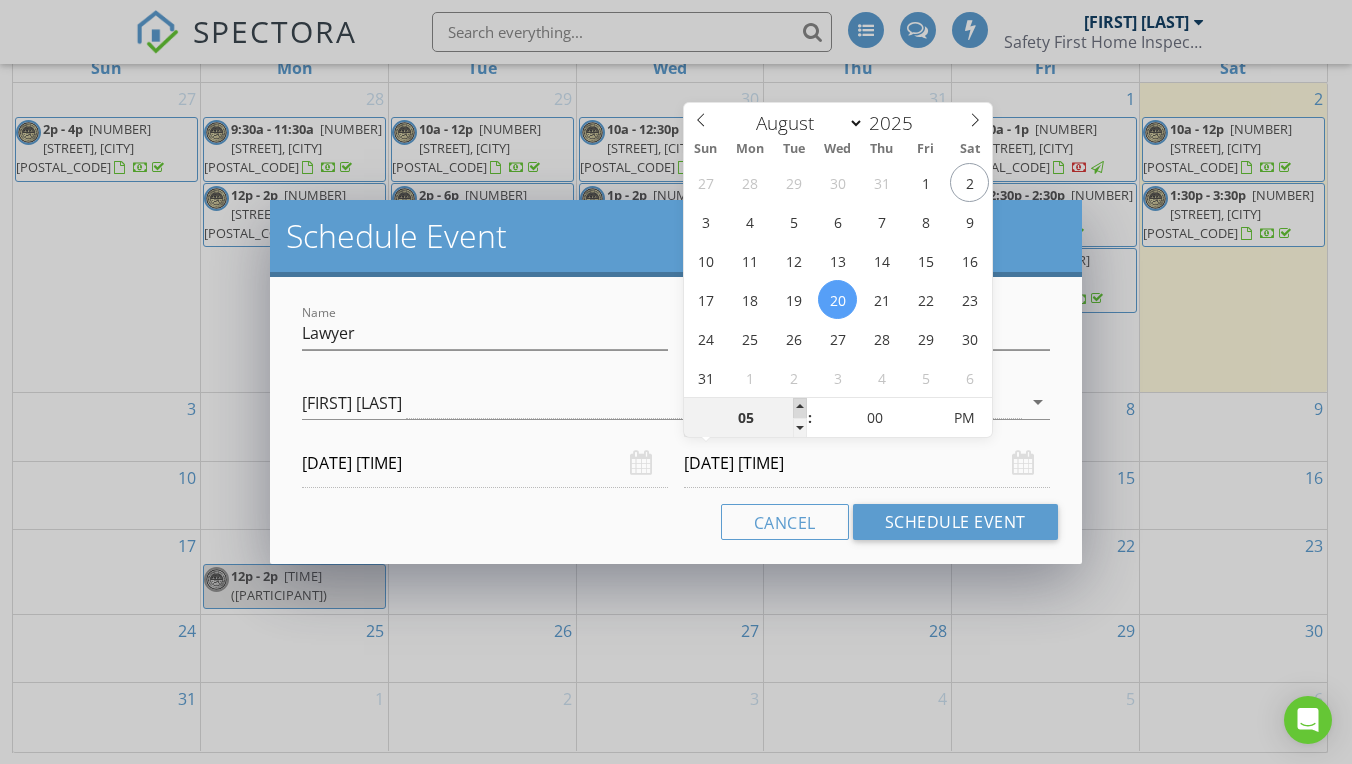 click at bounding box center (800, 408) 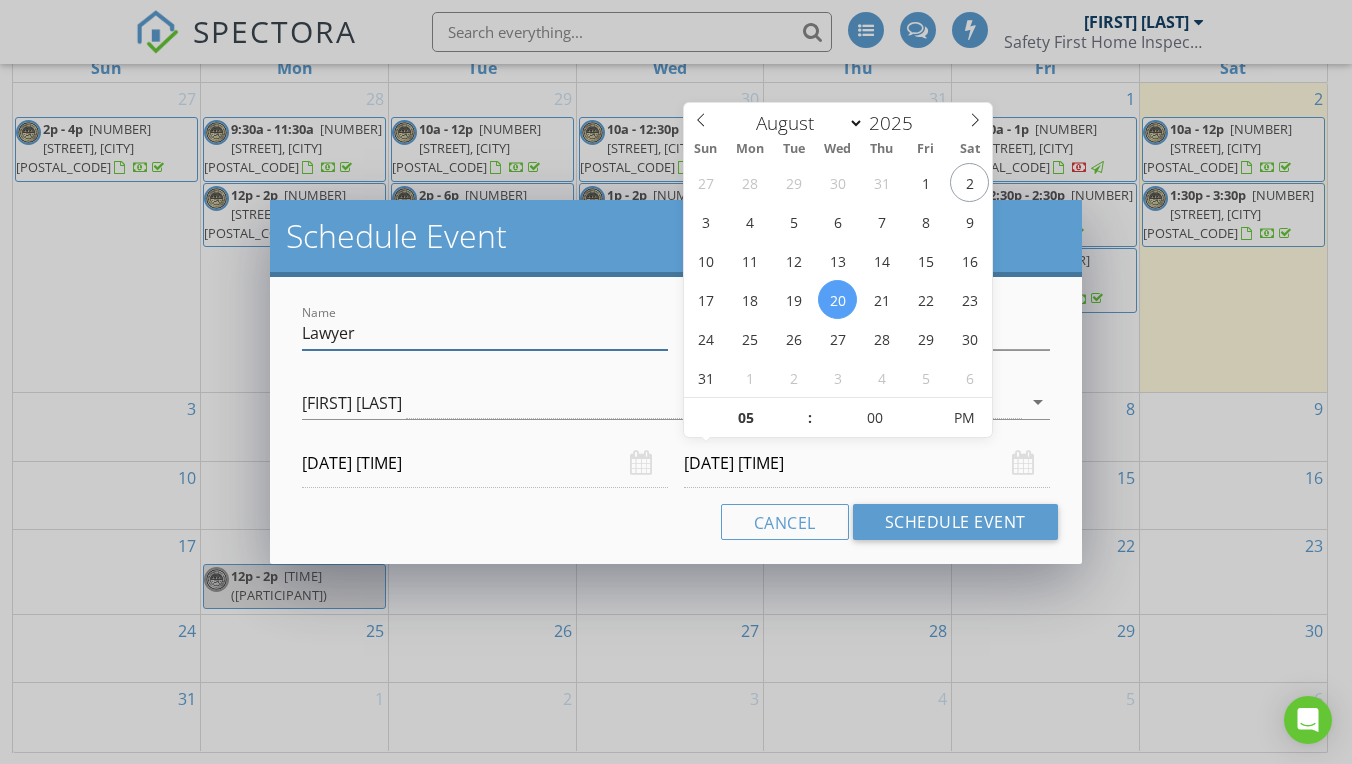 click on "Lawyer" at bounding box center (485, 333) 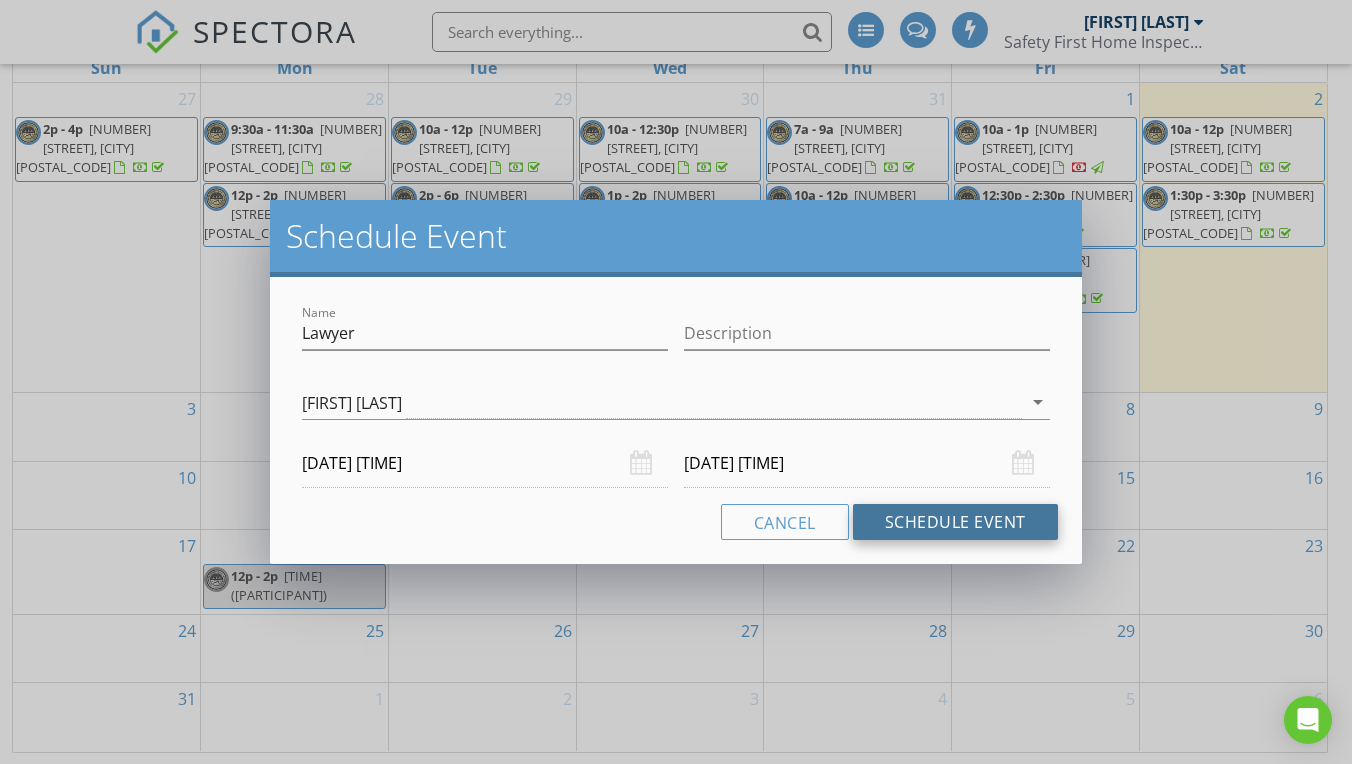 click on "Schedule Event" at bounding box center [955, 522] 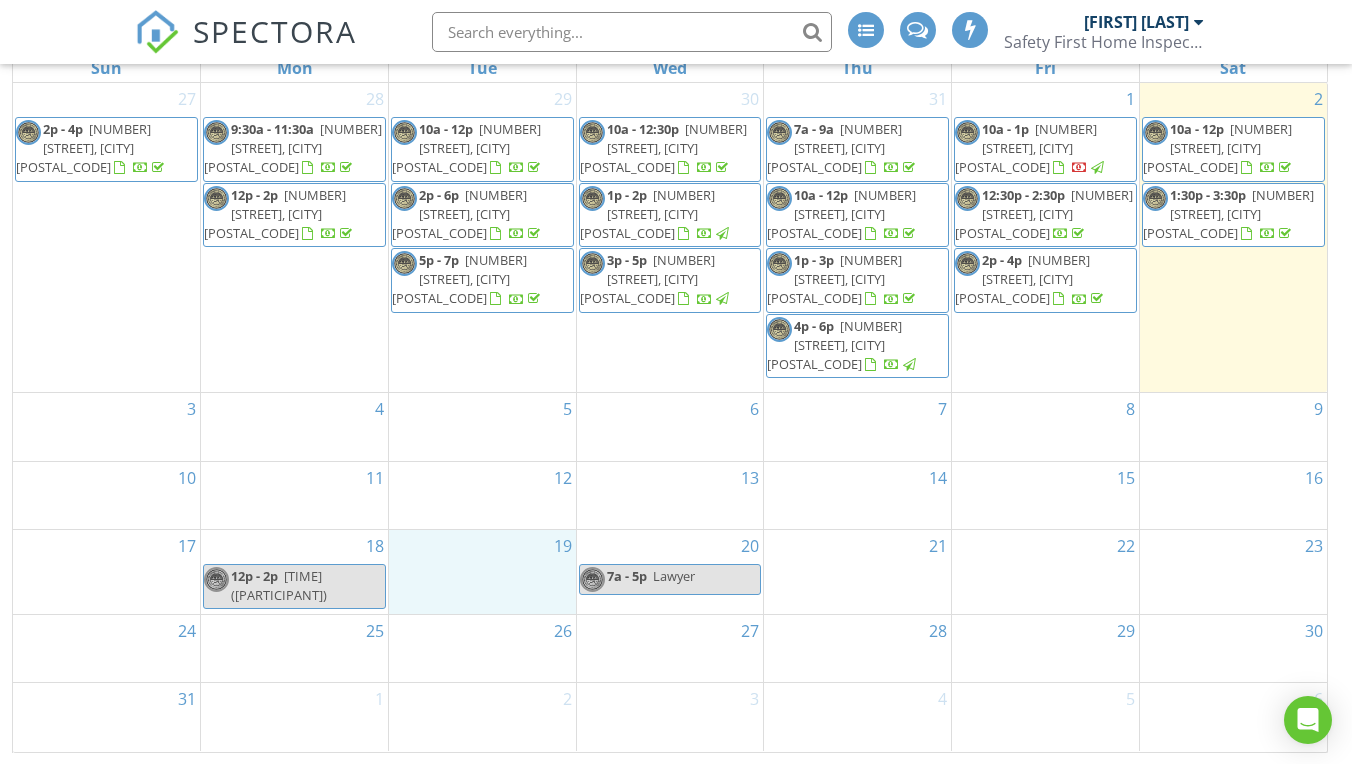 click on "19" at bounding box center [482, 572] 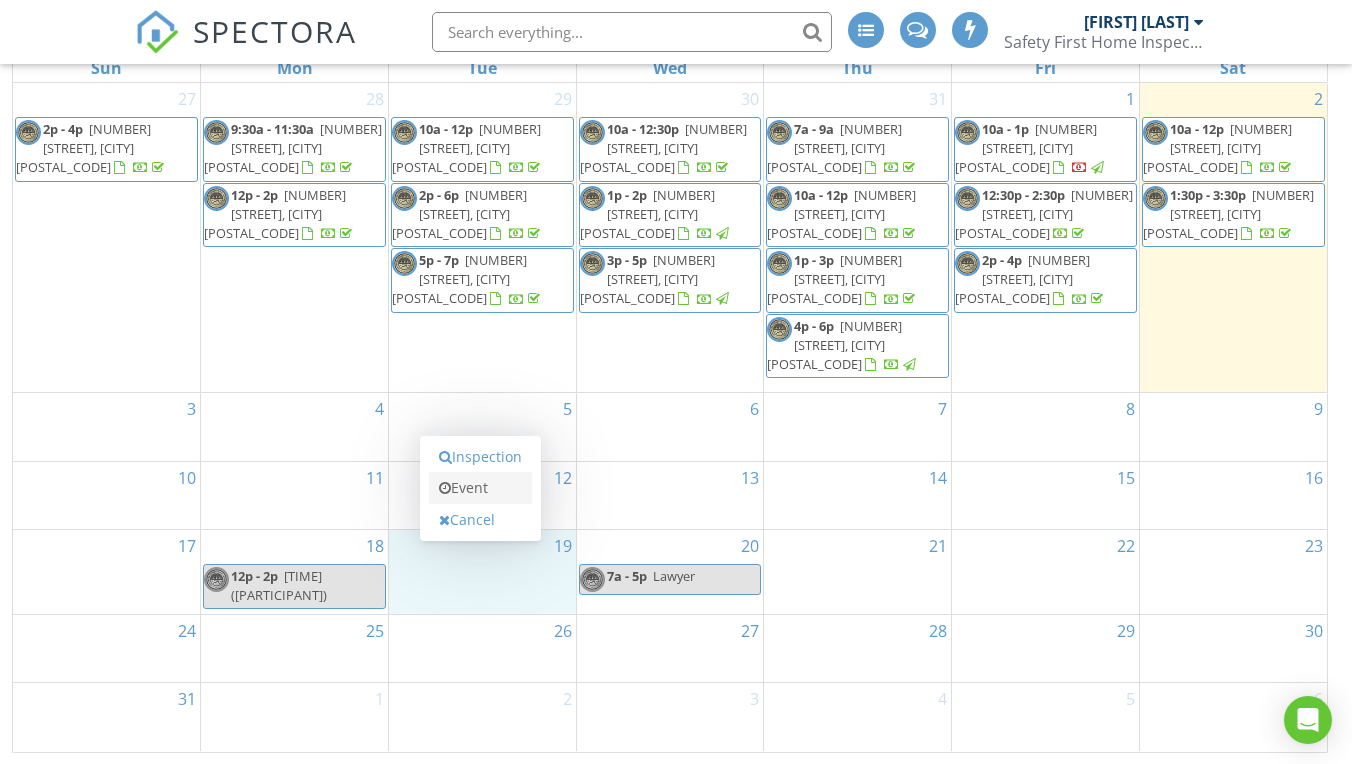 click on "Event" at bounding box center [480, 488] 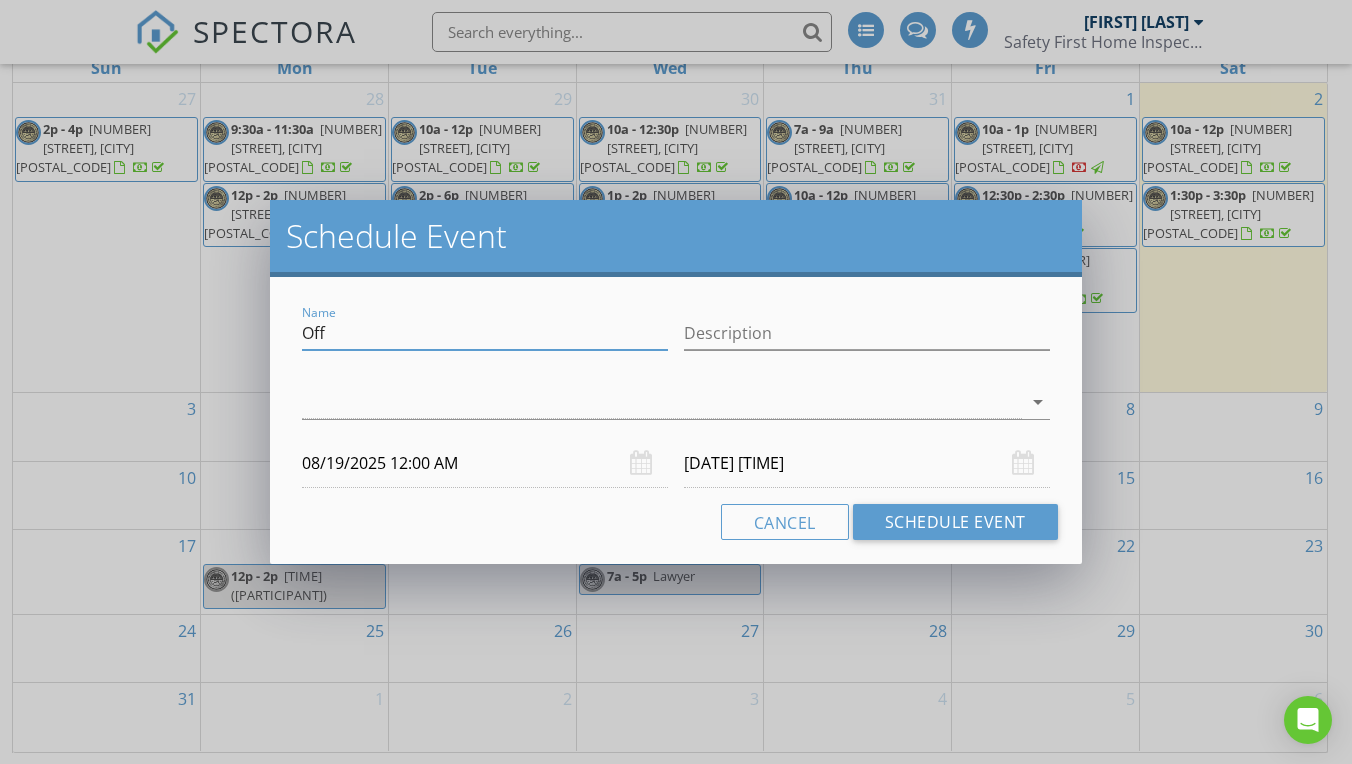 click on "Off" at bounding box center [485, 333] 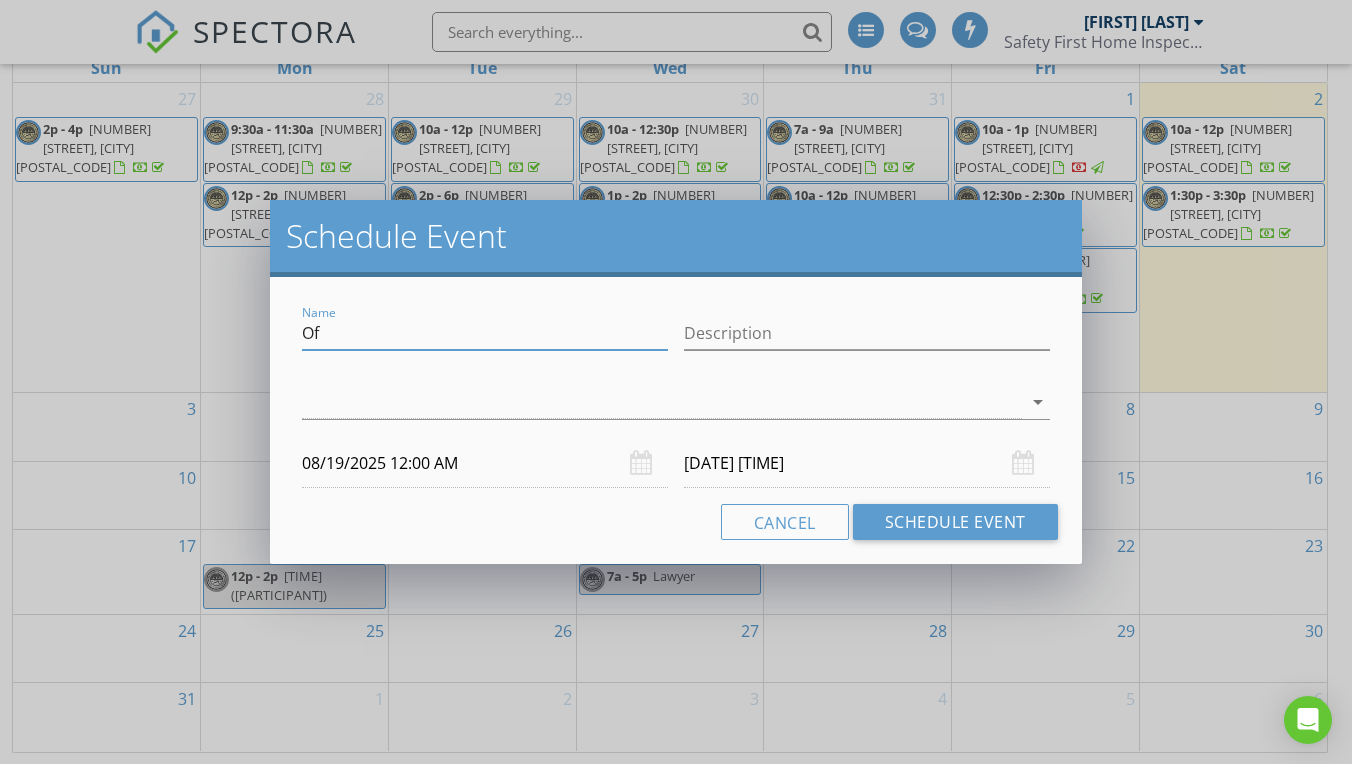 type on "O" 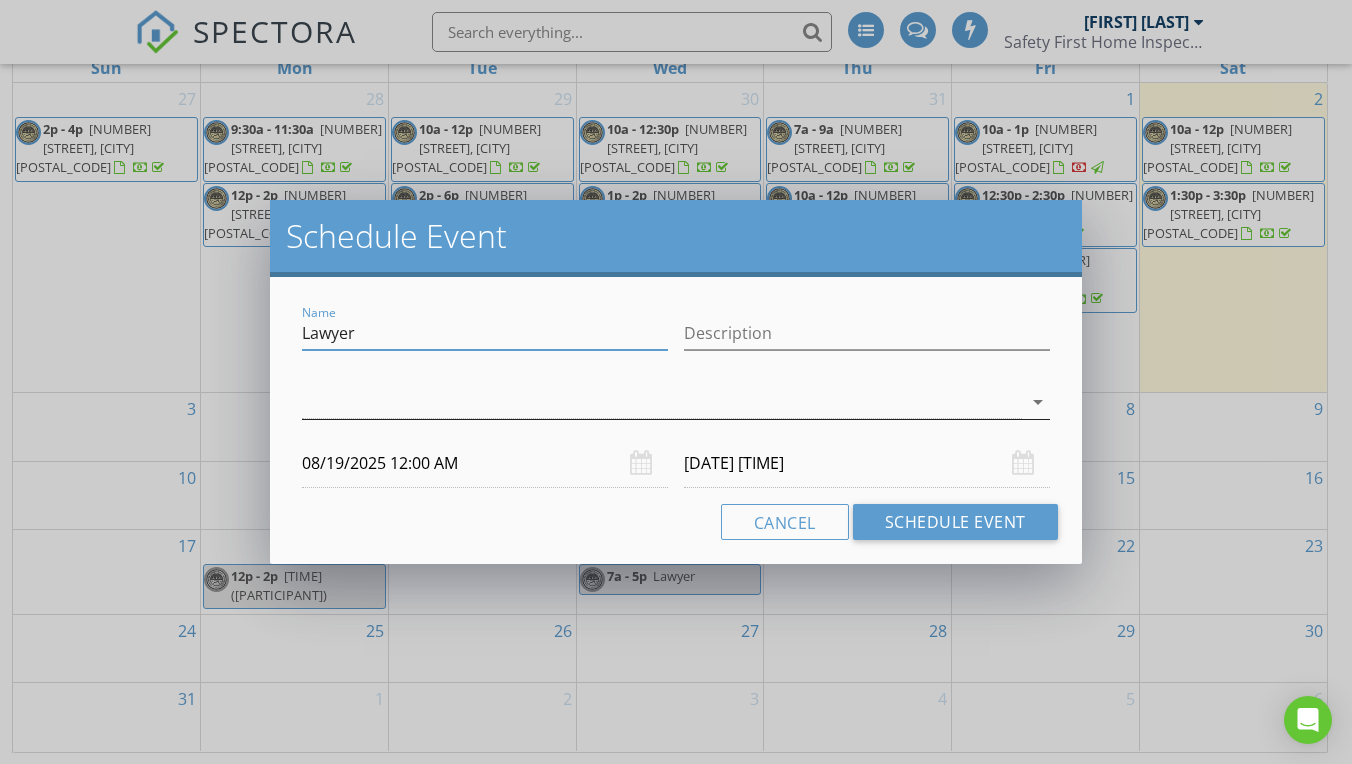 type on "Lawyer" 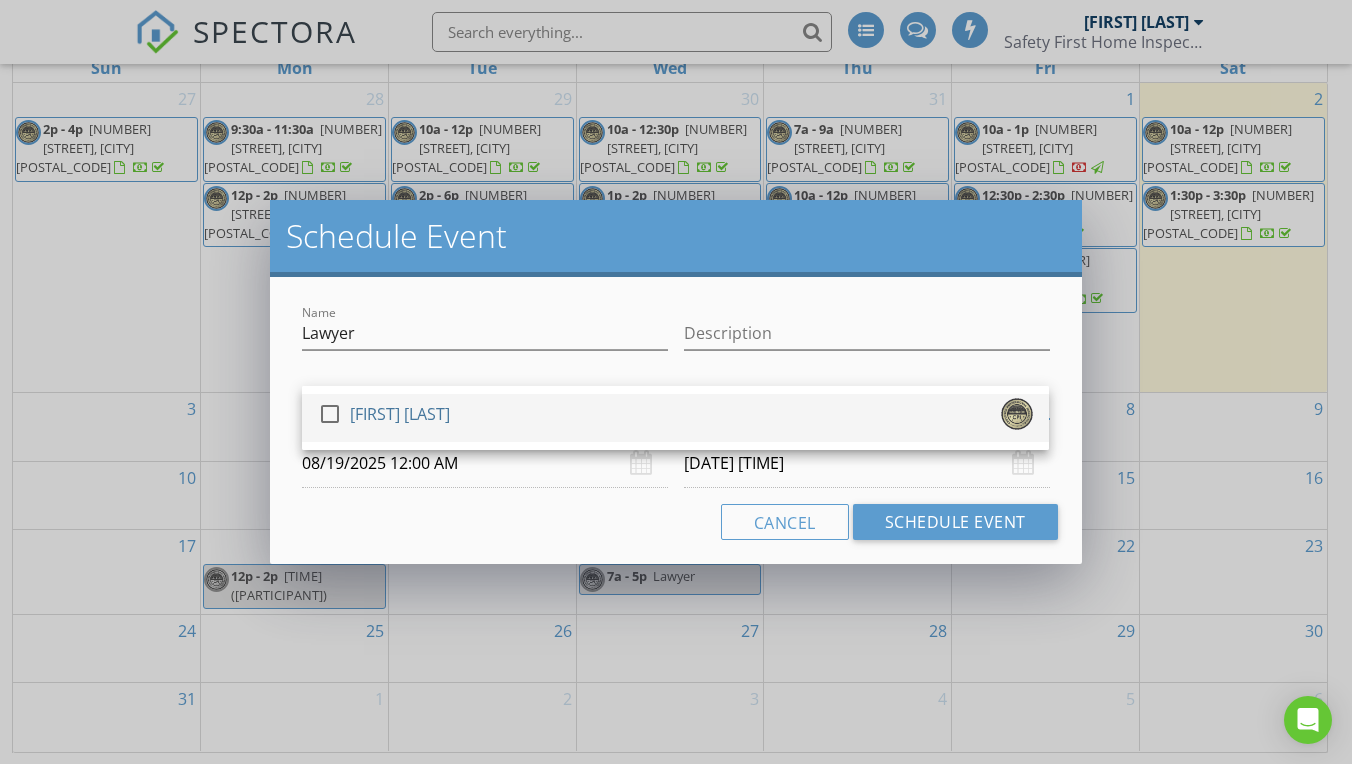 click on "[FIRST] [LAST]" at bounding box center [675, 418] 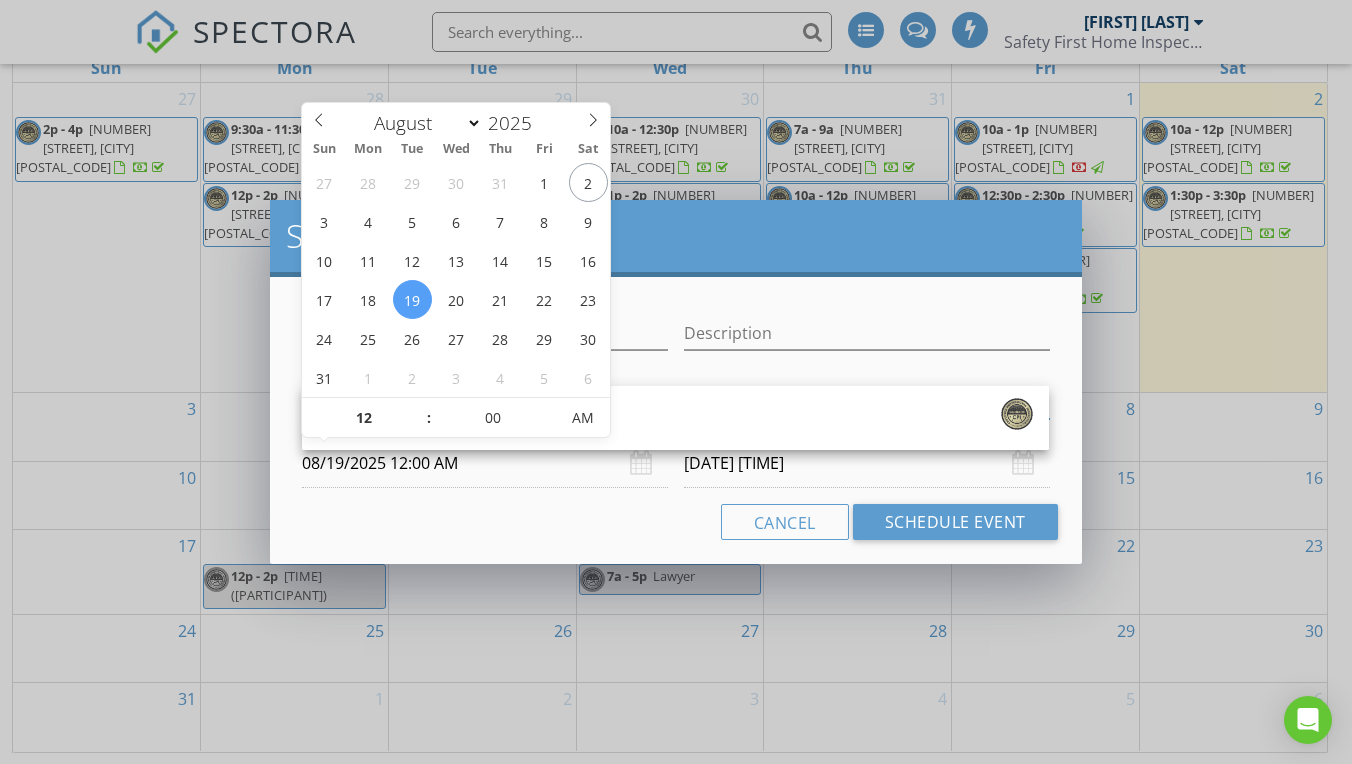 click on "08/19/2025 12:00 AM" at bounding box center [485, 463] 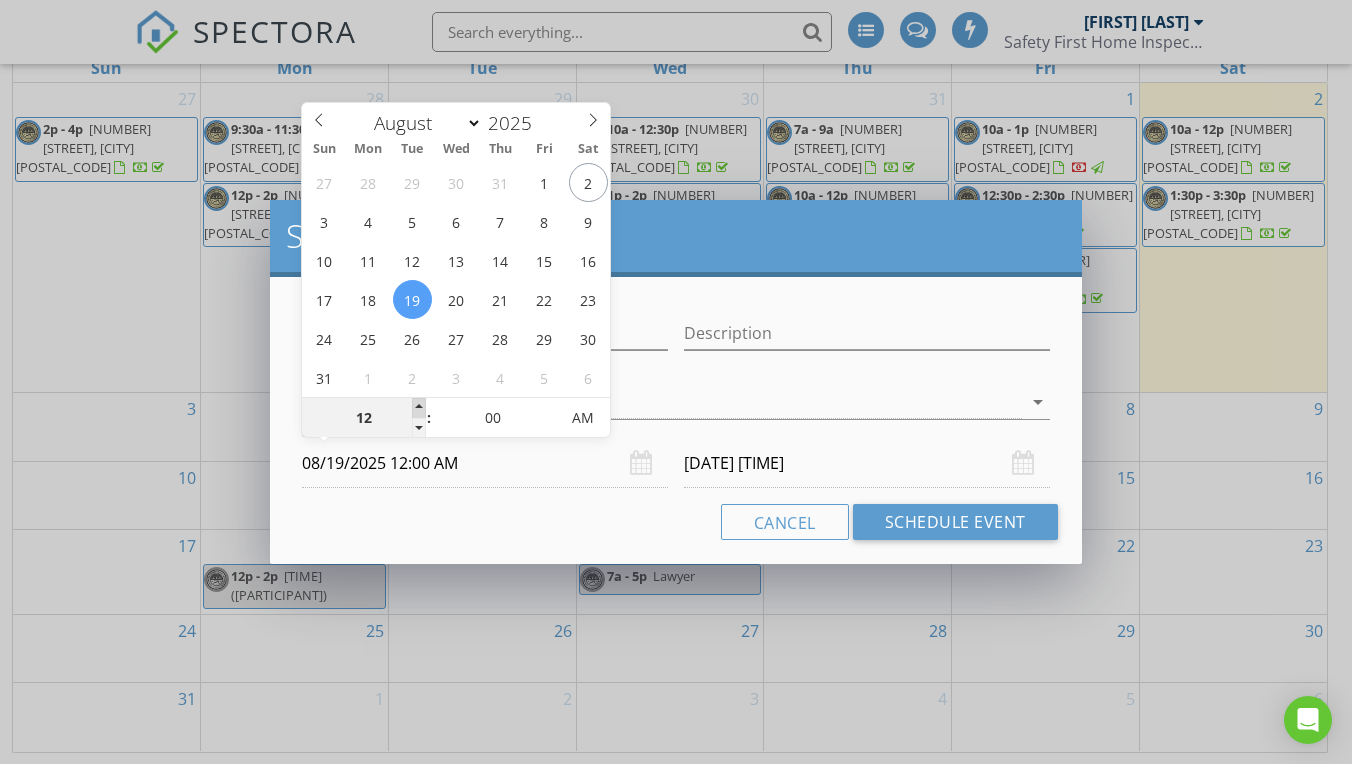type on "01" 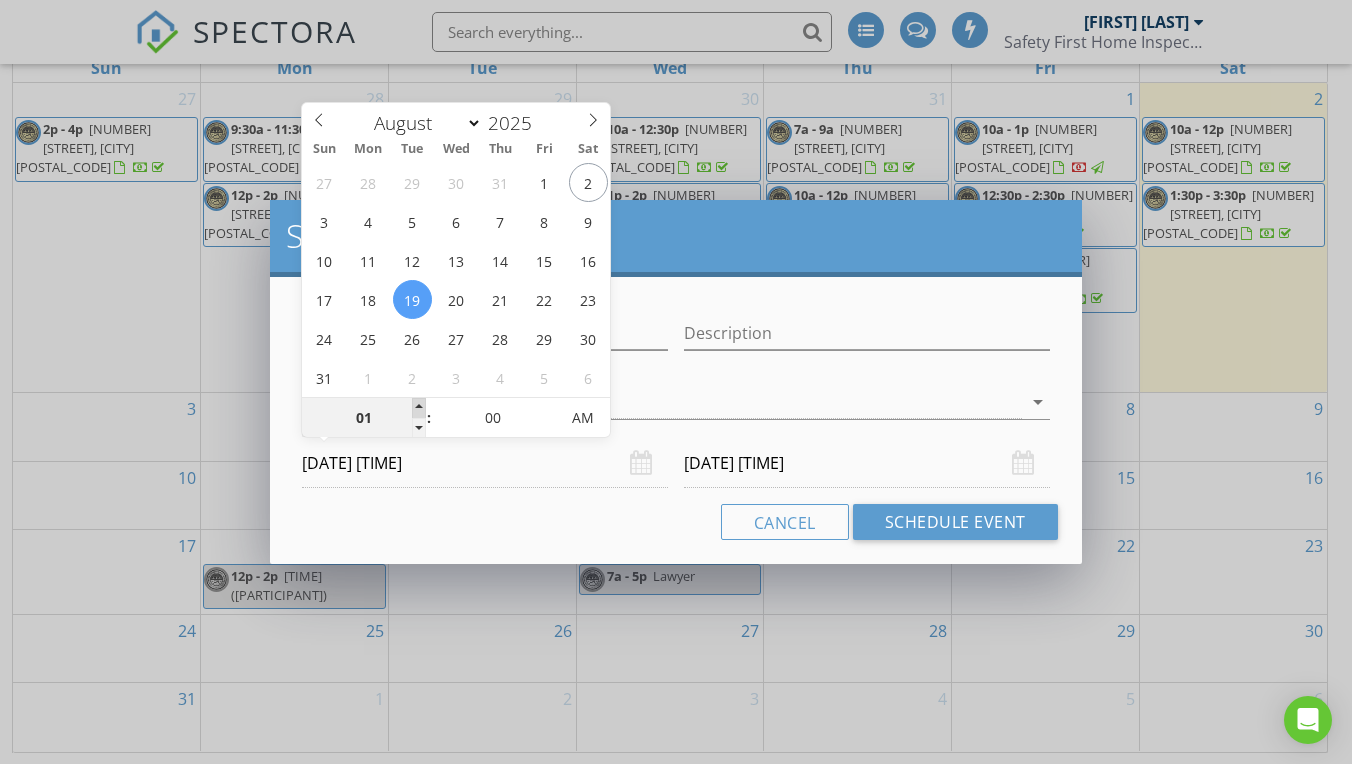 click at bounding box center (419, 408) 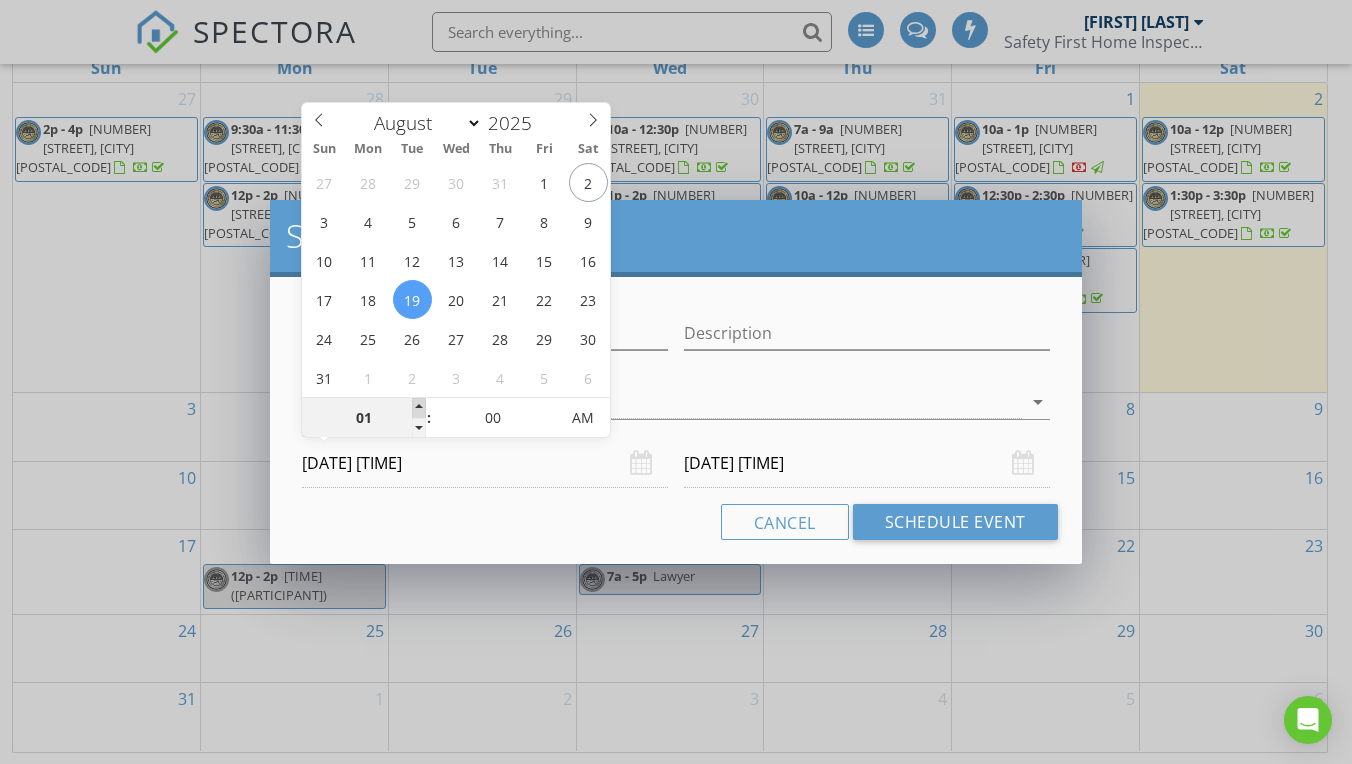 type on "[DATE] [TIME]" 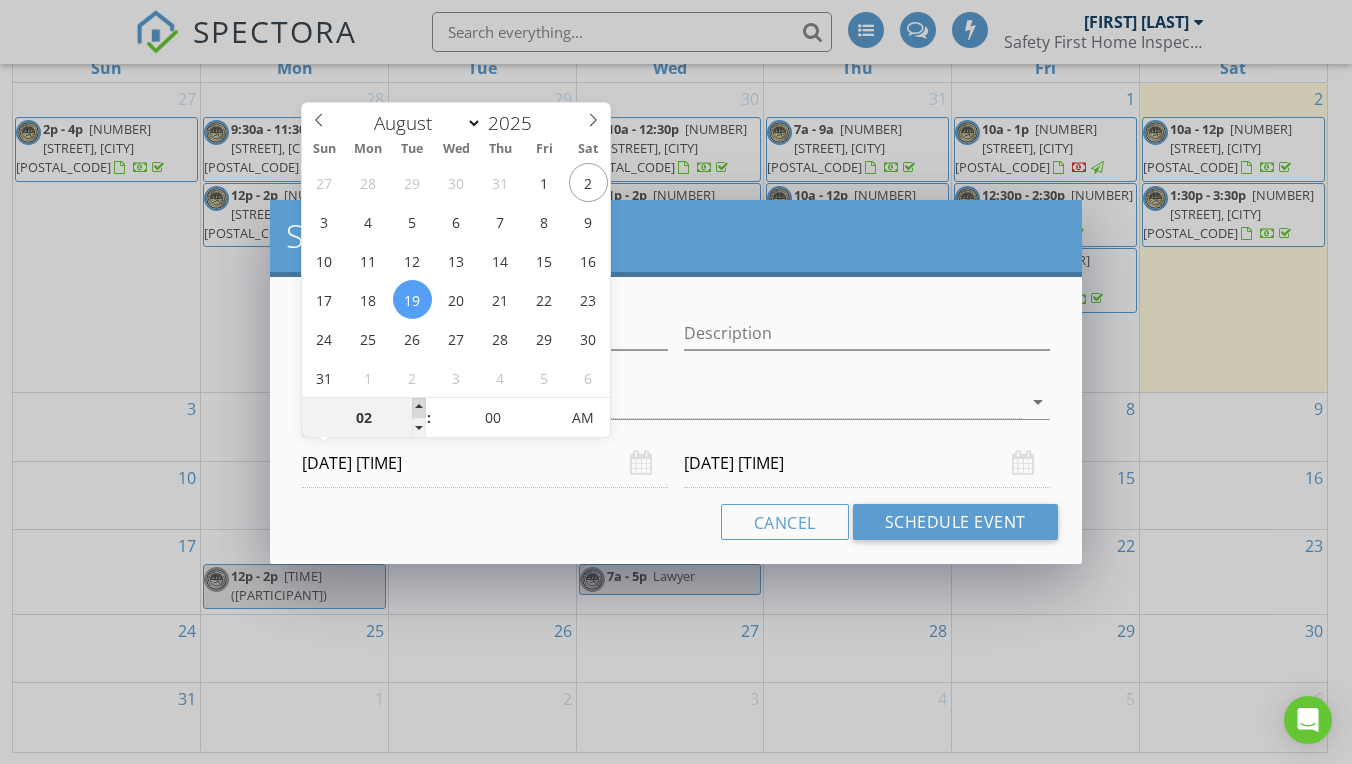 click at bounding box center (419, 408) 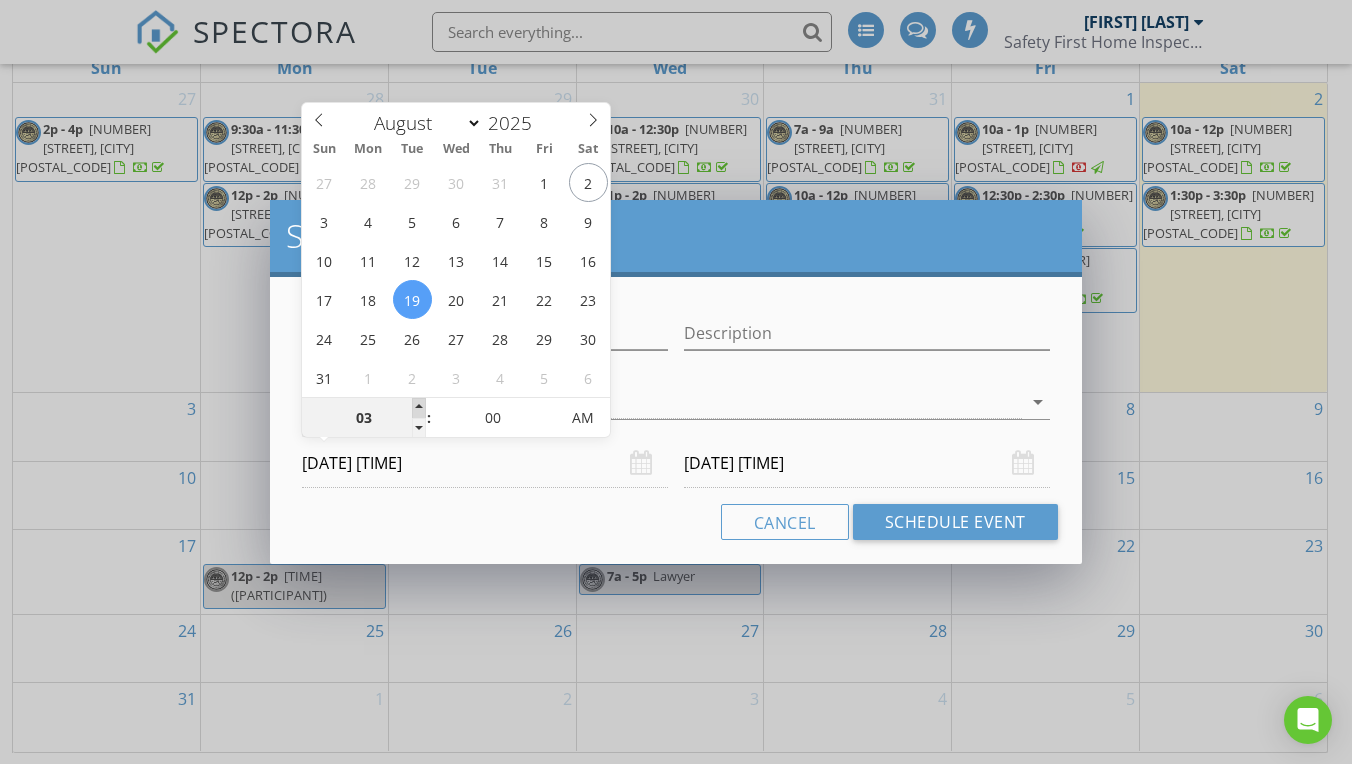 click at bounding box center [419, 408] 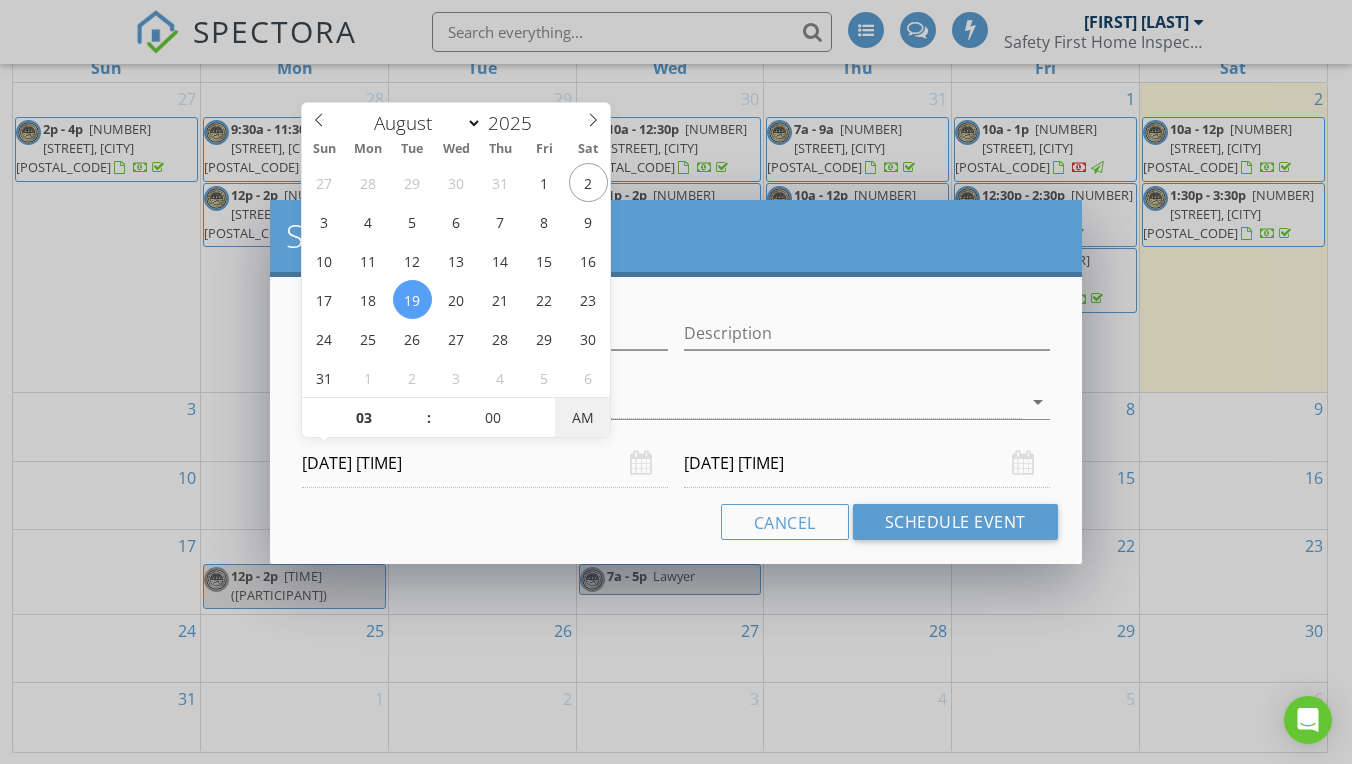 type on "[DATE] [TIME]" 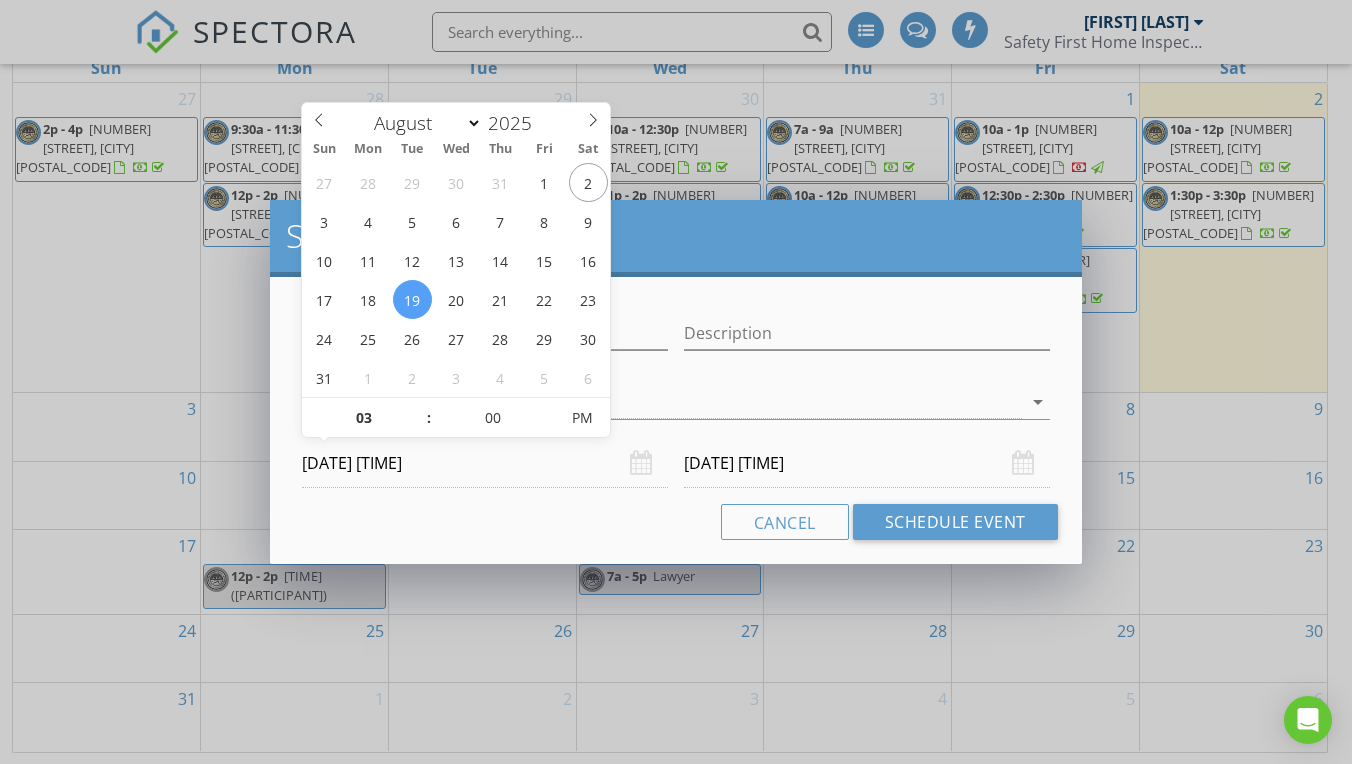 click on "[DATE] [TIME]" at bounding box center [867, 463] 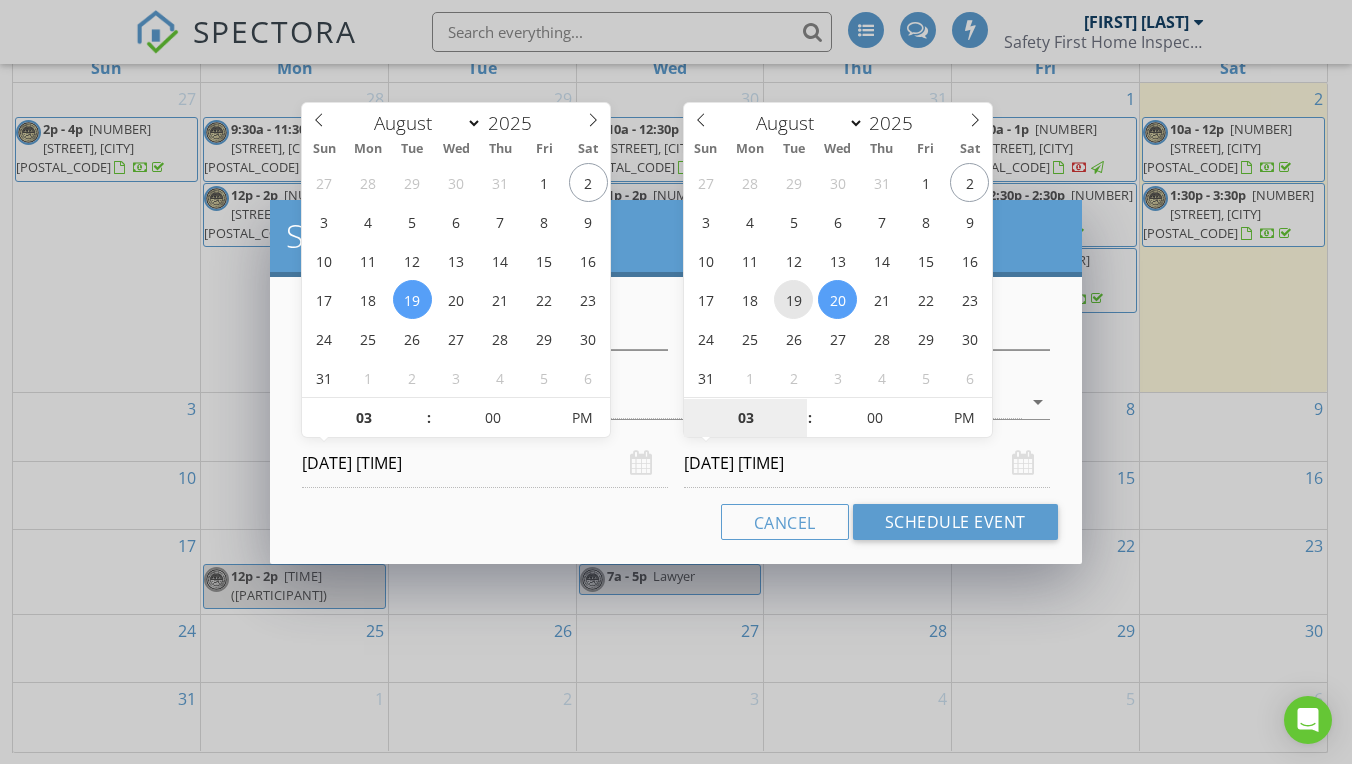 type on "[DATE] [TIME]" 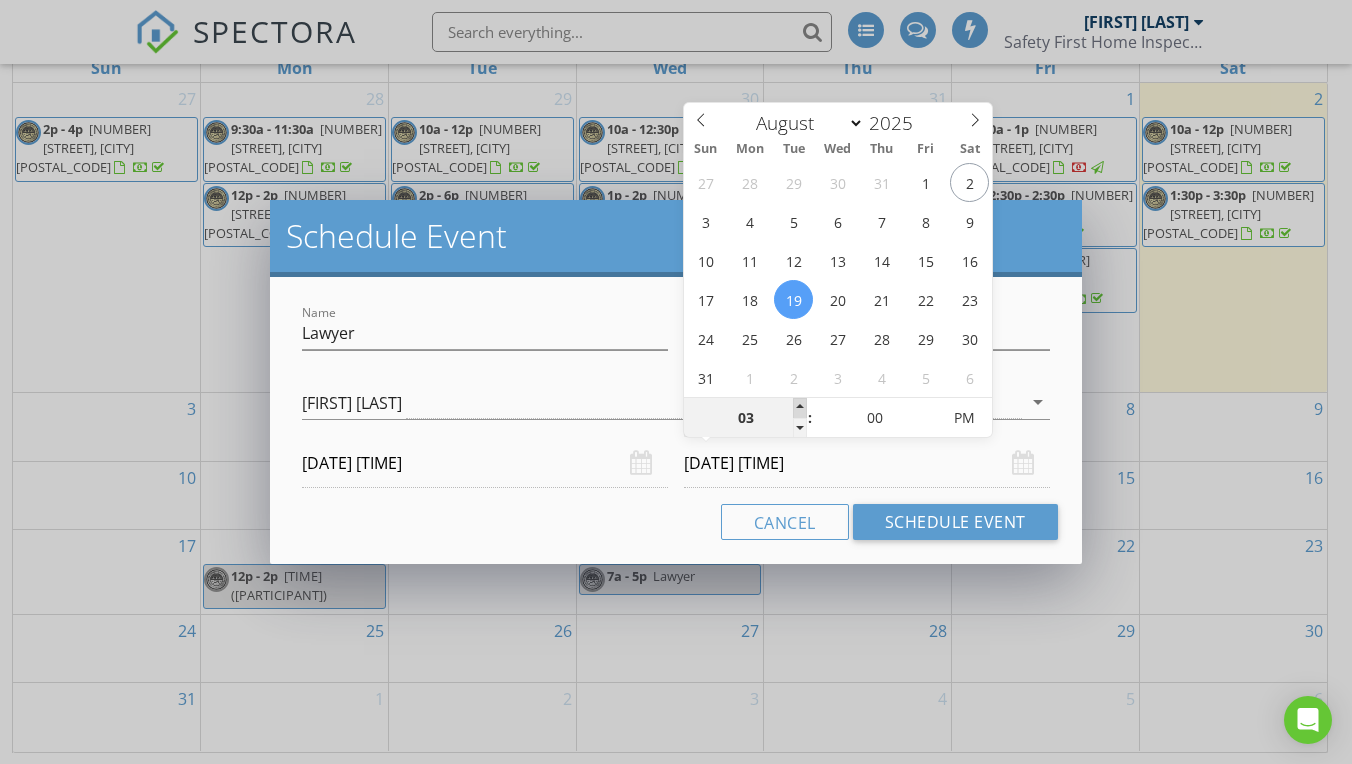 type on "04" 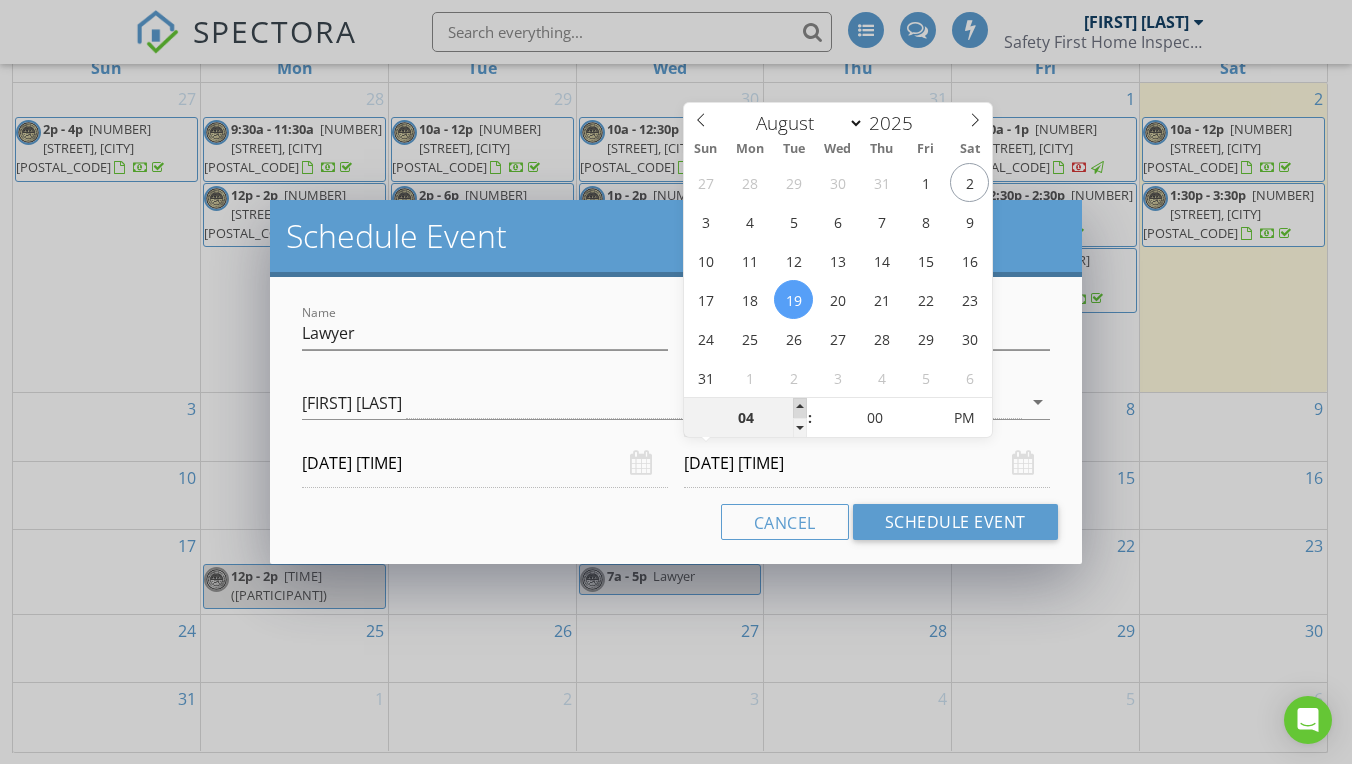 click at bounding box center [800, 408] 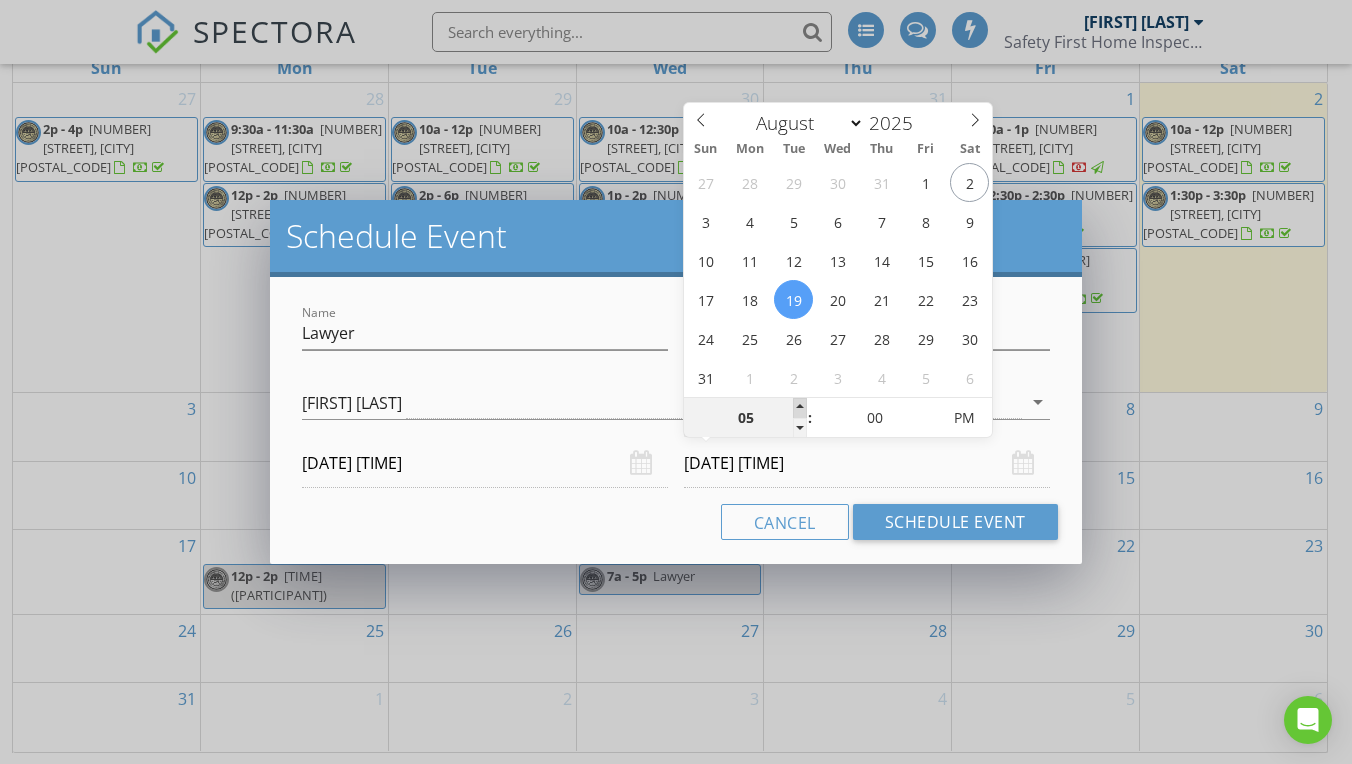 click at bounding box center (800, 408) 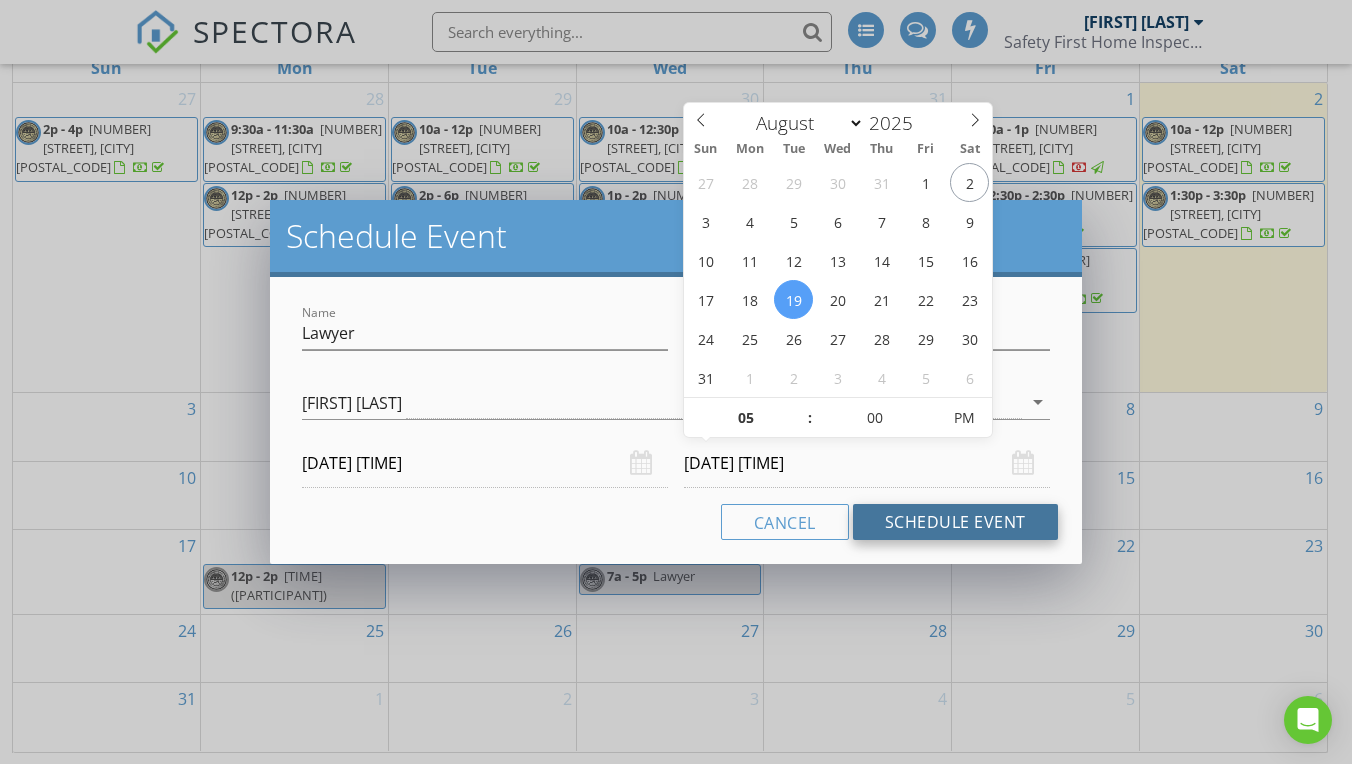 click on "Schedule Event" at bounding box center (955, 522) 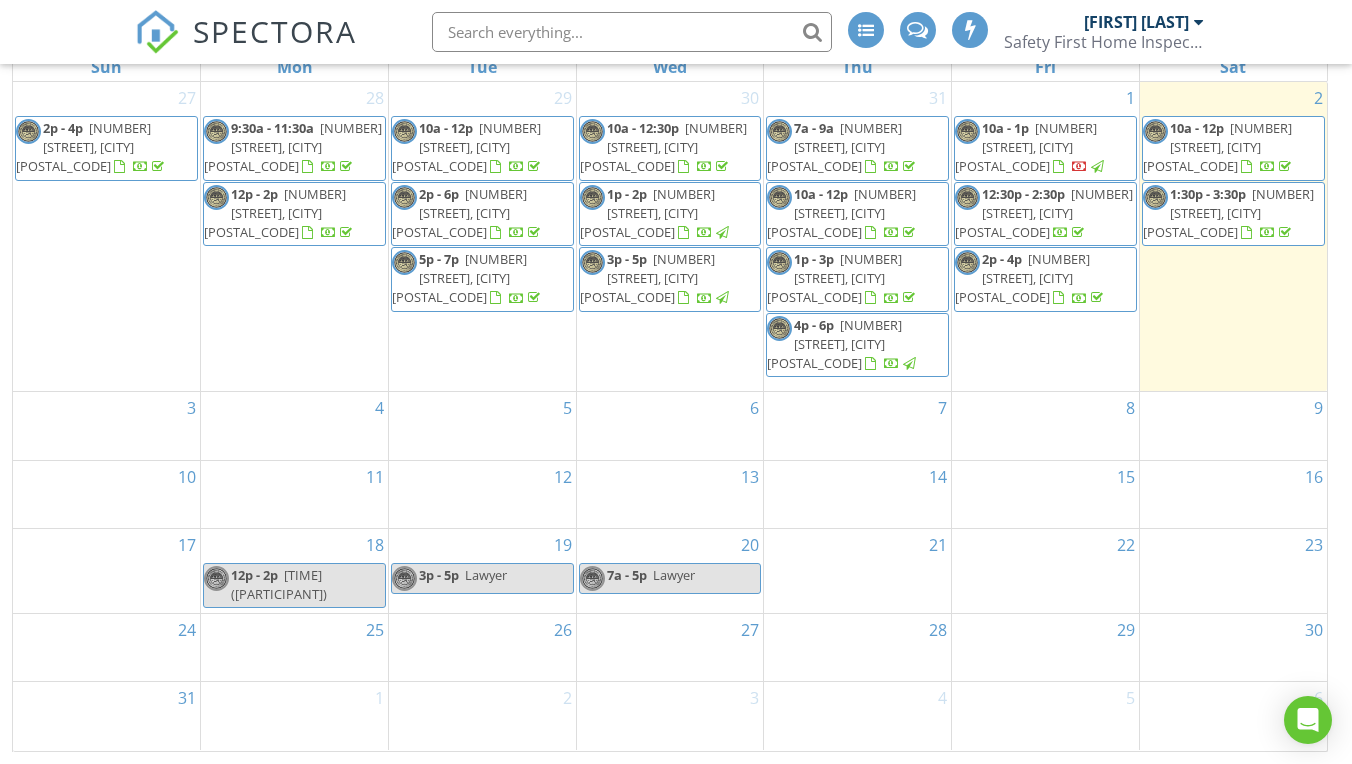 scroll, scrollTop: 327, scrollLeft: 0, axis: vertical 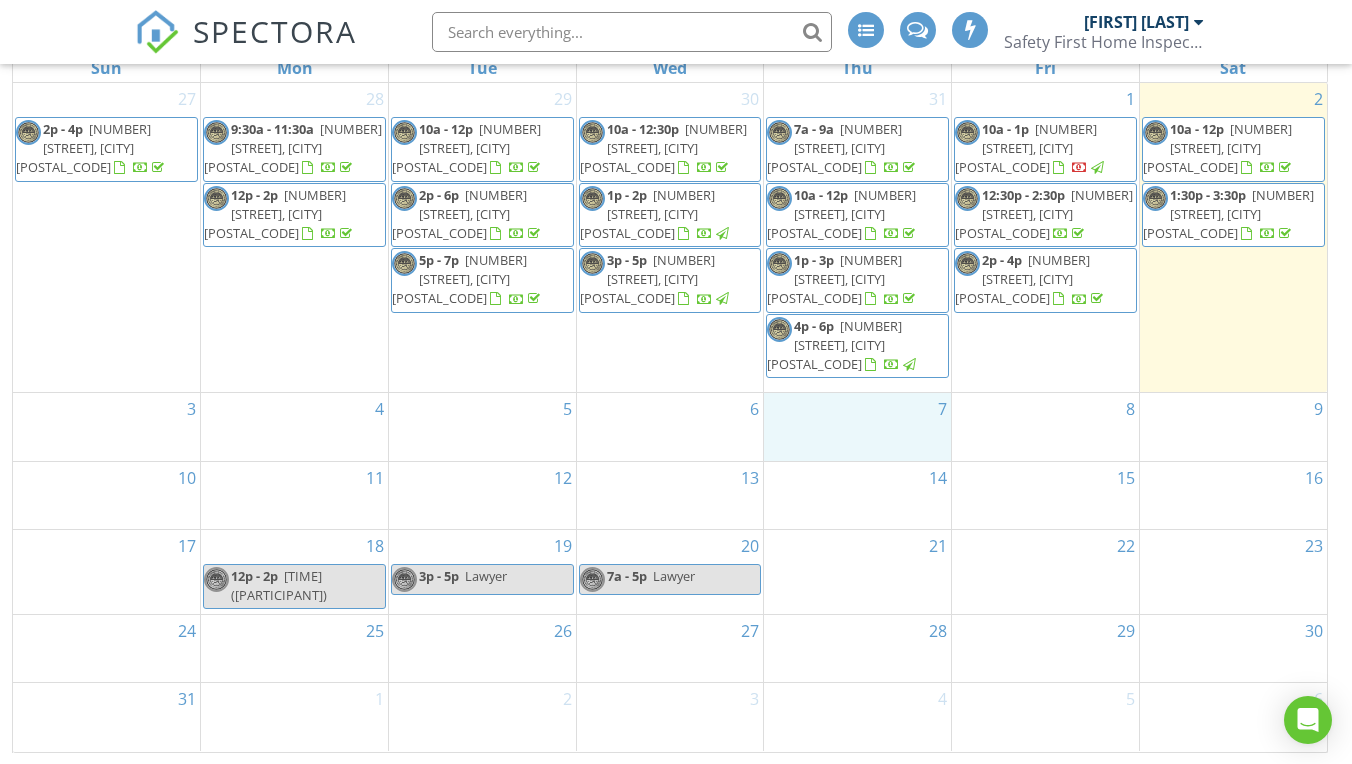 click on "7" at bounding box center (857, 427) 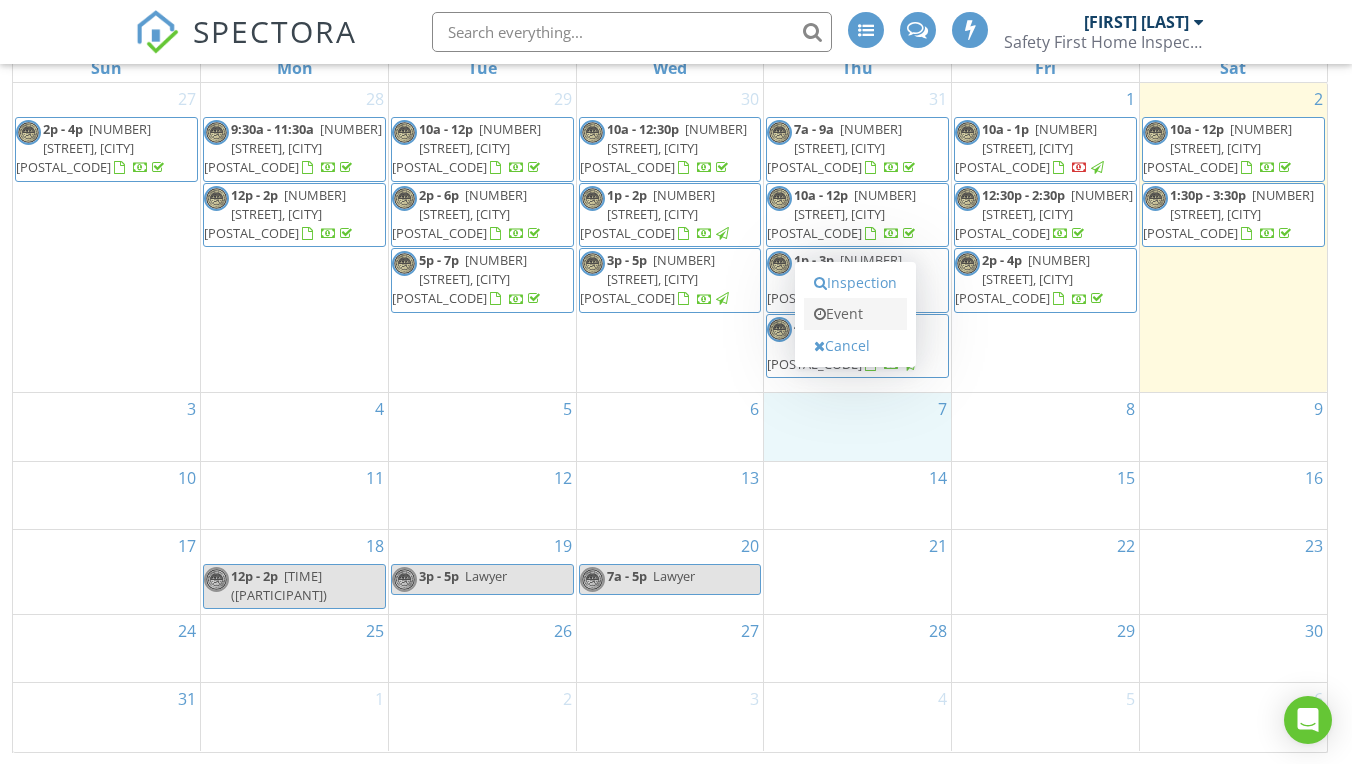 click on "Event" at bounding box center (855, 314) 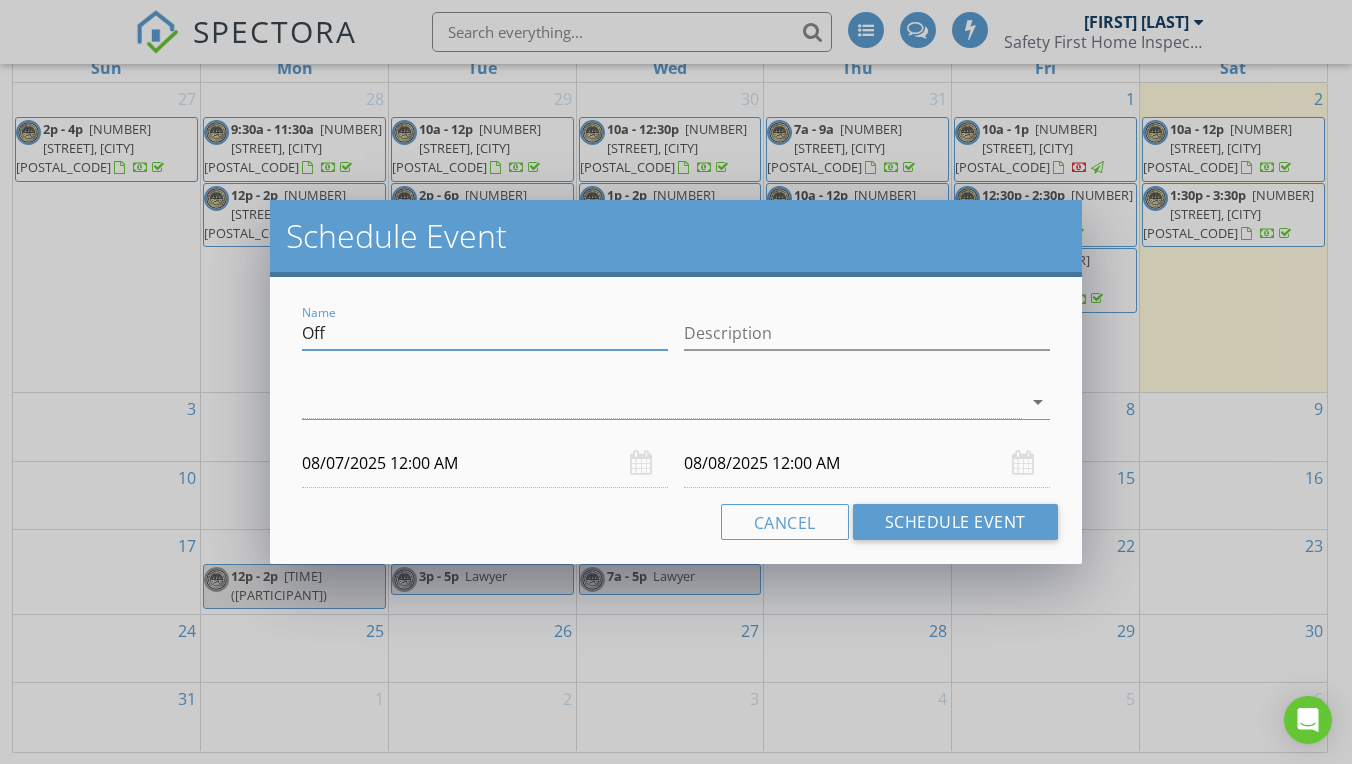 click on "Off" at bounding box center (485, 333) 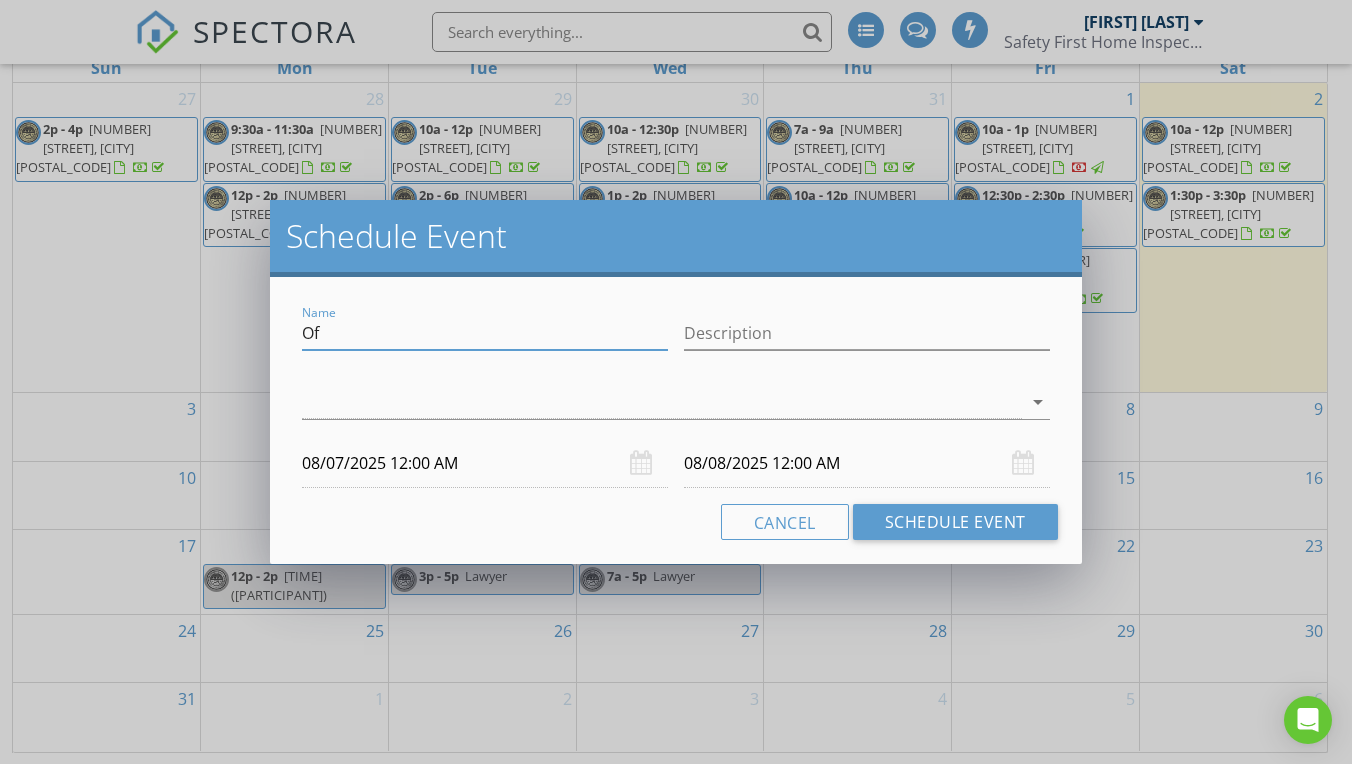 type on "O" 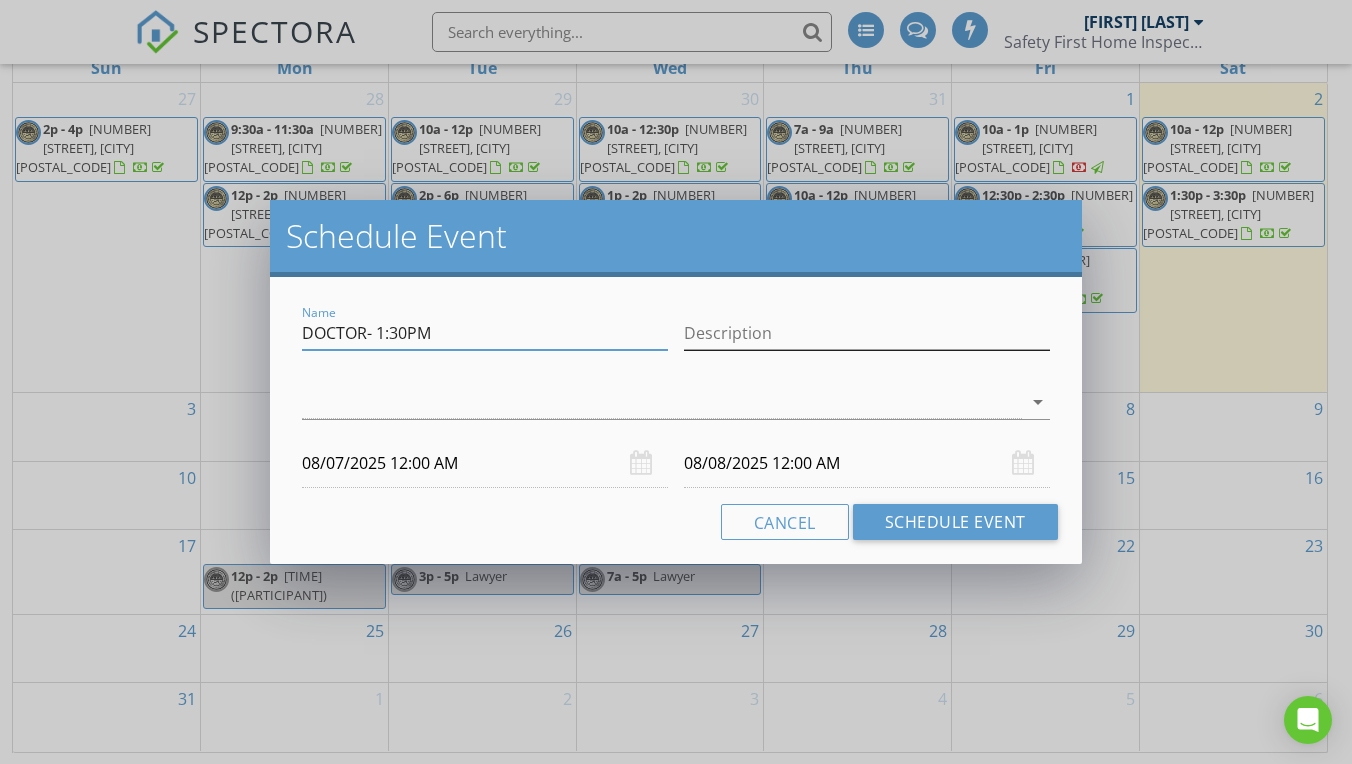 type on "DOCTOR- 1:30PM" 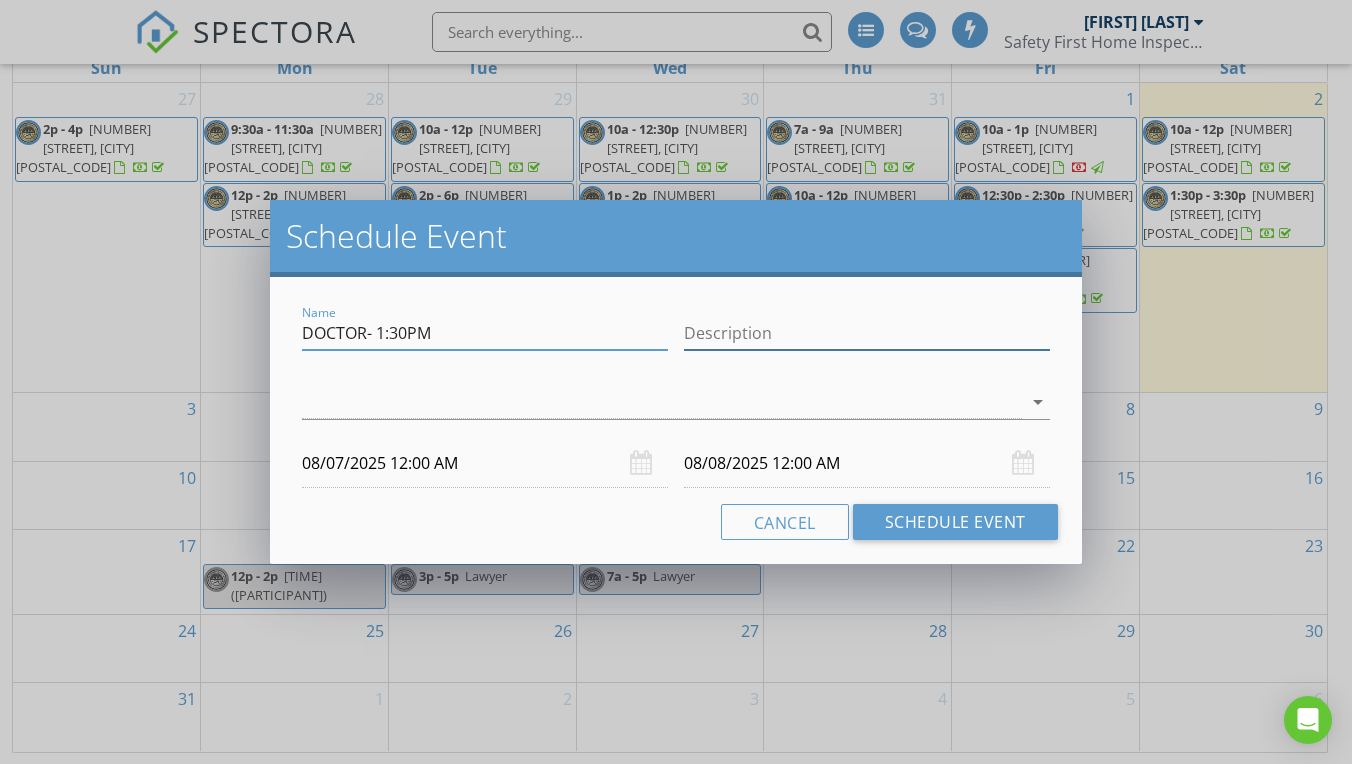 click on "Description" at bounding box center (867, 333) 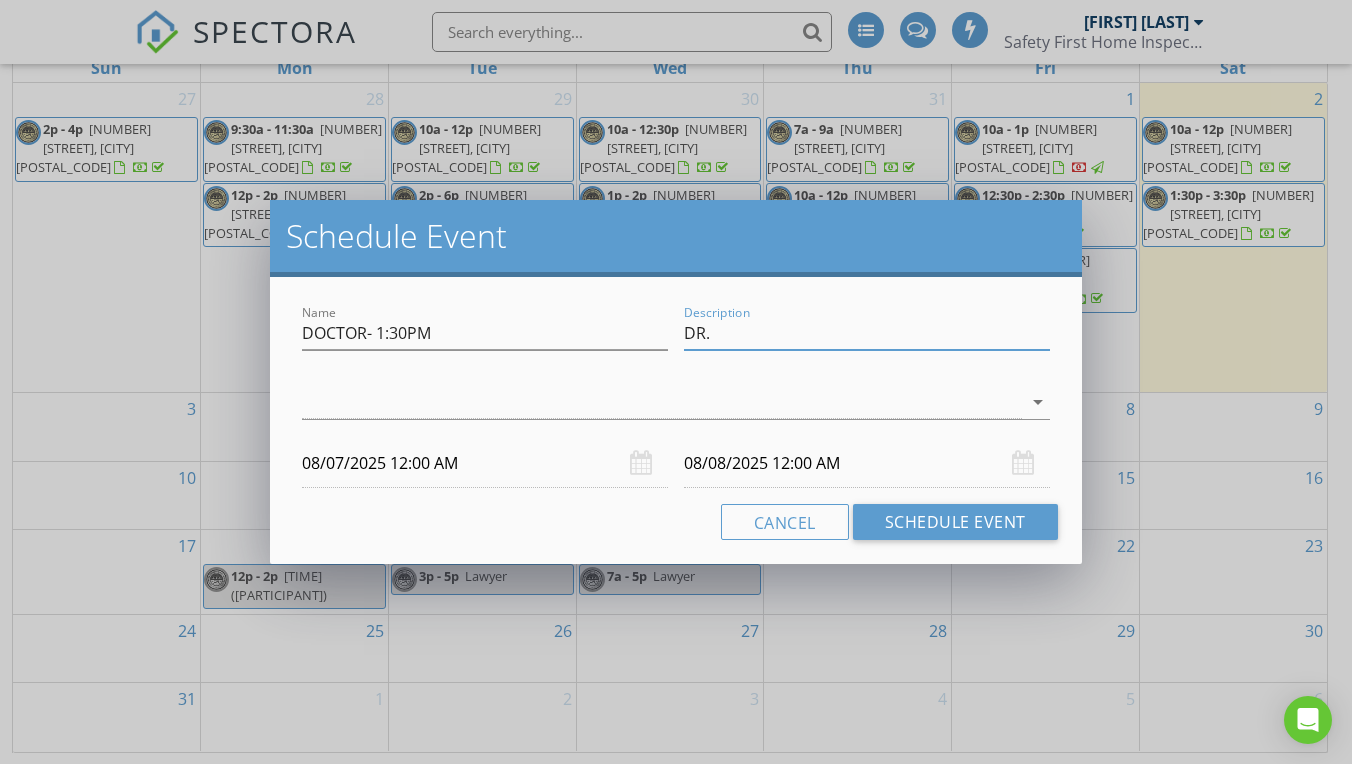 paste on "[TITLE] [FIRST] [MIDDLE] [LAST]" 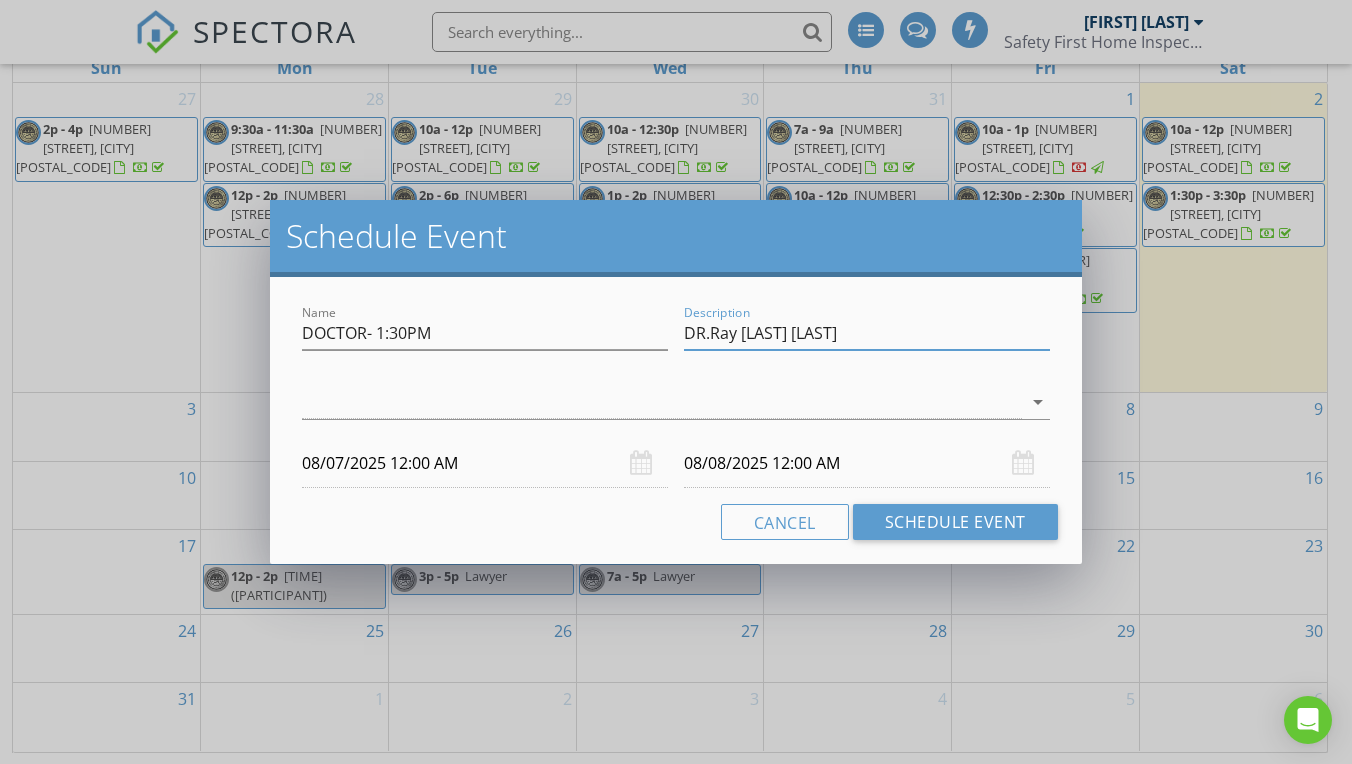 click on "DR.Ray [LAST] [LAST]" at bounding box center (867, 333) 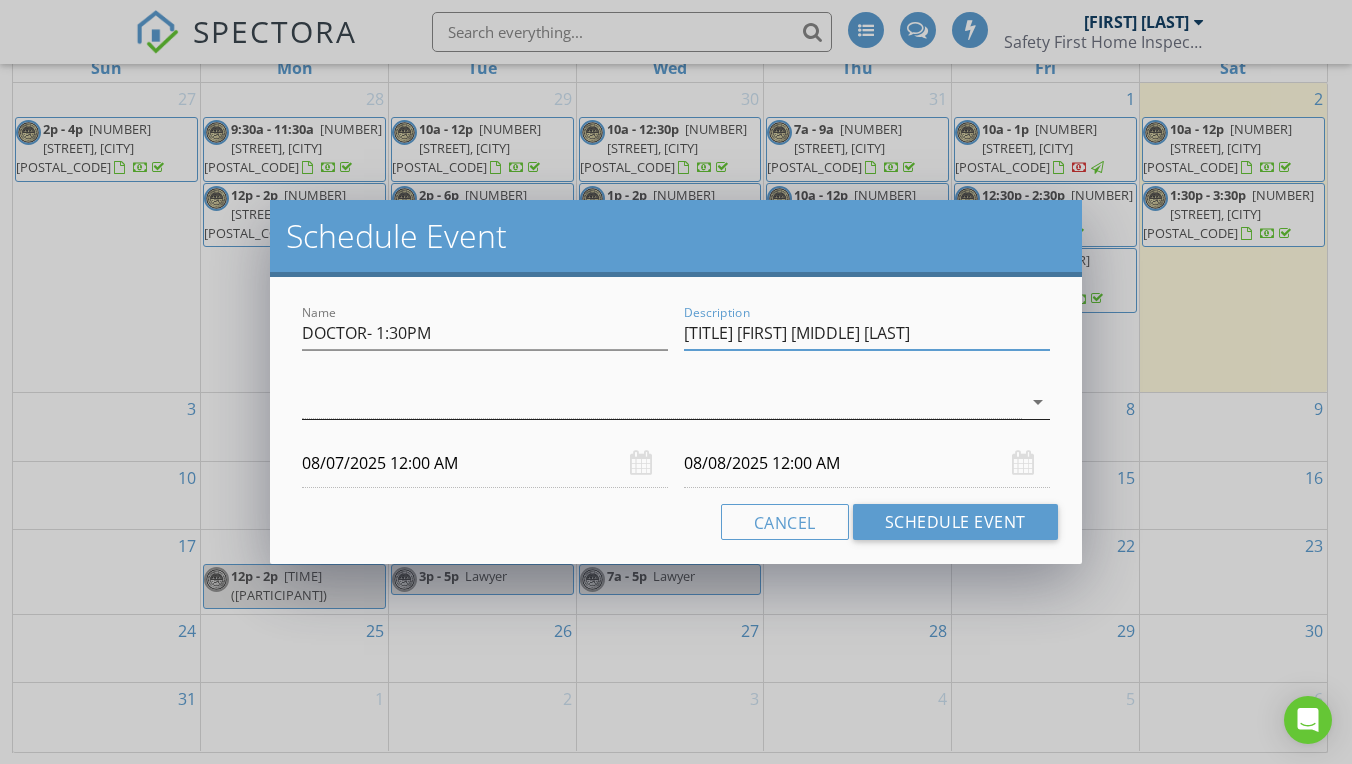 type on "[TITLE] [FIRST] [MIDDLE] [LAST]" 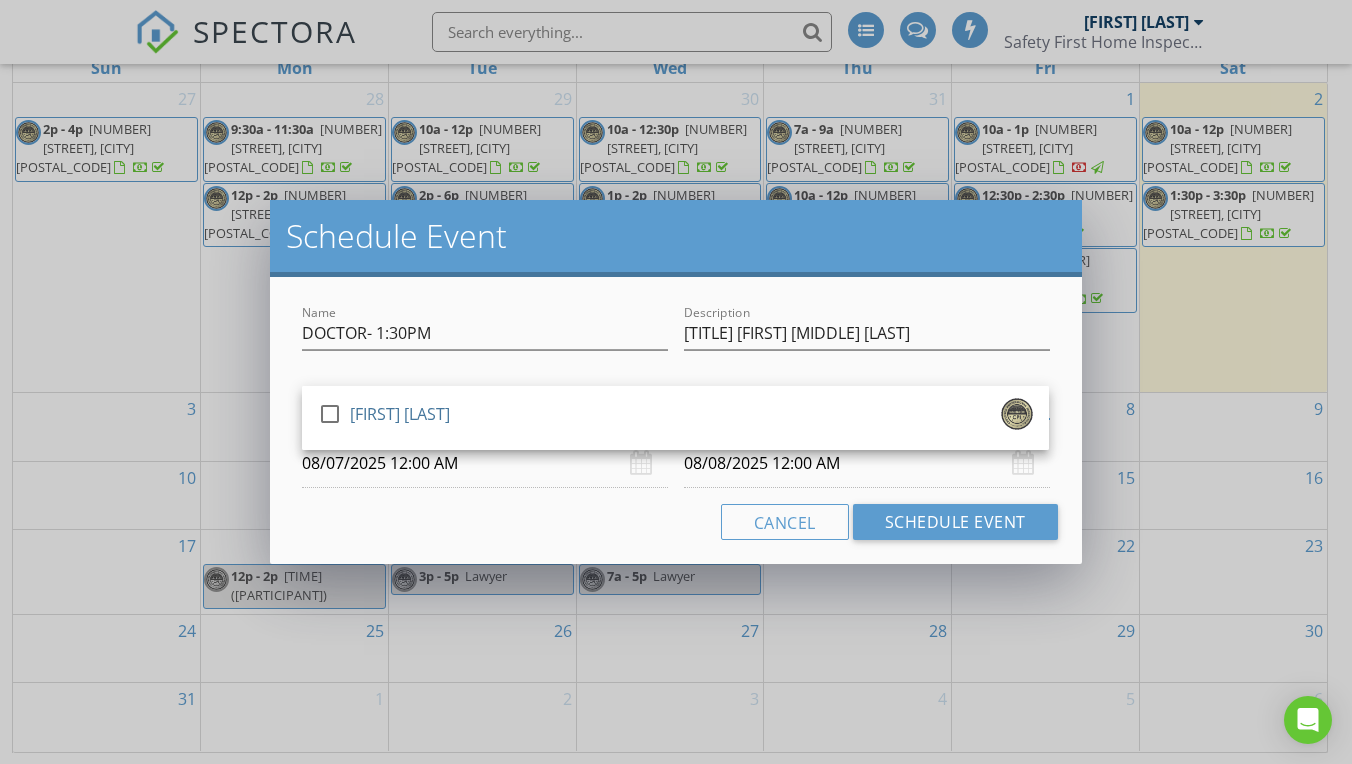 click on "[FIRST] [LAST]" at bounding box center (675, 418) 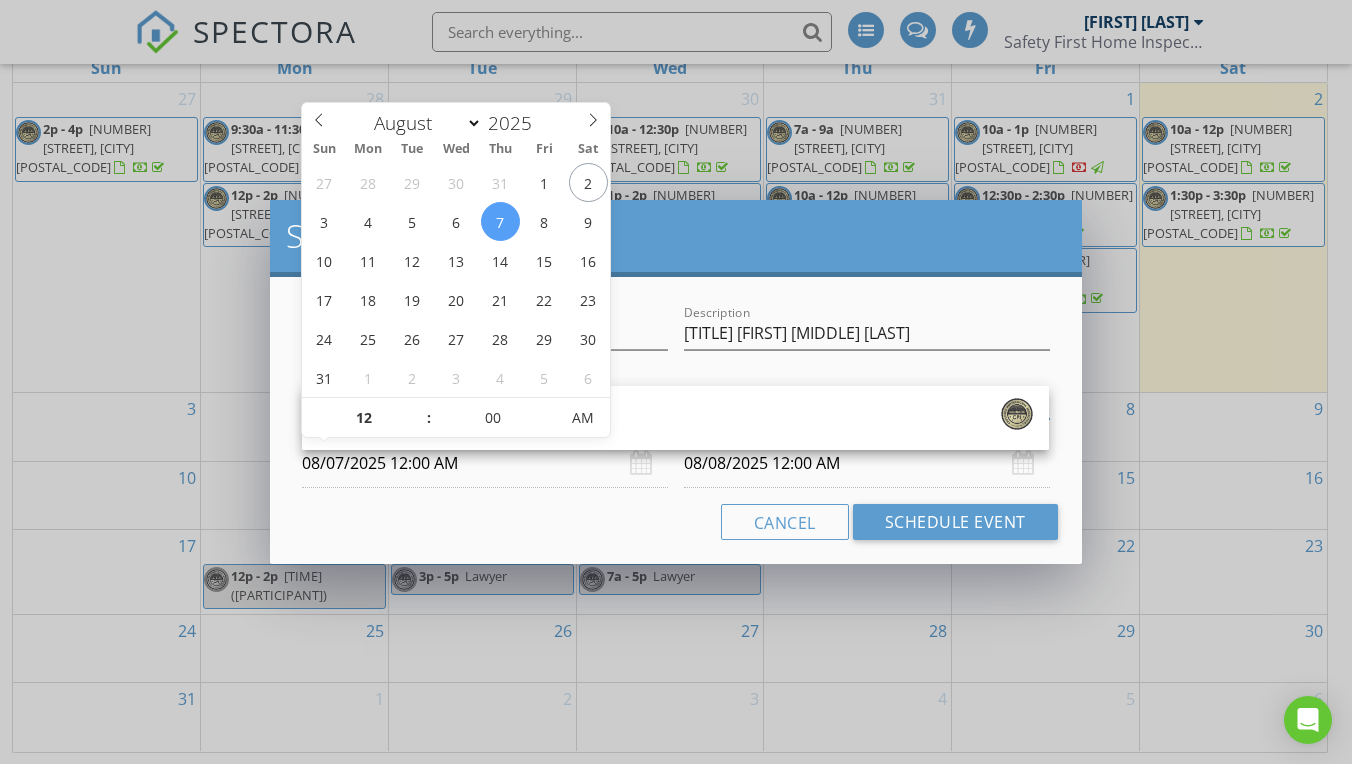 click on "08/07/2025 12:00 AM" at bounding box center [485, 463] 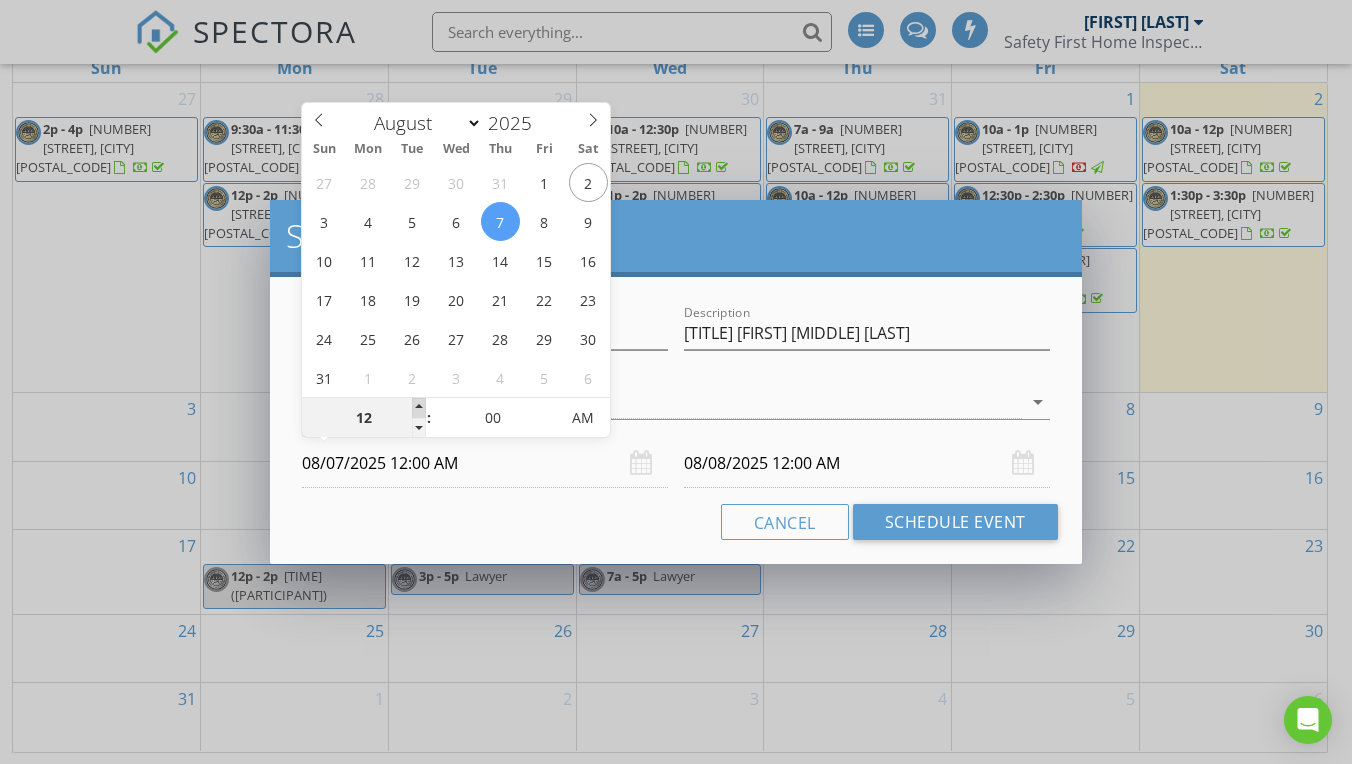 type on "01" 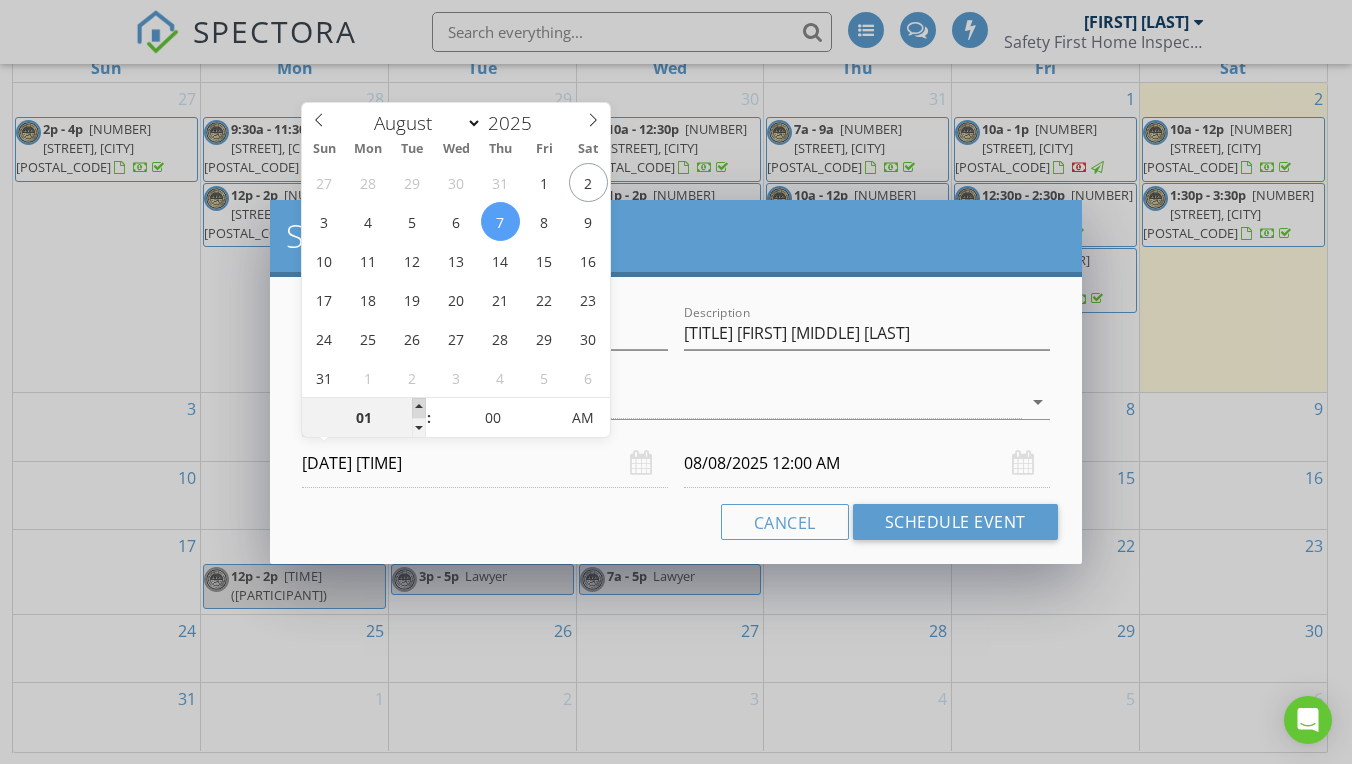 click at bounding box center [419, 408] 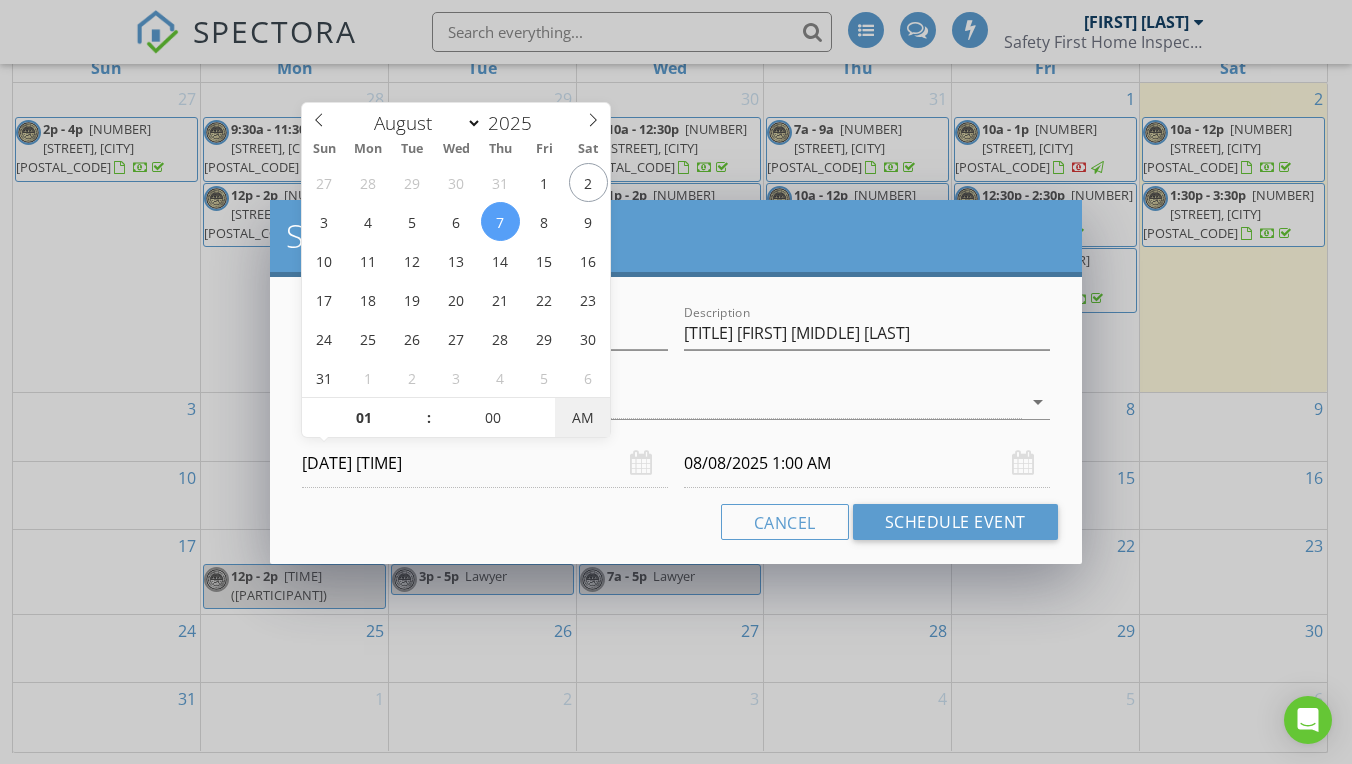 type on "08/07/2025 1:00 PM" 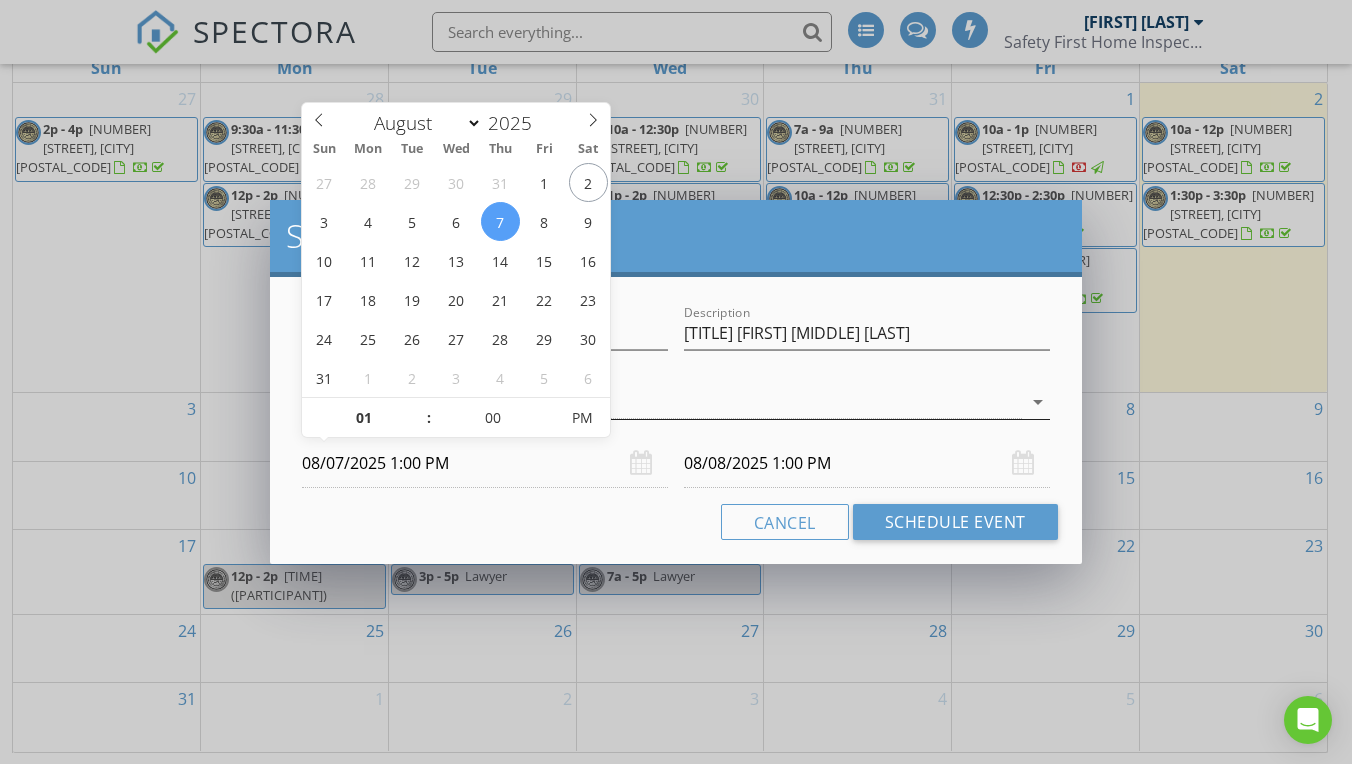 click on "[FIRST] [LAST]" at bounding box center [661, 402] 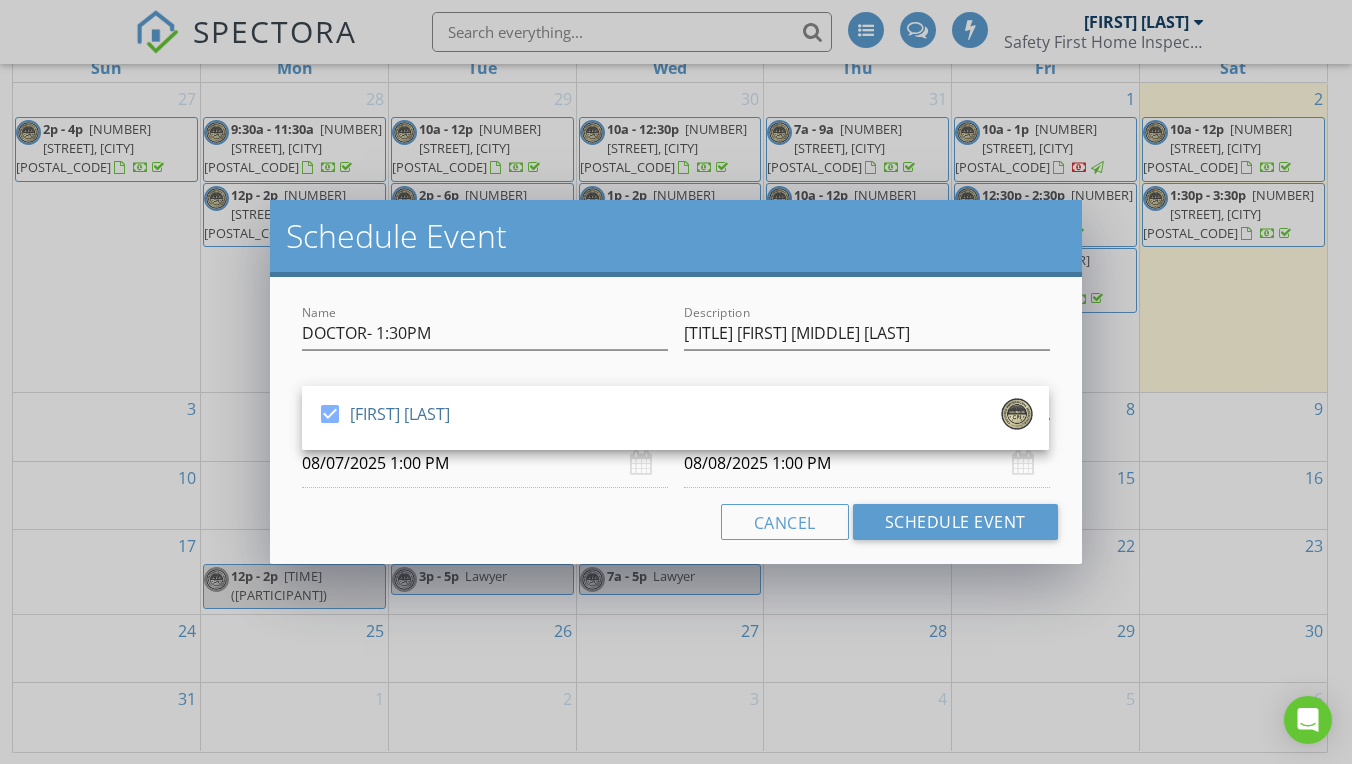 click on "08/08/2025 1:00 PM" at bounding box center [867, 463] 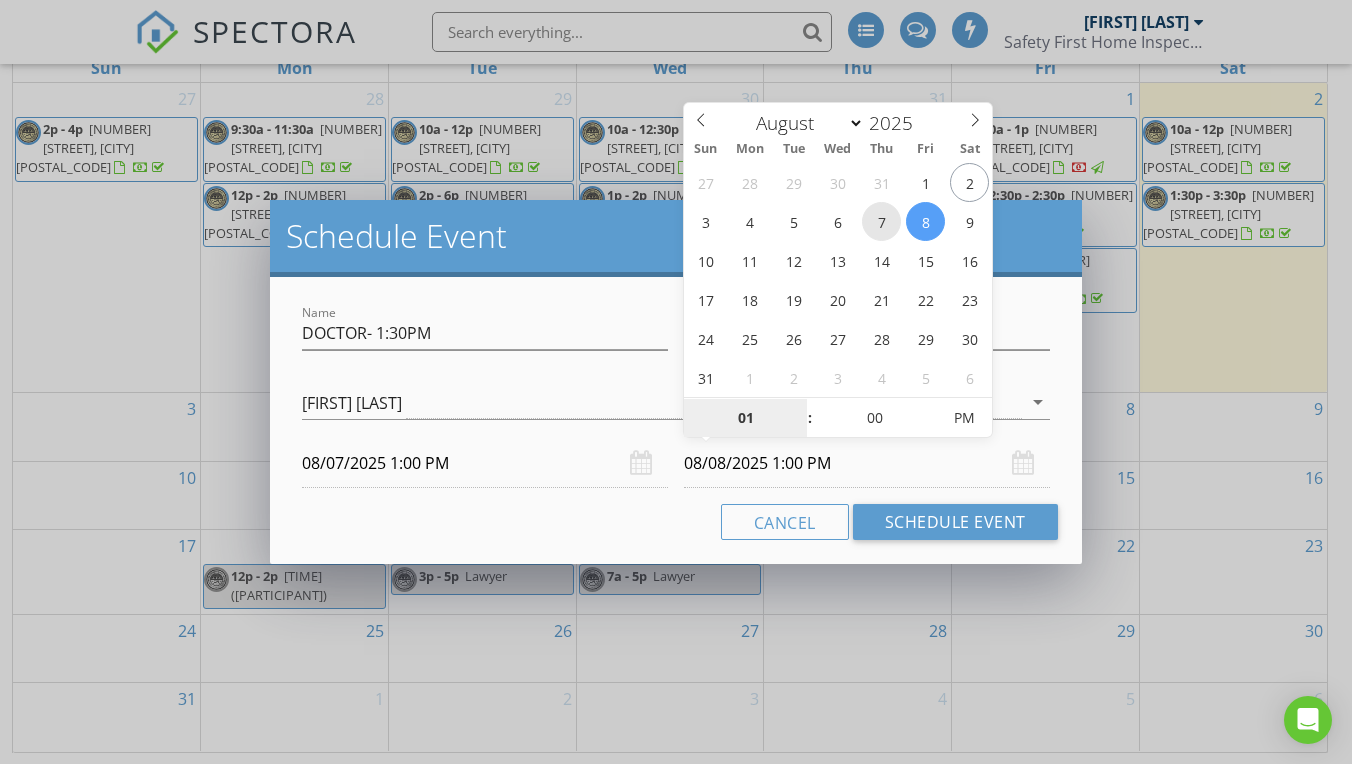 type on "08/07/2025 1:00 PM" 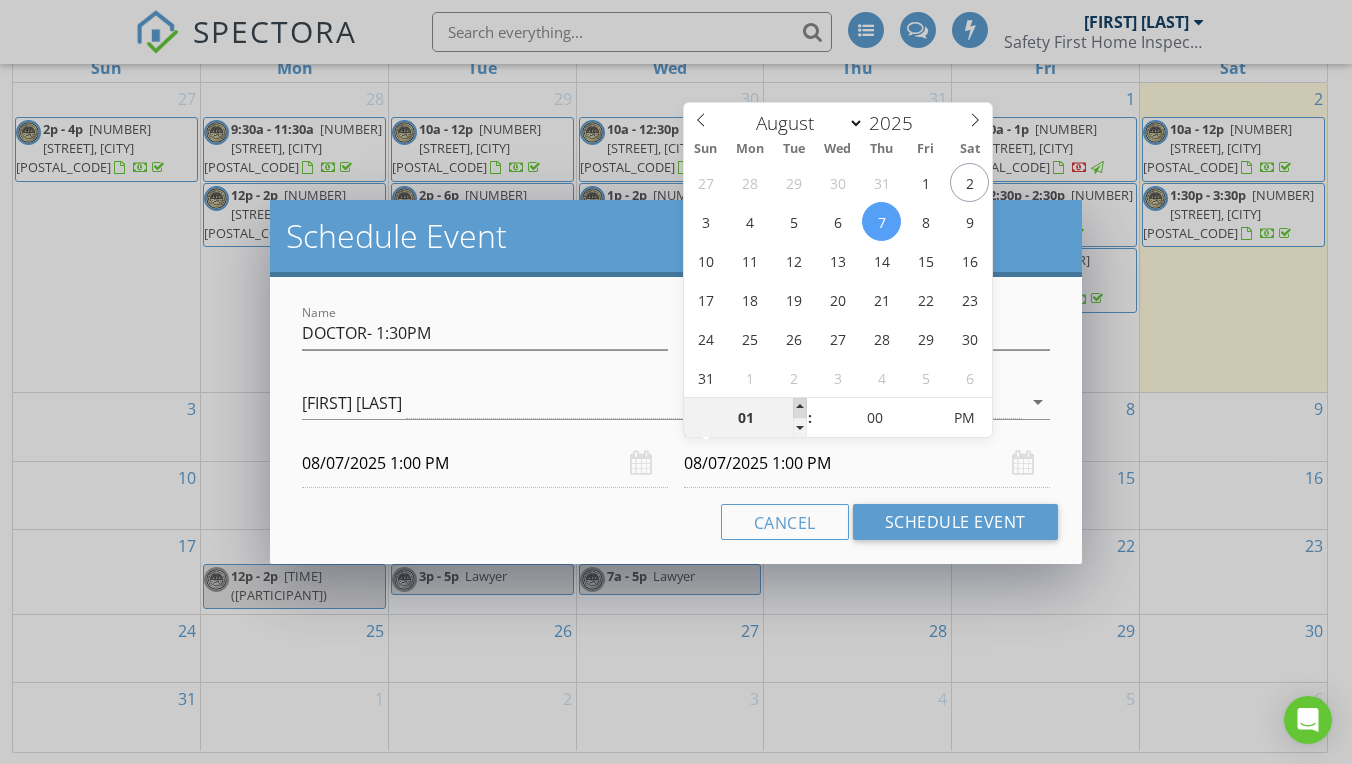 type on "02" 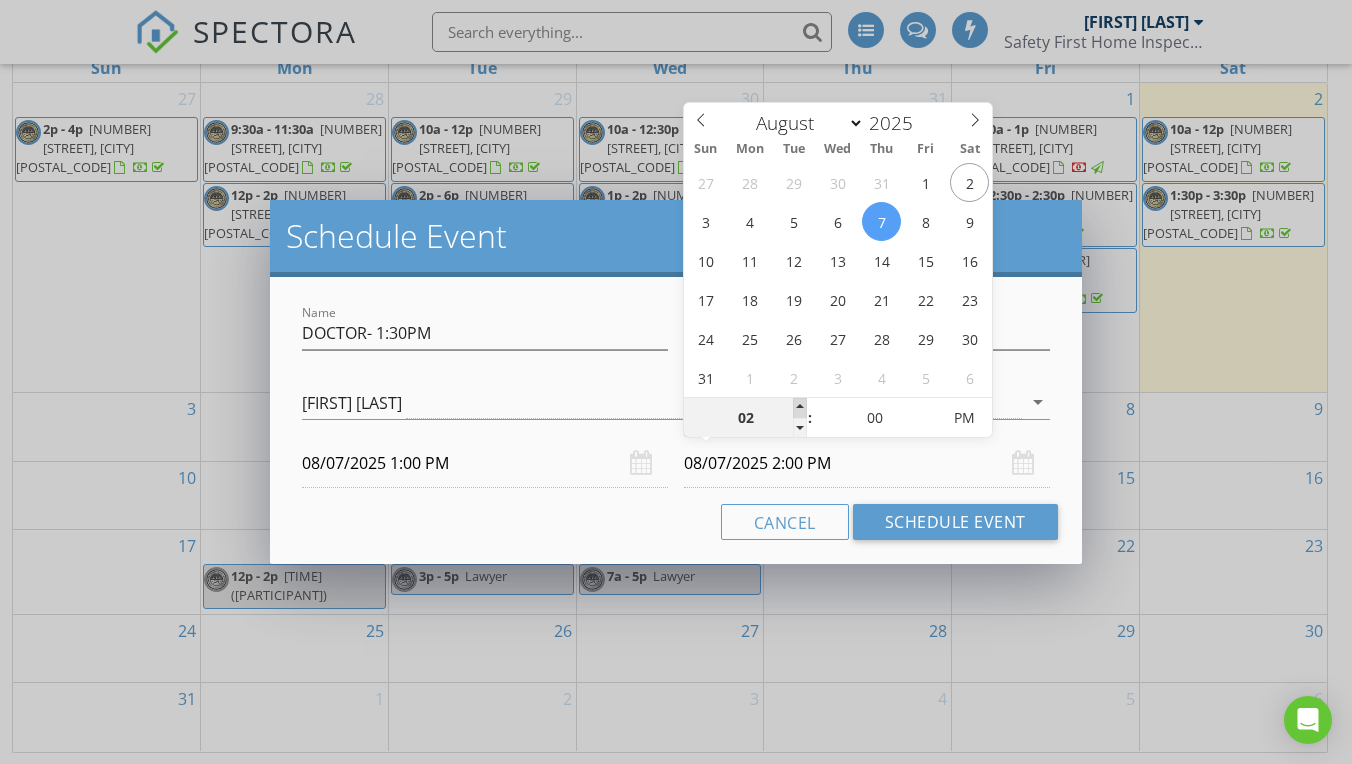 click at bounding box center (800, 408) 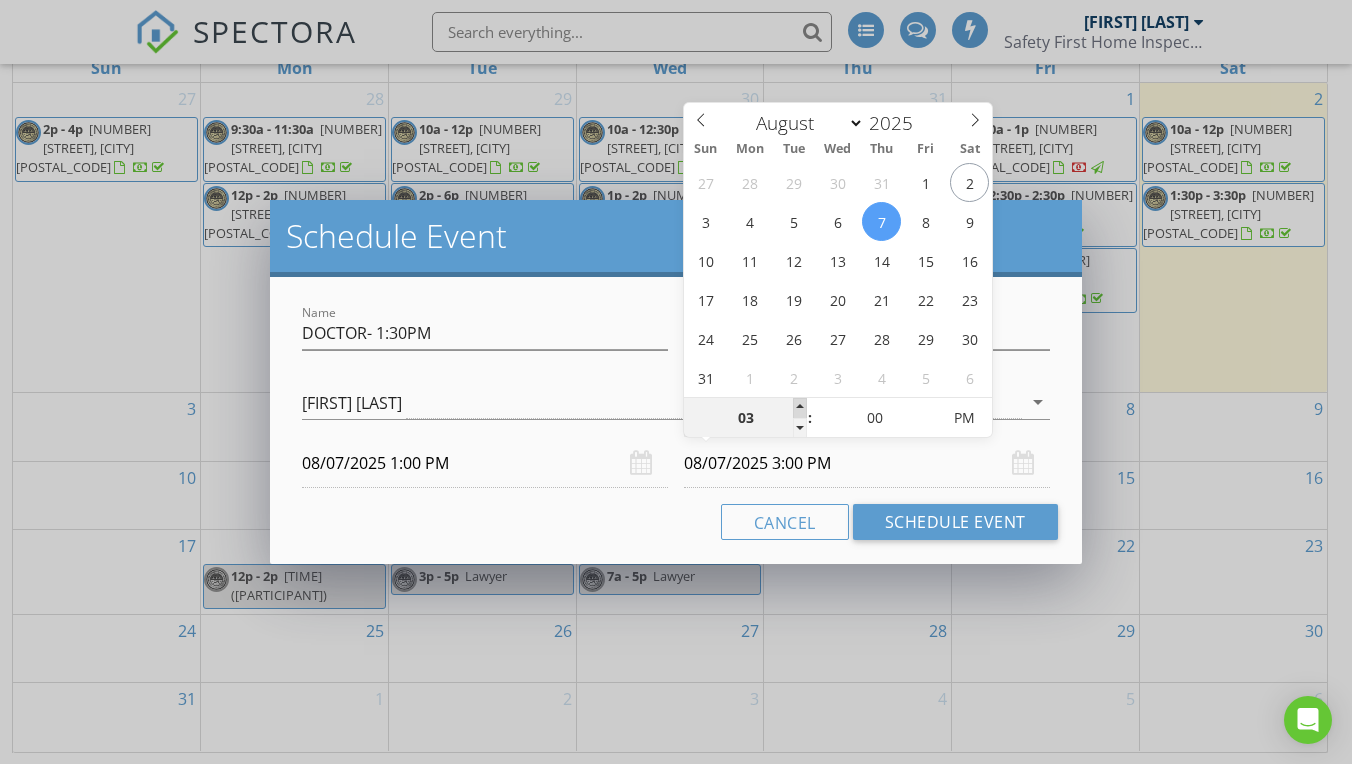 click at bounding box center (800, 408) 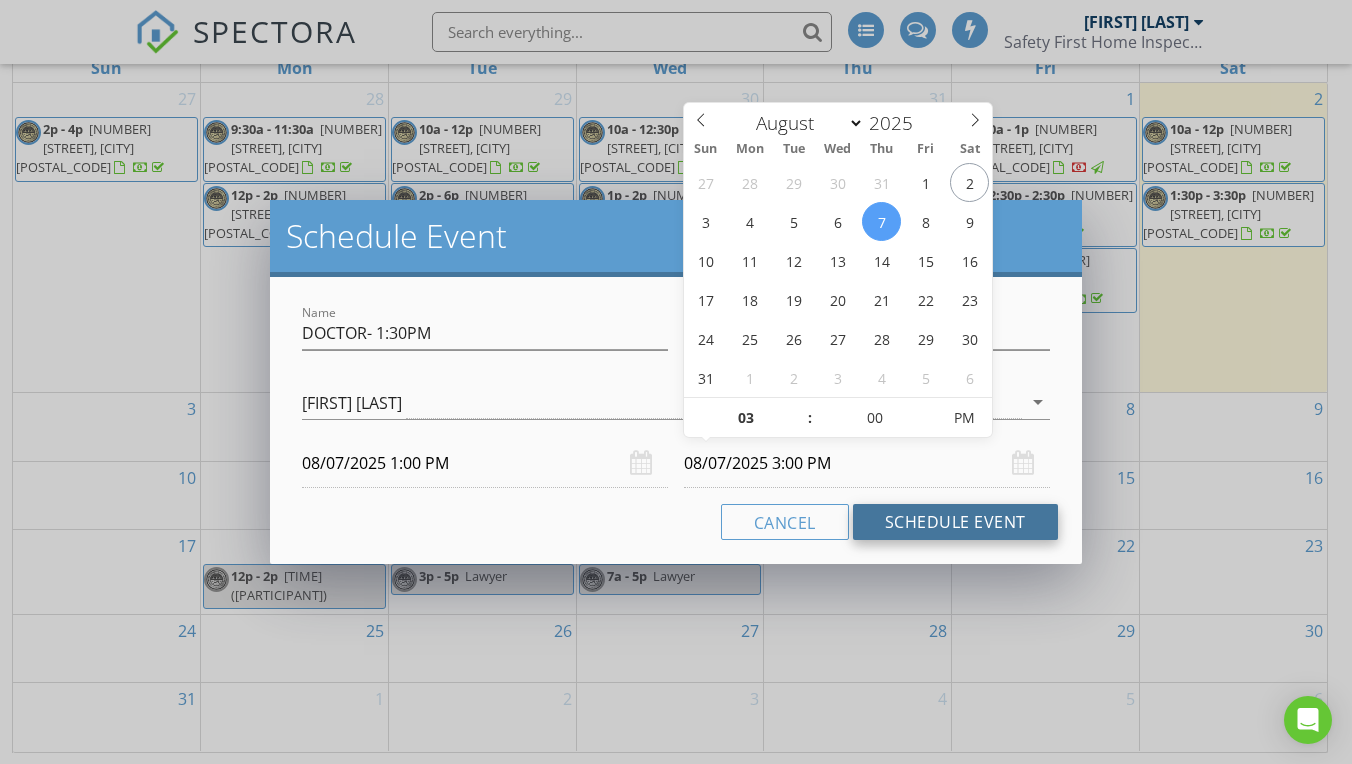 click on "Schedule Event" at bounding box center (955, 522) 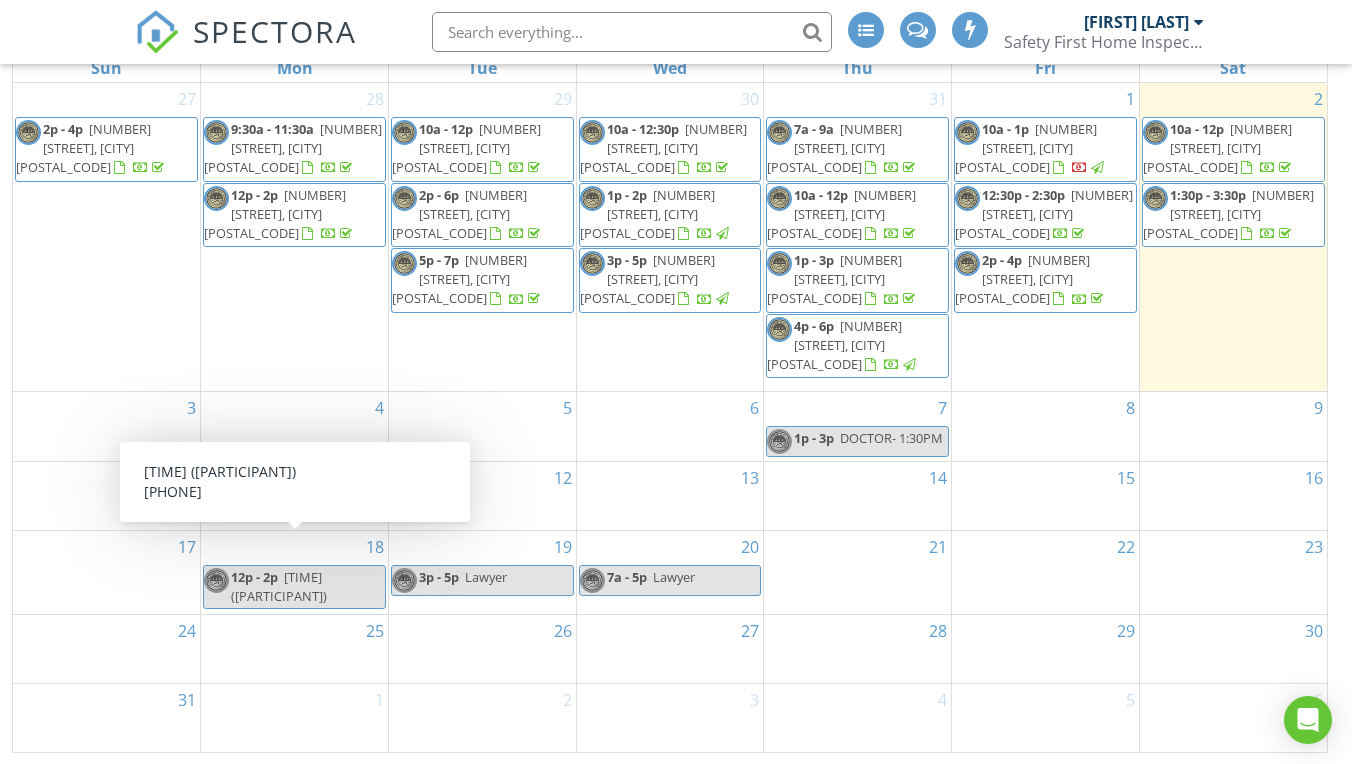 click on "[TIME] [TIME] ([PARTICIPANT])" at bounding box center (294, 587) 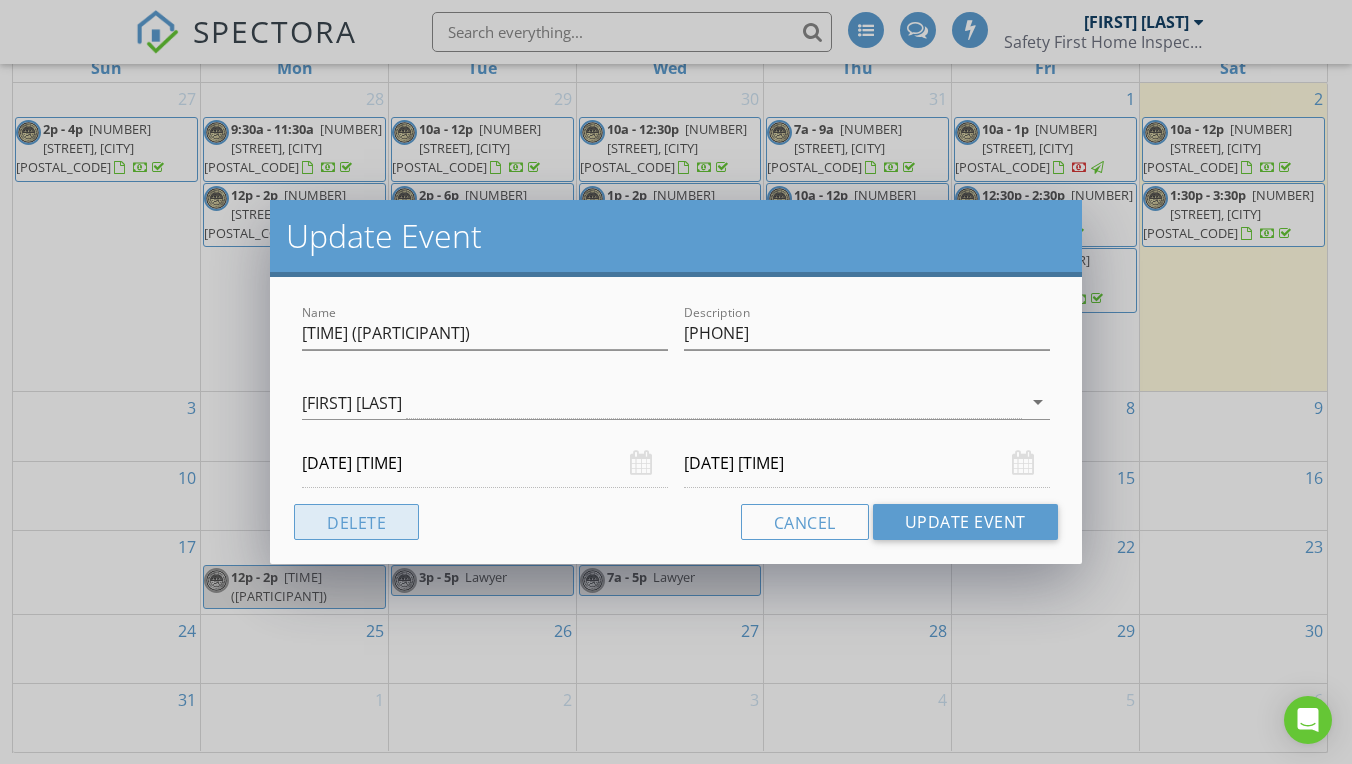 click on "Delete" at bounding box center [356, 522] 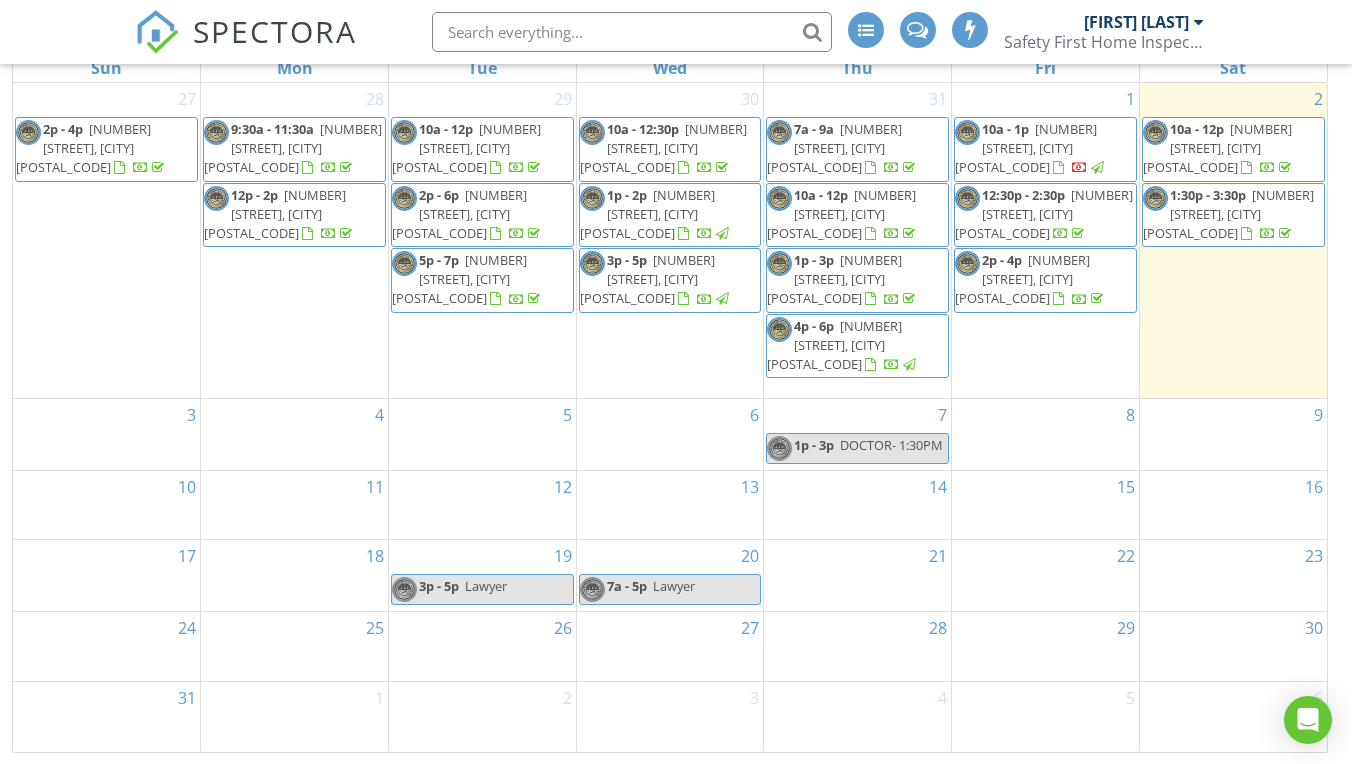 click on "DOCTOR- 1:30PM" at bounding box center (891, 445) 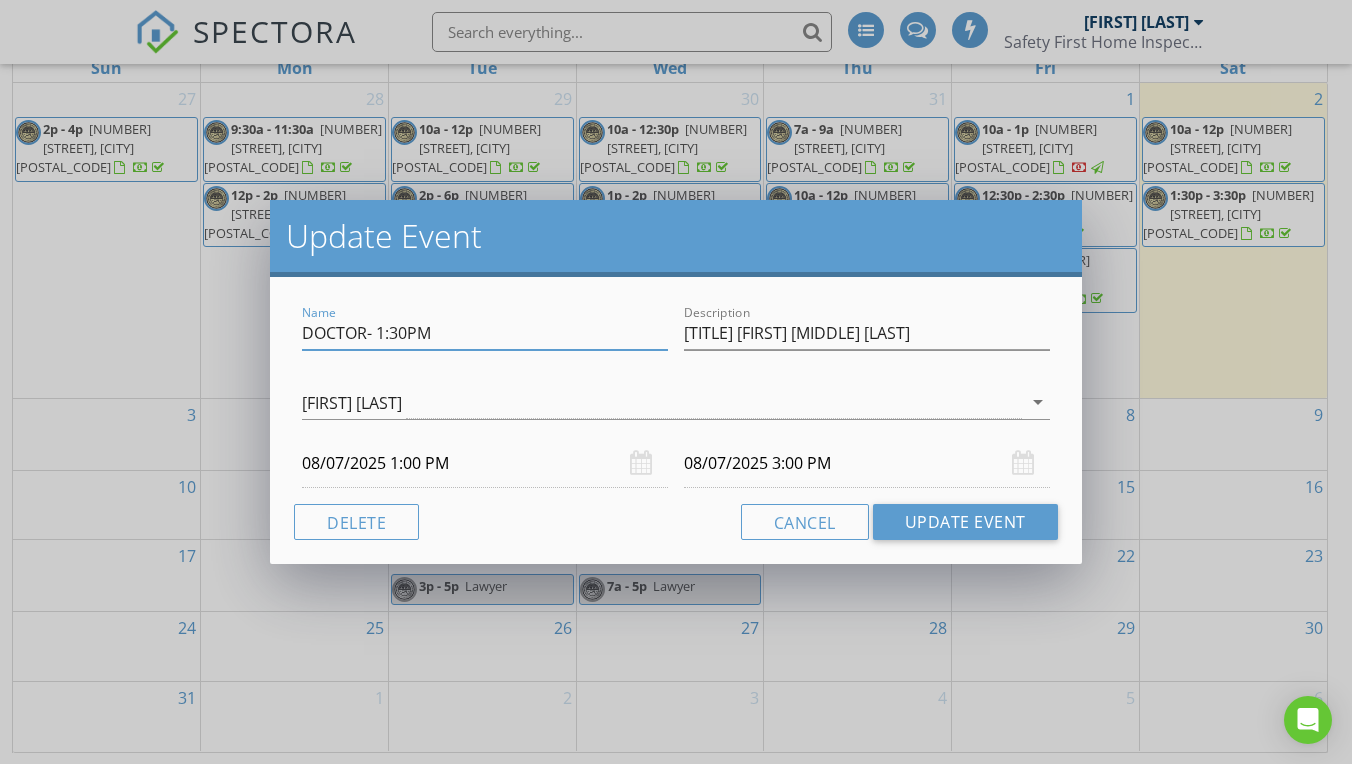 click on "DOCTOR- 1:30PM" at bounding box center [485, 333] 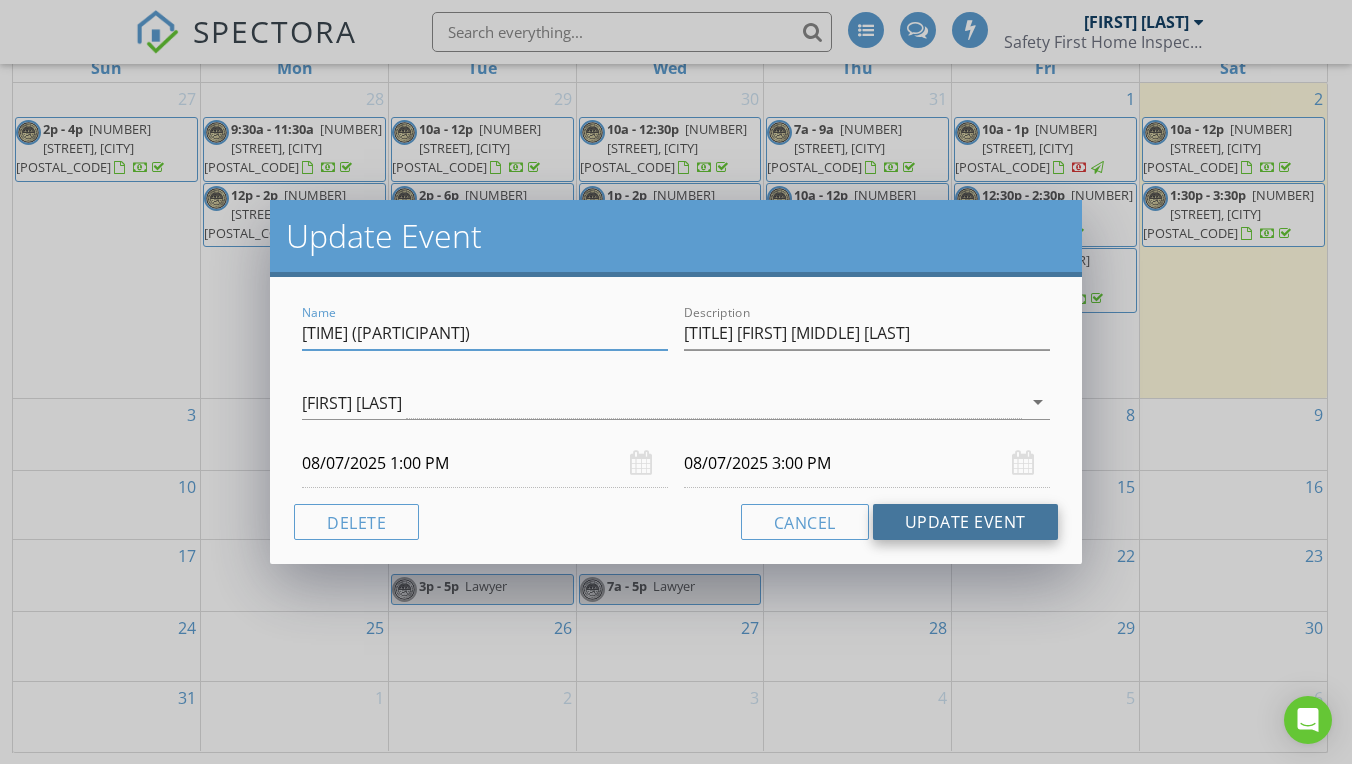 type on "[TIME] ([PARTICIPANT])" 